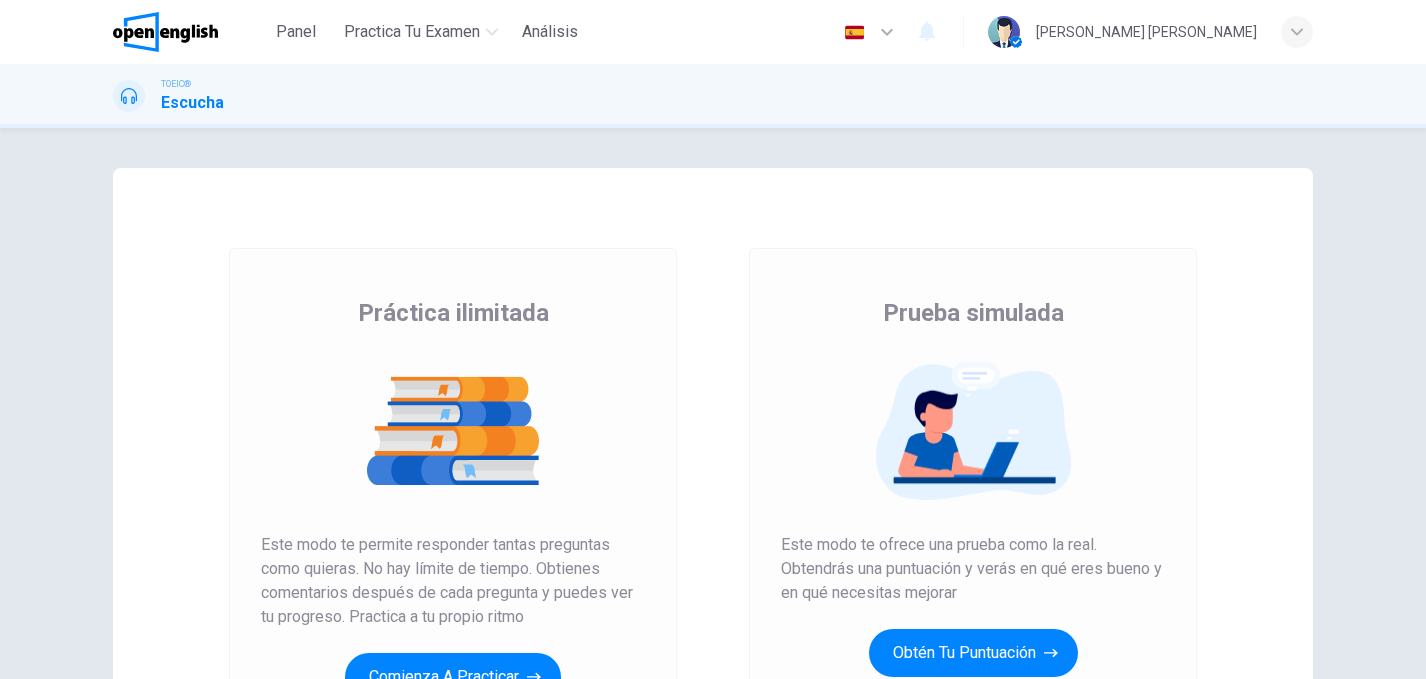 scroll, scrollTop: 0, scrollLeft: 0, axis: both 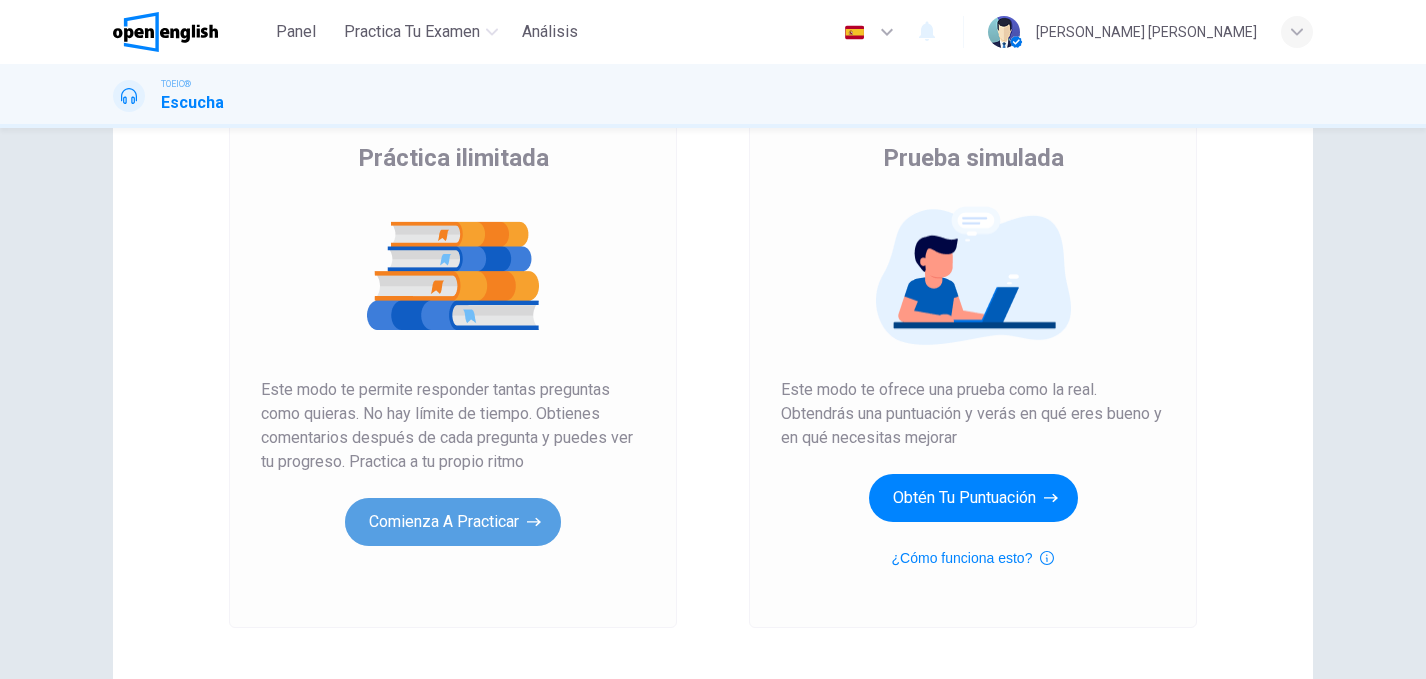 click on "Comienza a practicar" at bounding box center (453, 522) 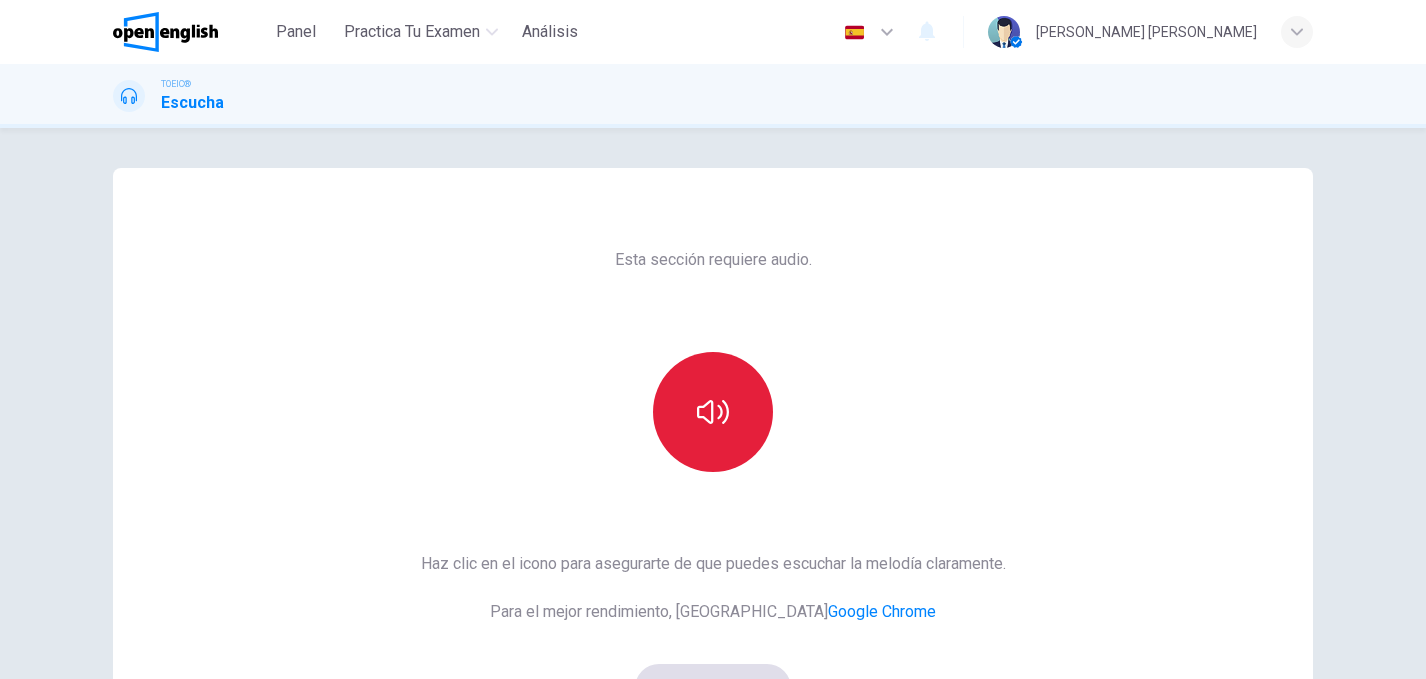 click at bounding box center [713, 412] 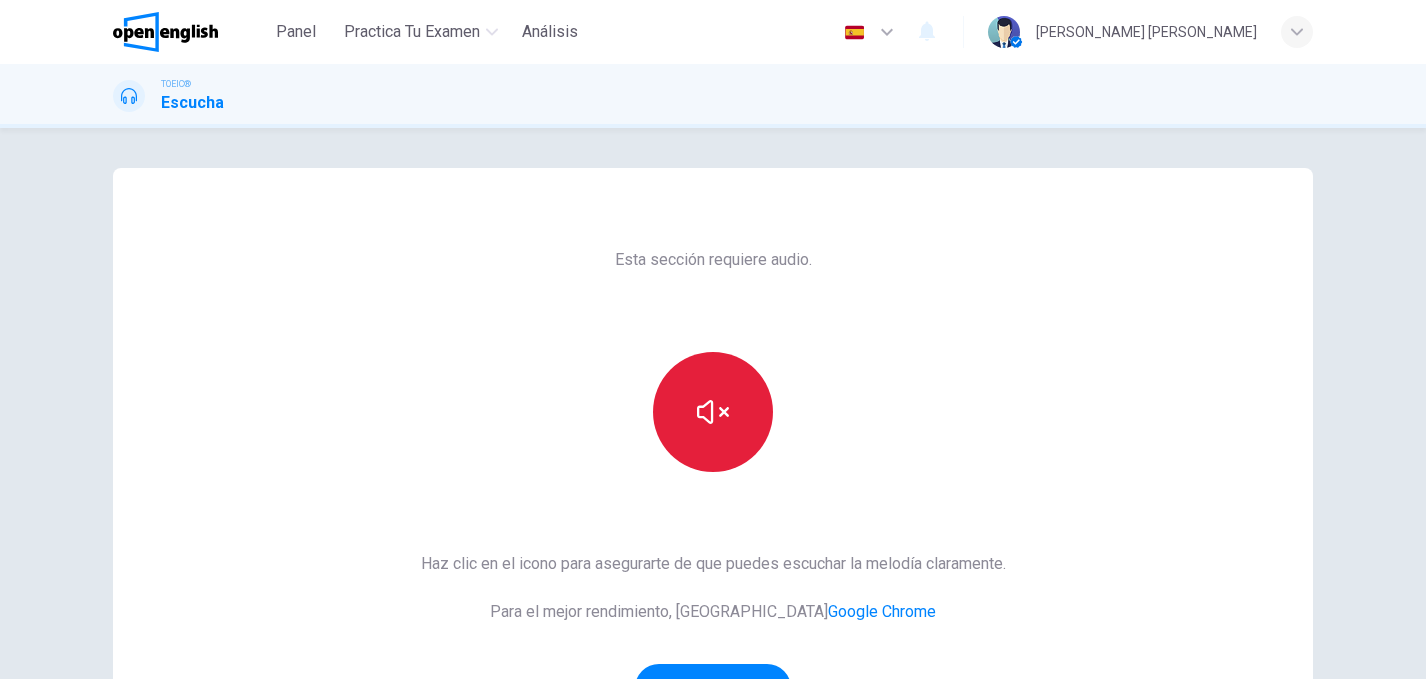 scroll, scrollTop: 288, scrollLeft: 0, axis: vertical 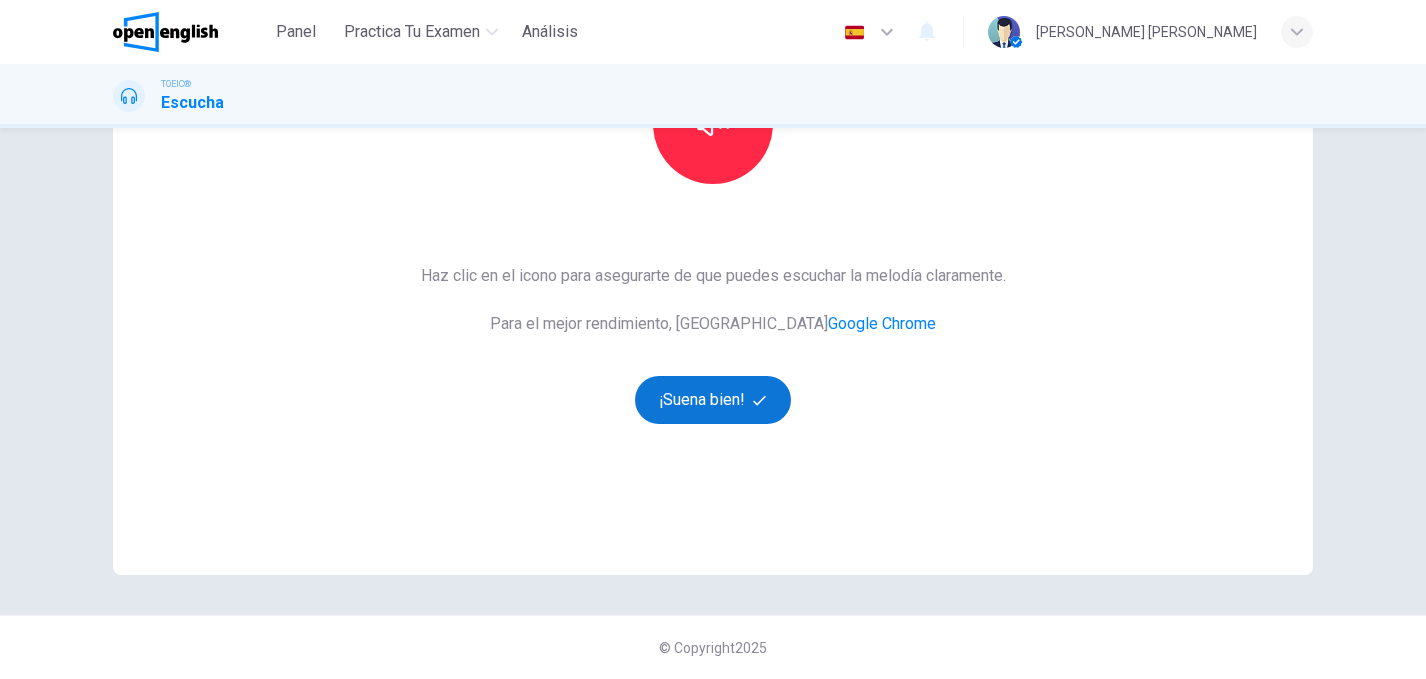 click on "¡Suena bien!" at bounding box center [713, 400] 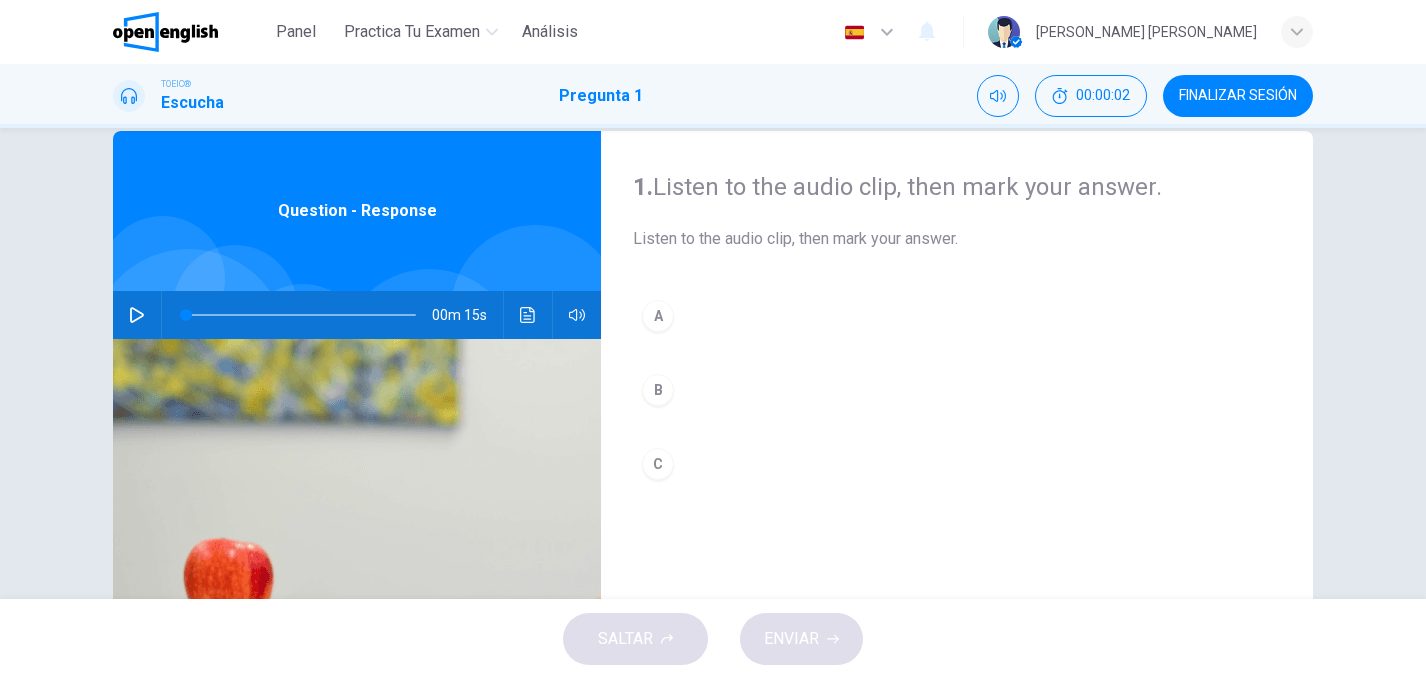 scroll, scrollTop: 0, scrollLeft: 0, axis: both 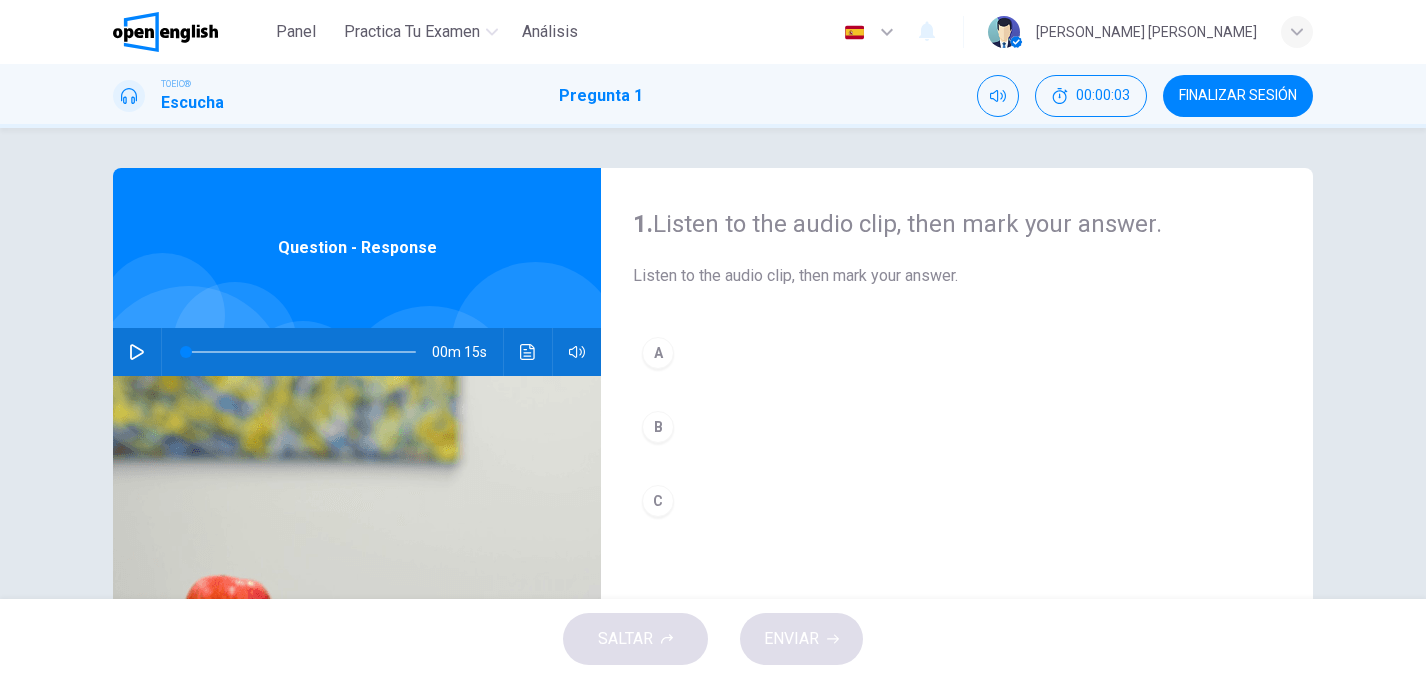 click at bounding box center (137, 352) 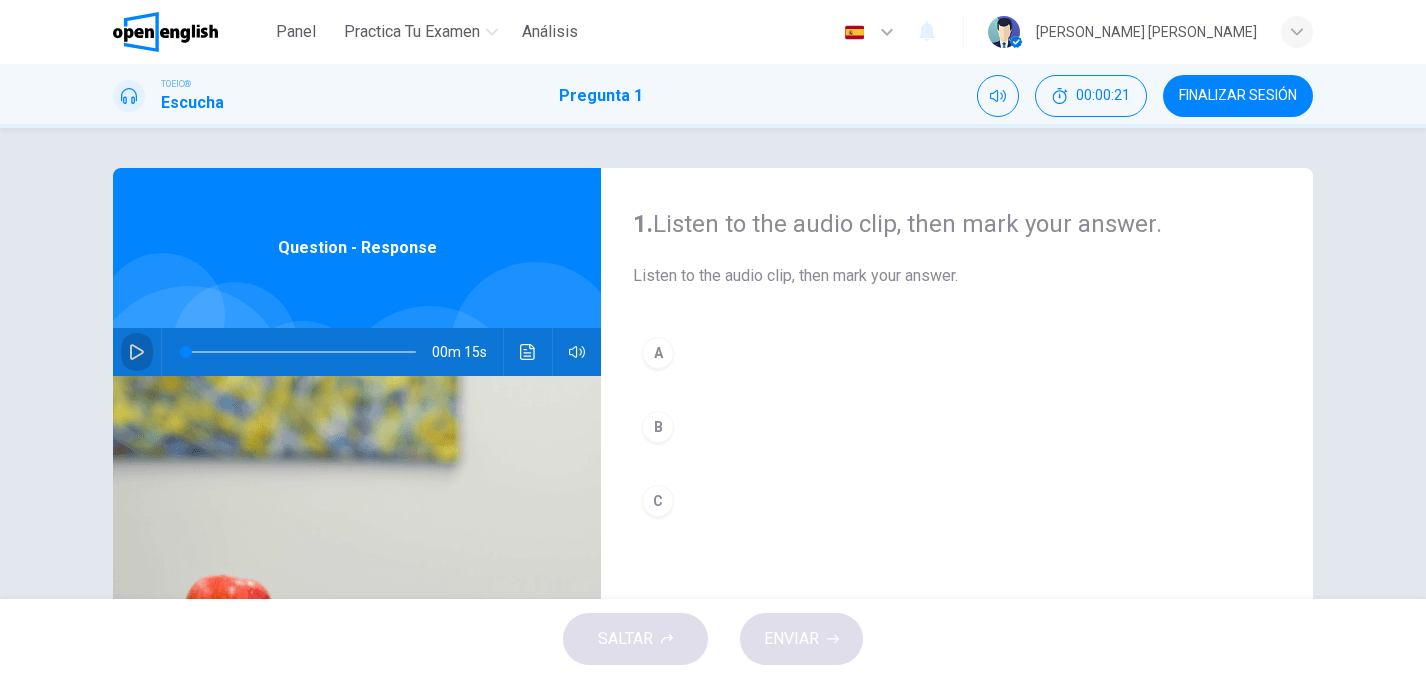 click 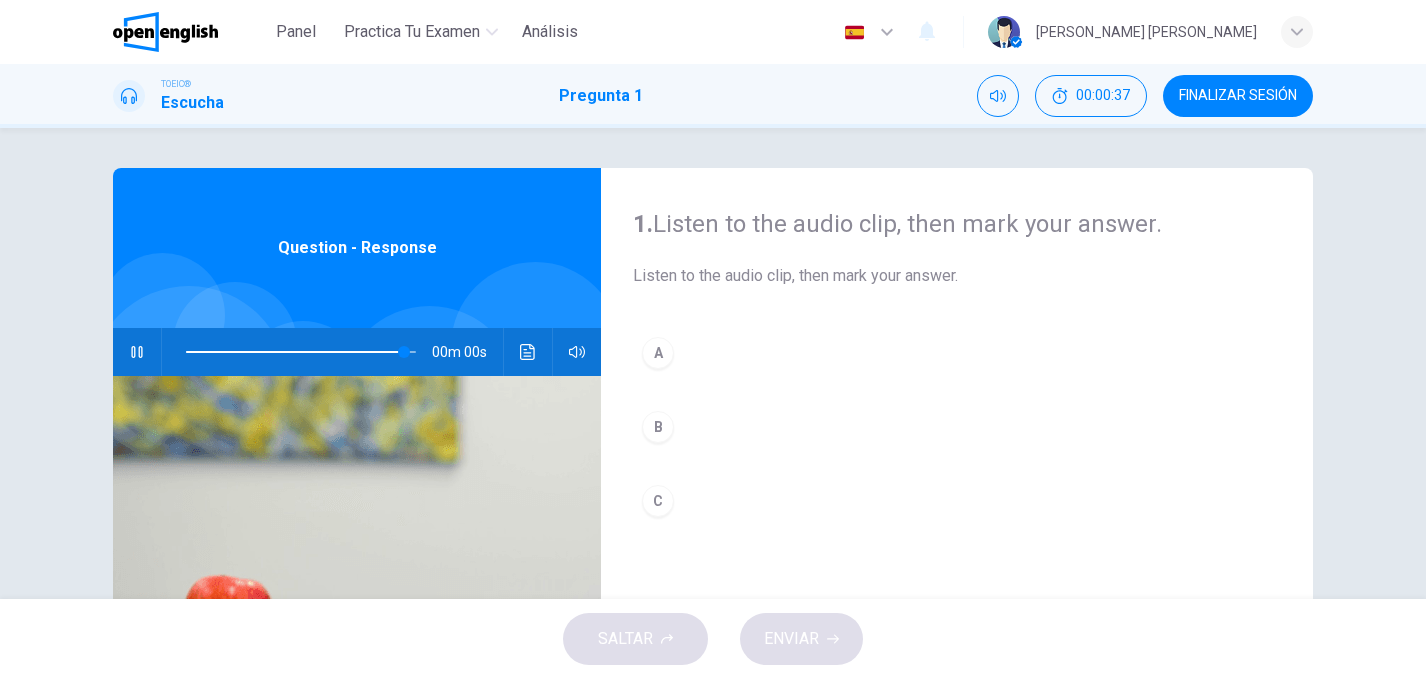 type on "*" 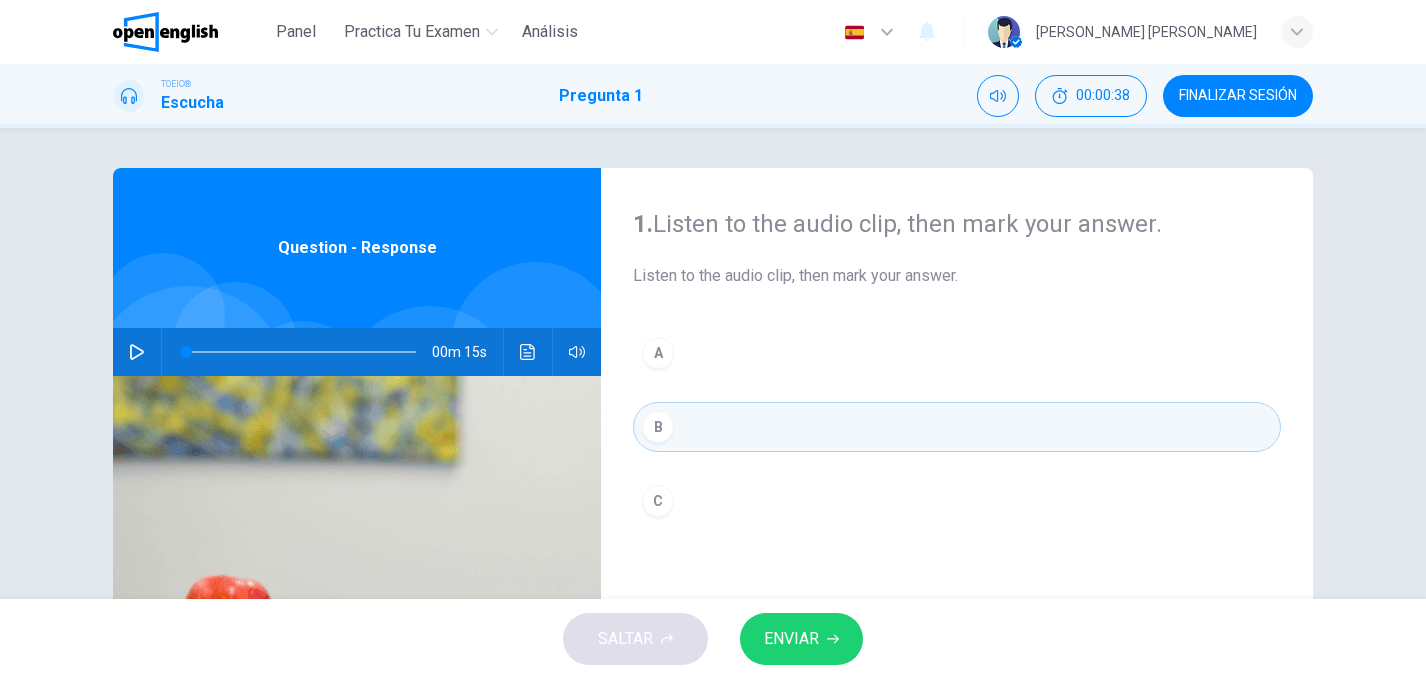 click on "ENVIAR" at bounding box center [791, 639] 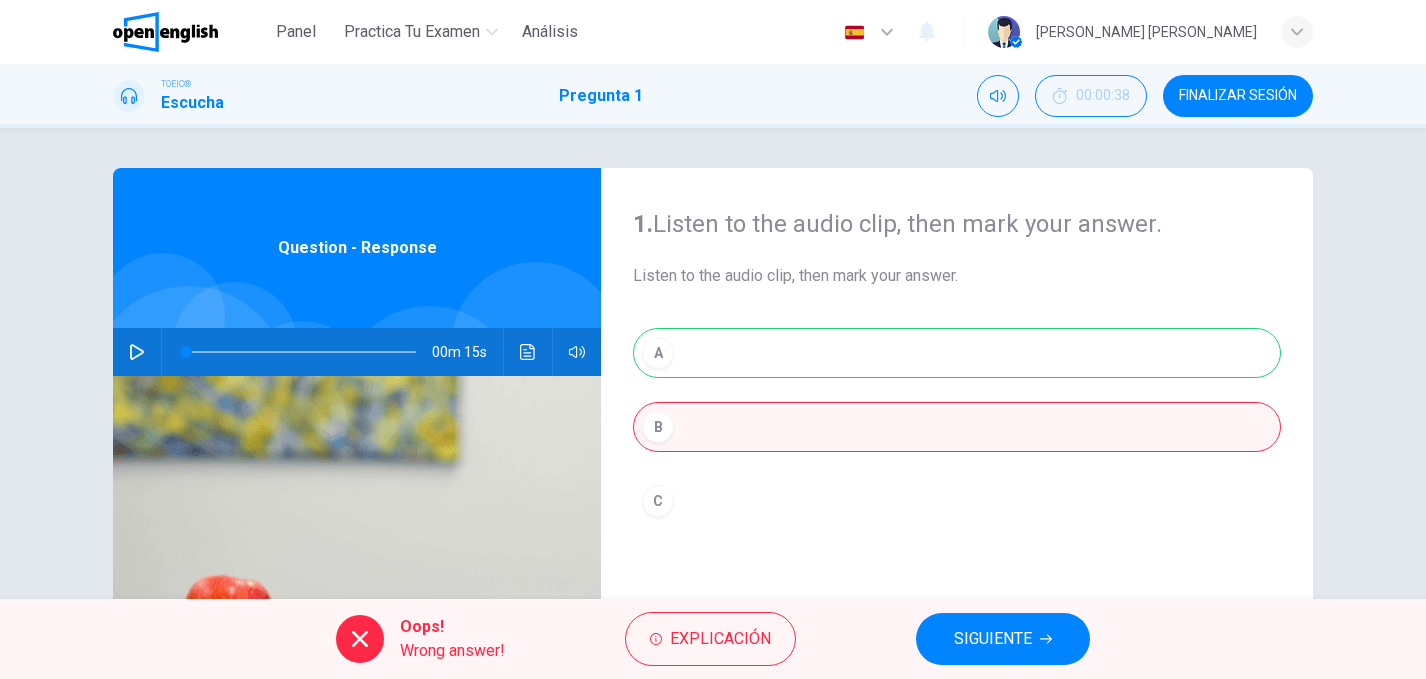 scroll, scrollTop: 53, scrollLeft: 0, axis: vertical 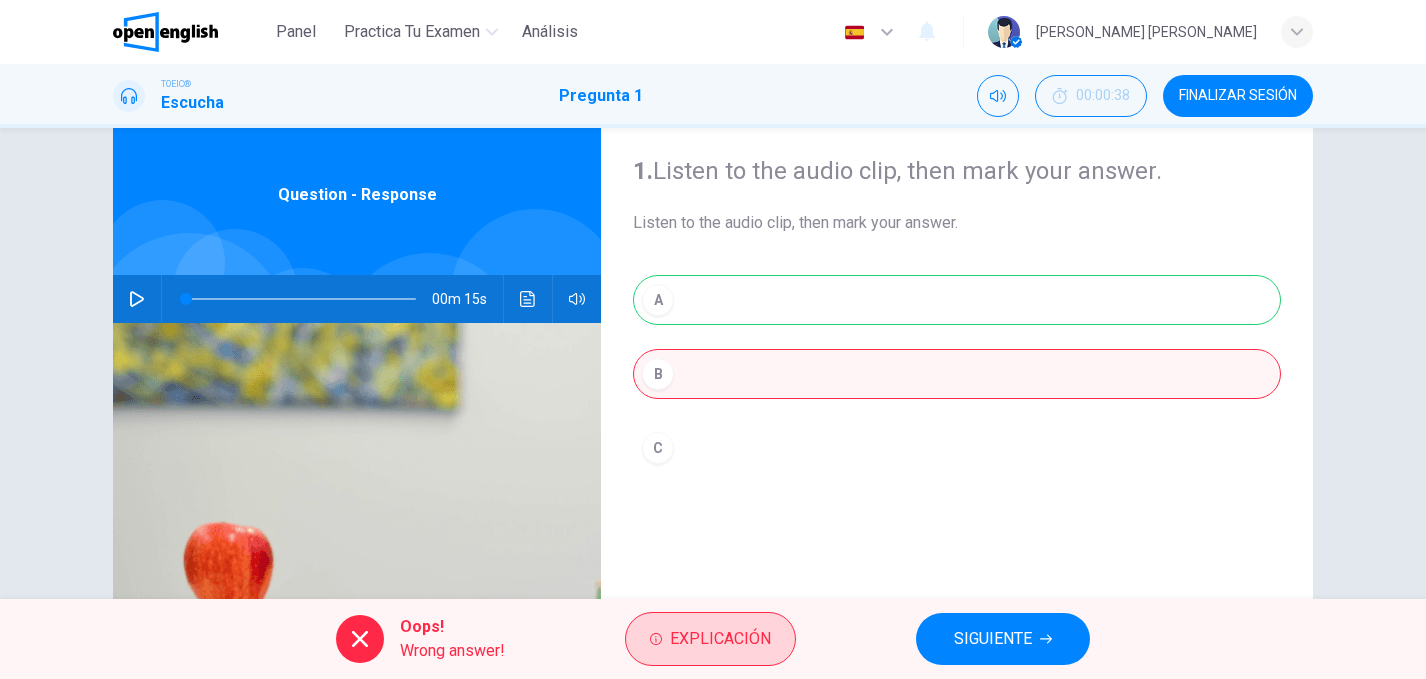click on "Explicación" at bounding box center [710, 639] 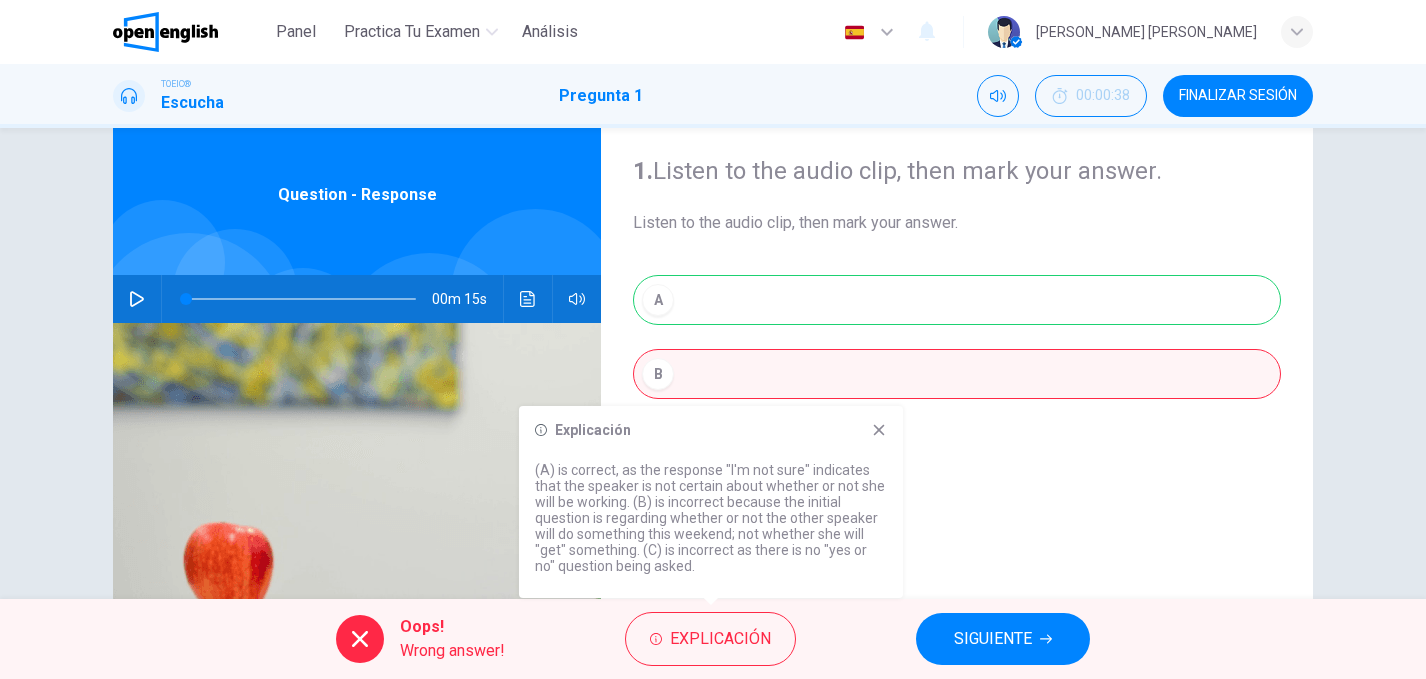 click on "(A) is correct, as the response "I'm not sure" indicates that the speaker is not certain about whether or not she will be working. (B) is incorrect because the initial question is regarding whether or not the other speaker will do something this weekend; not whether she will "get" something. (C) is incorrect as there is no "yes or no" question being asked." at bounding box center [711, 518] 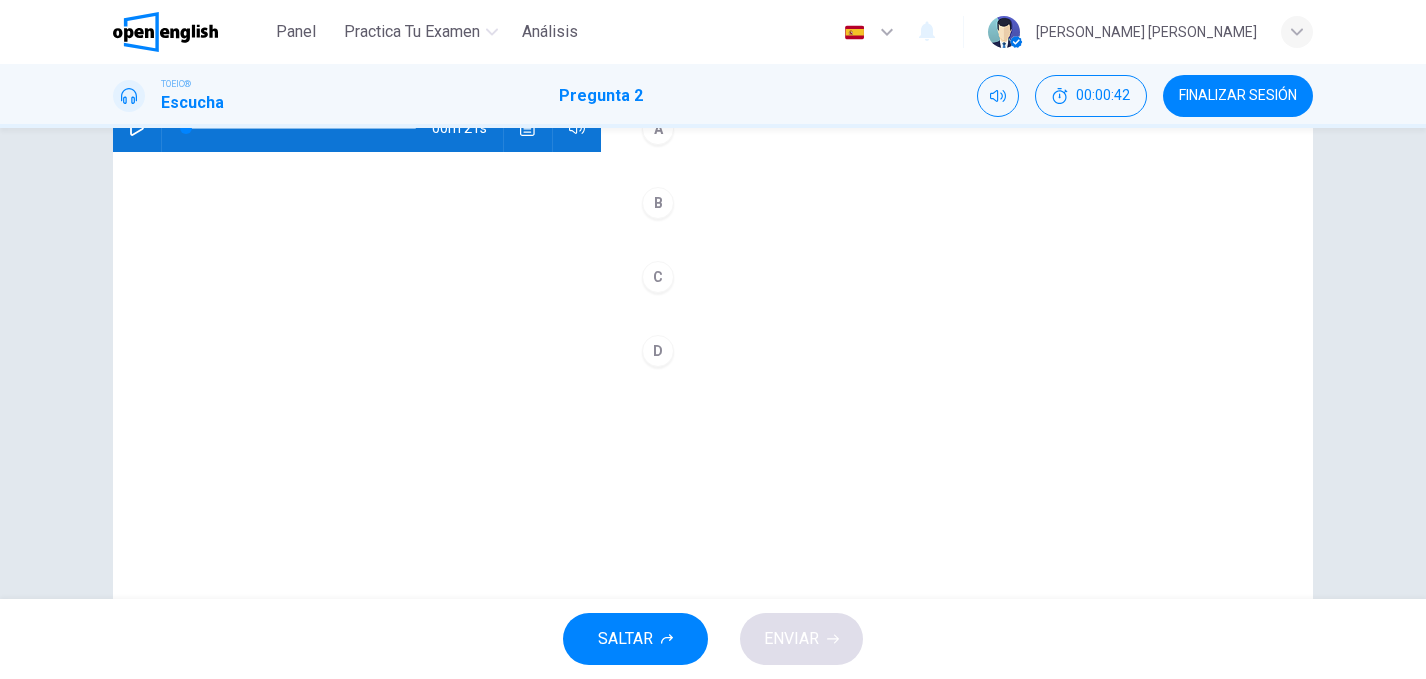 scroll, scrollTop: 196, scrollLeft: 0, axis: vertical 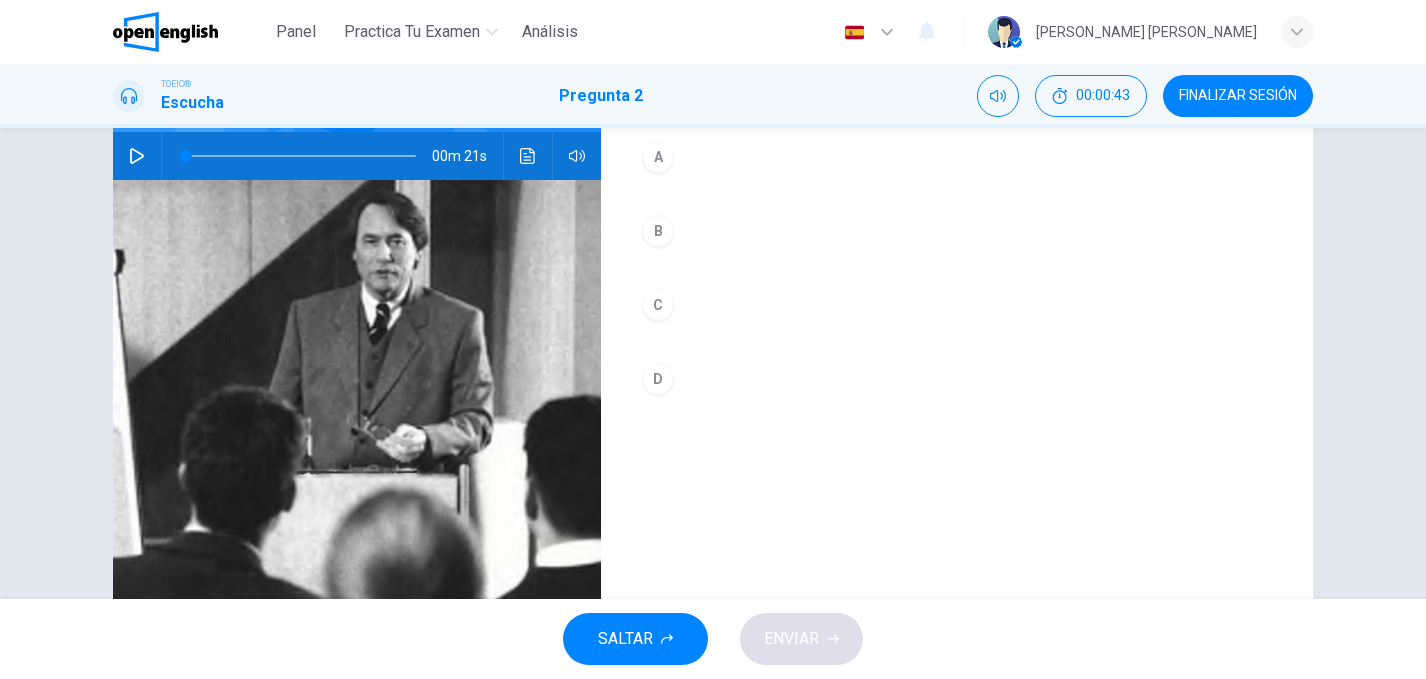 click 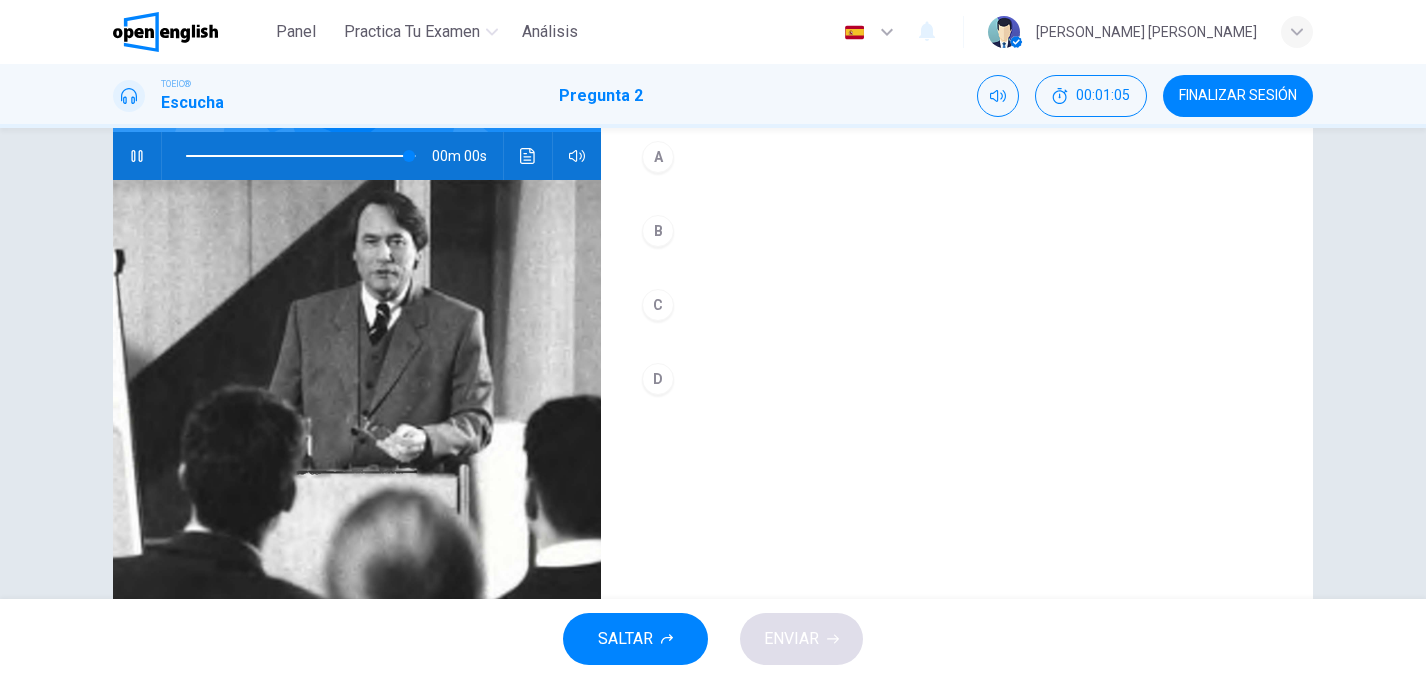 type on "*" 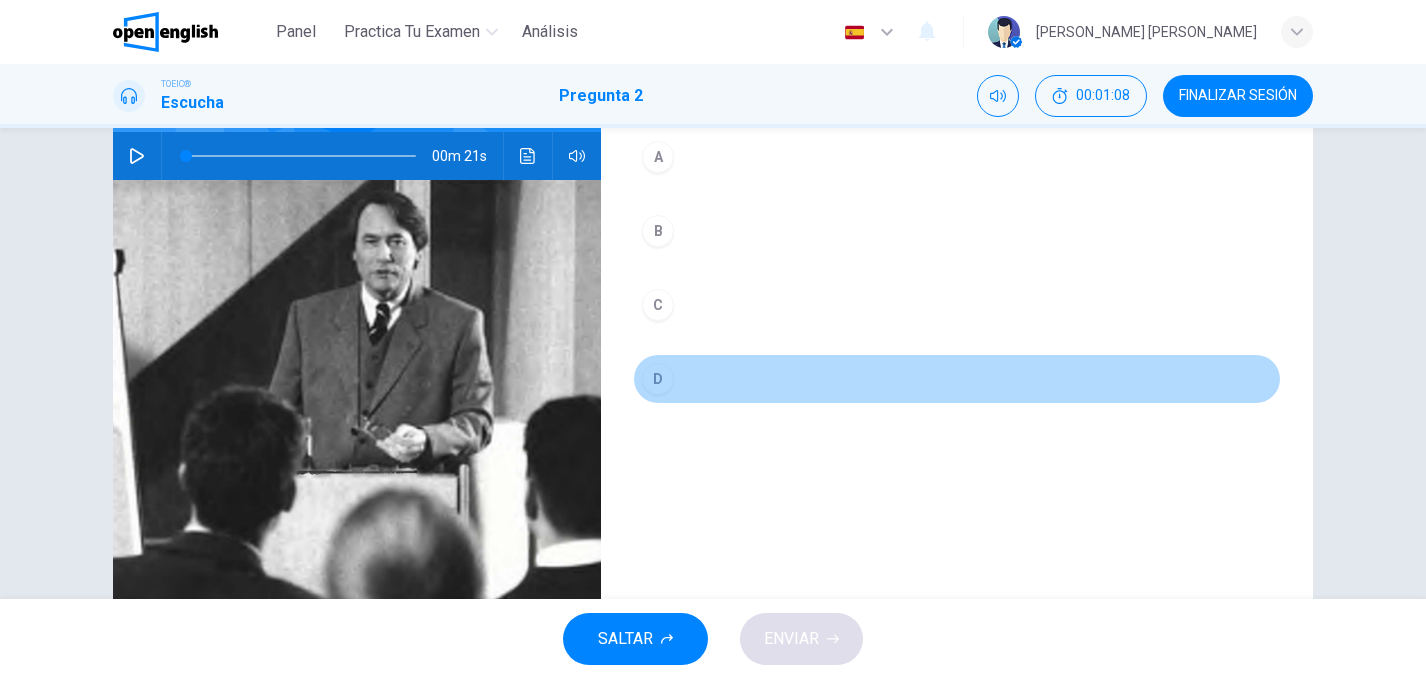 click on "D" at bounding box center [658, 379] 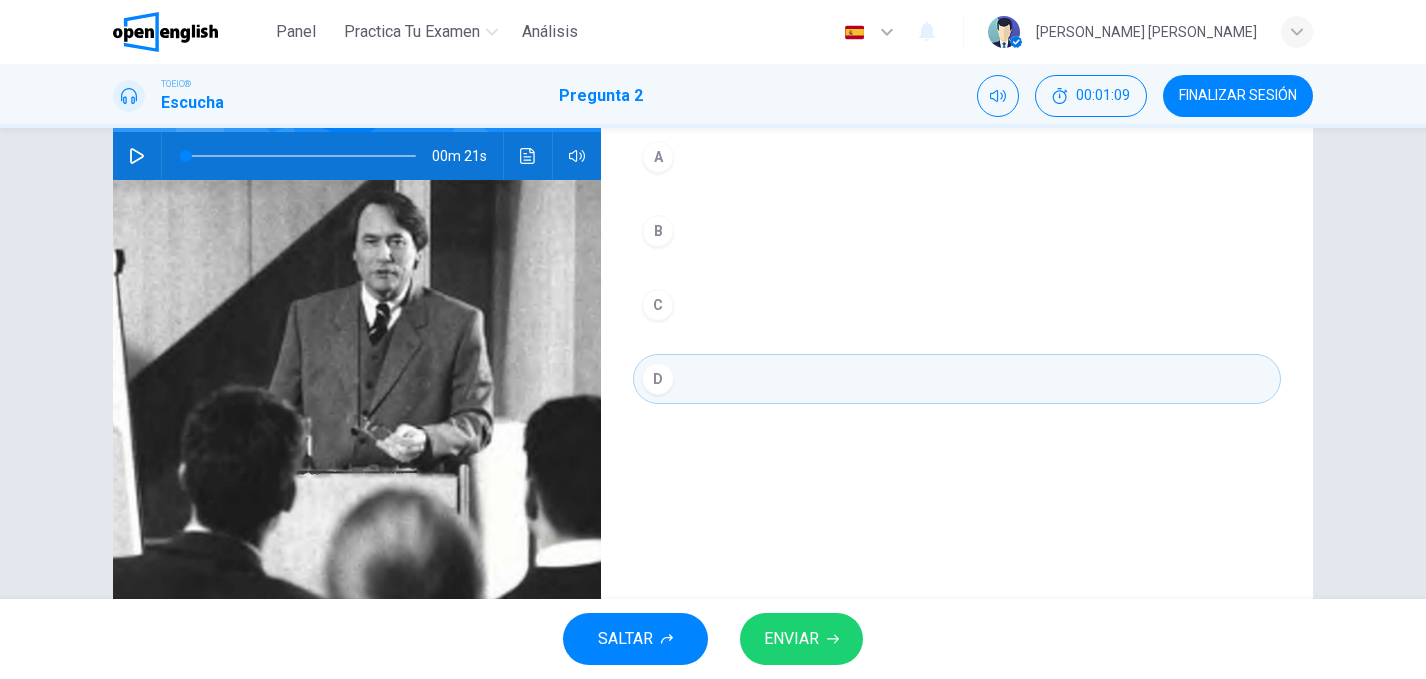 click on "ENVIAR" at bounding box center [791, 639] 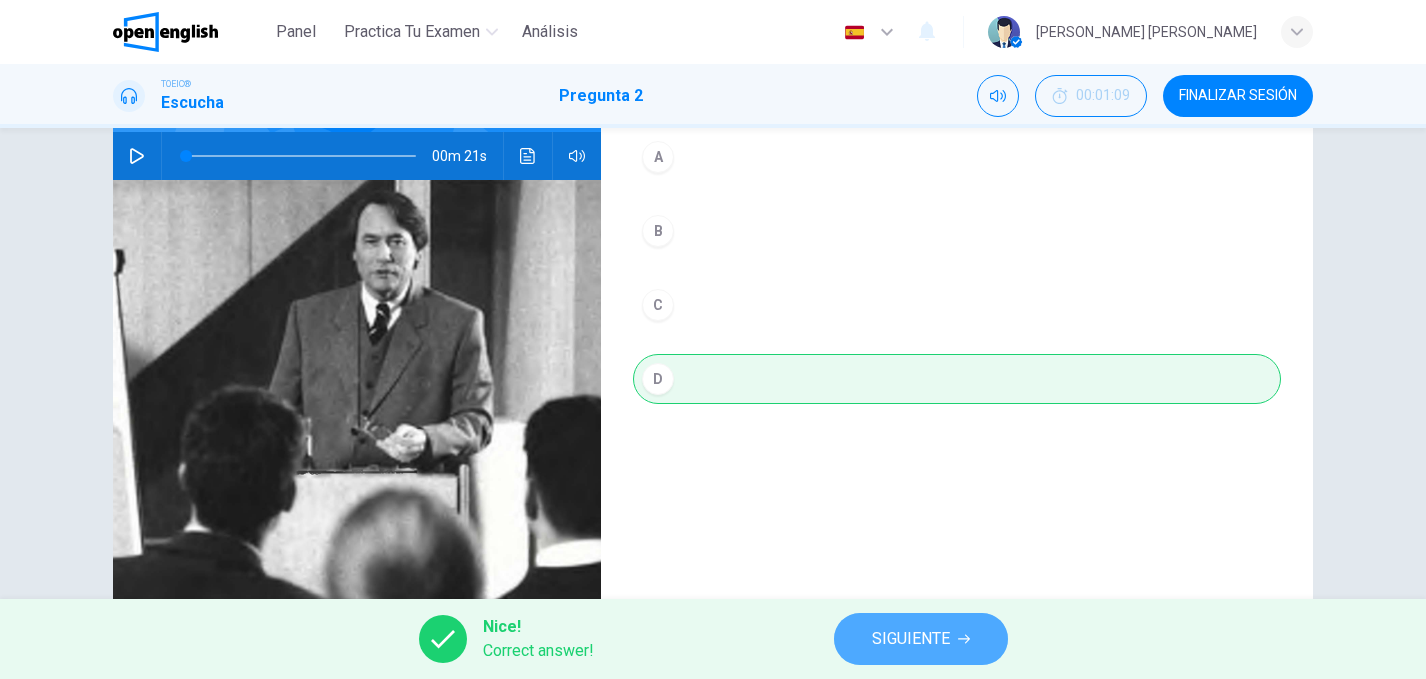 click on "SIGUIENTE" at bounding box center (911, 639) 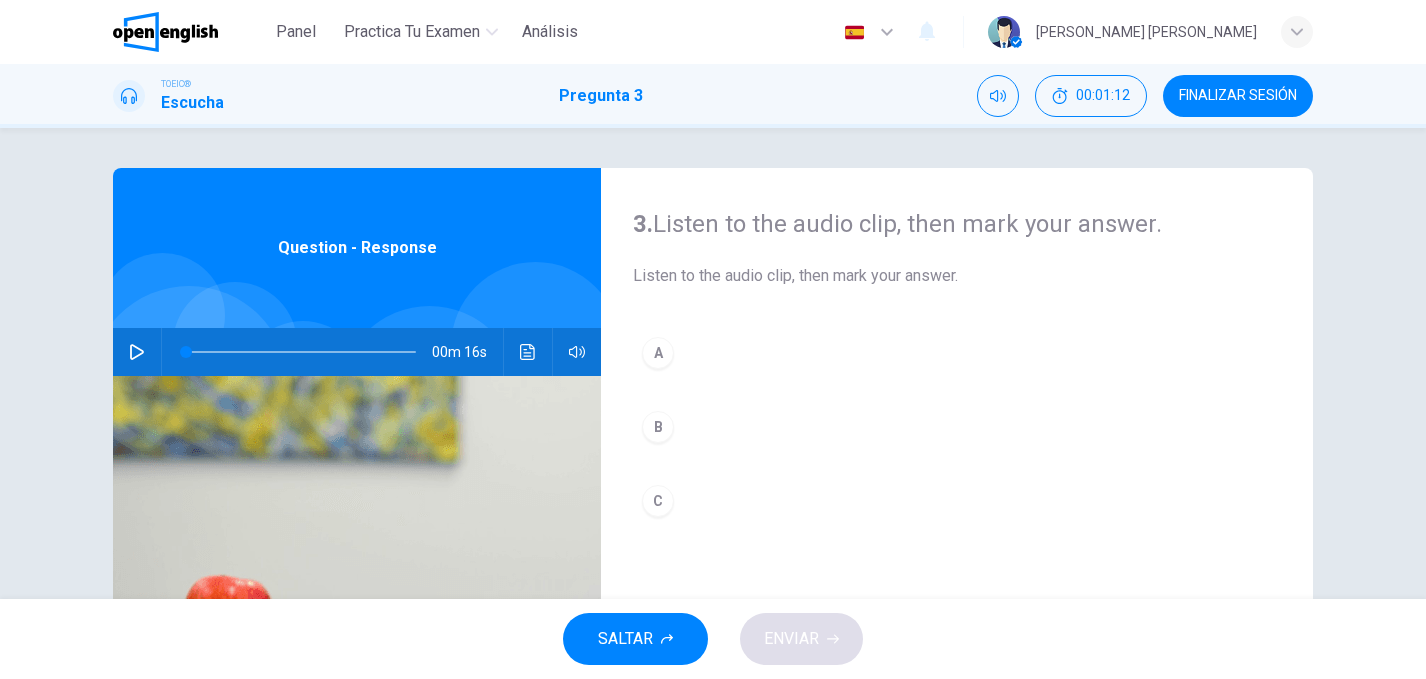 click 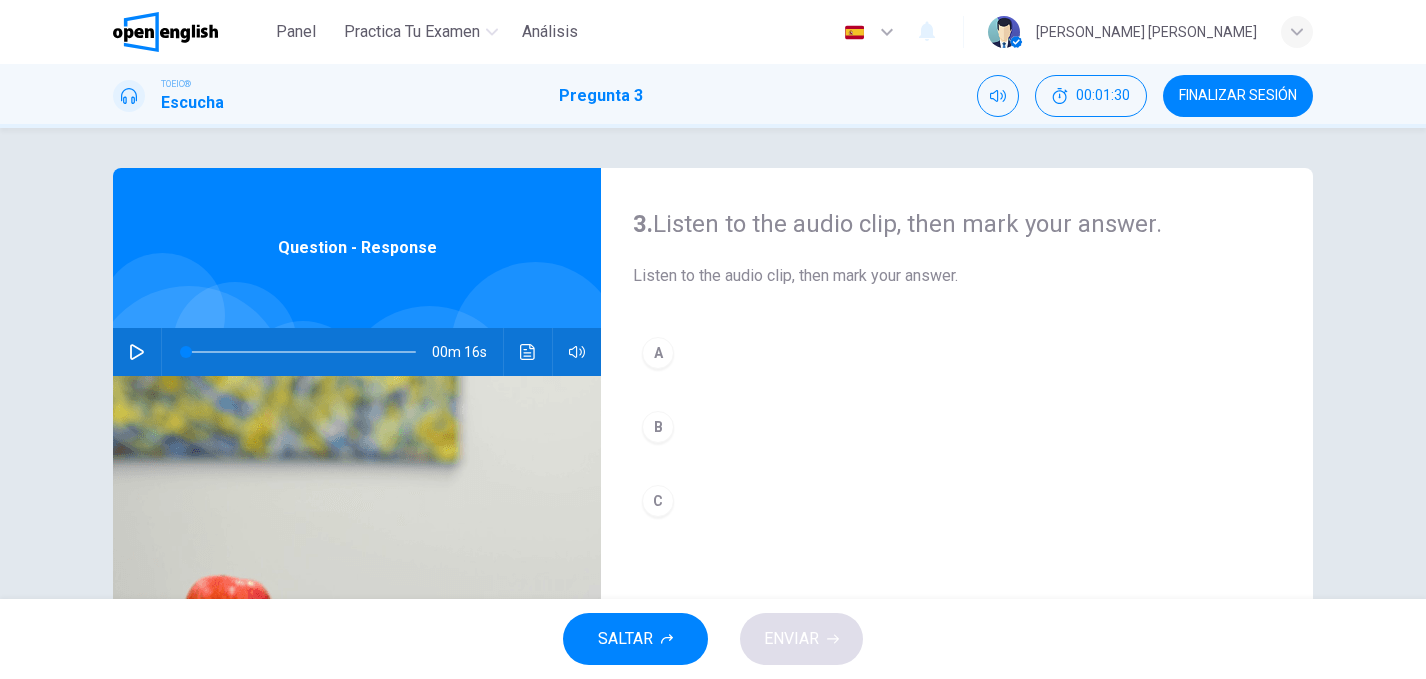 click 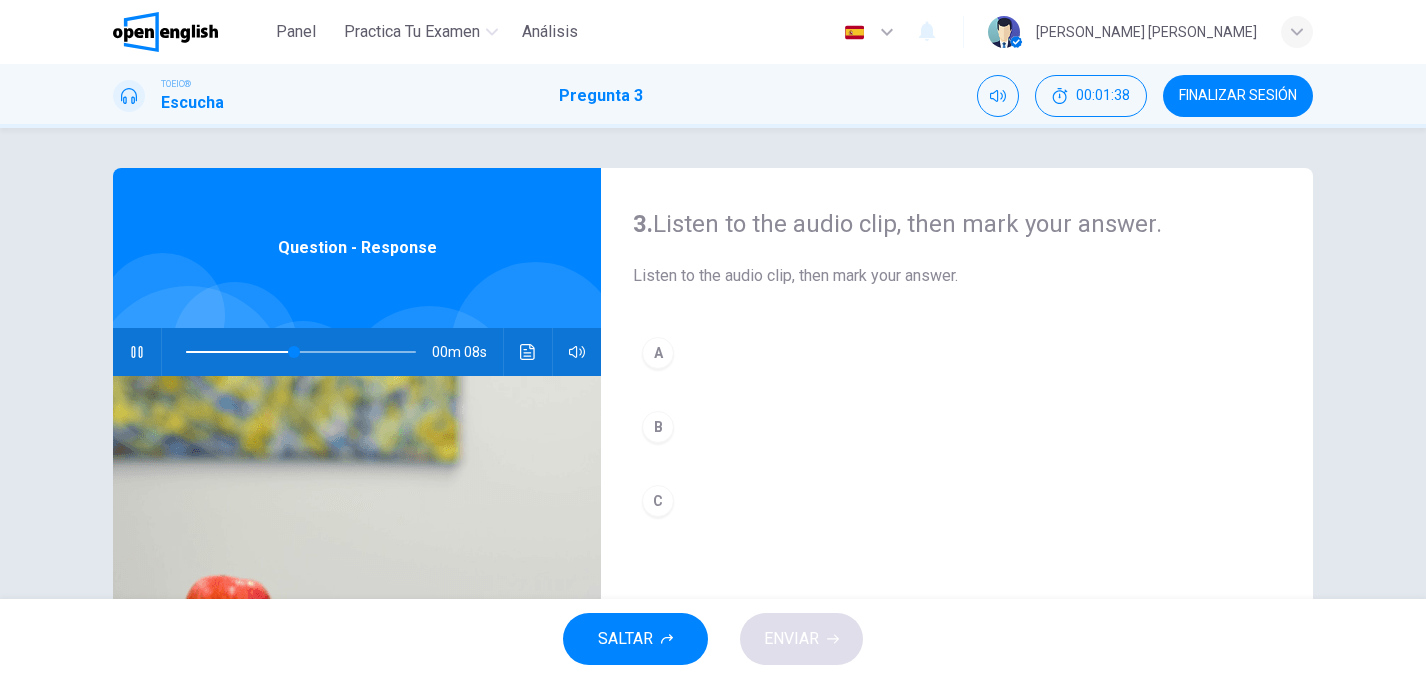 click on "A" at bounding box center (658, 353) 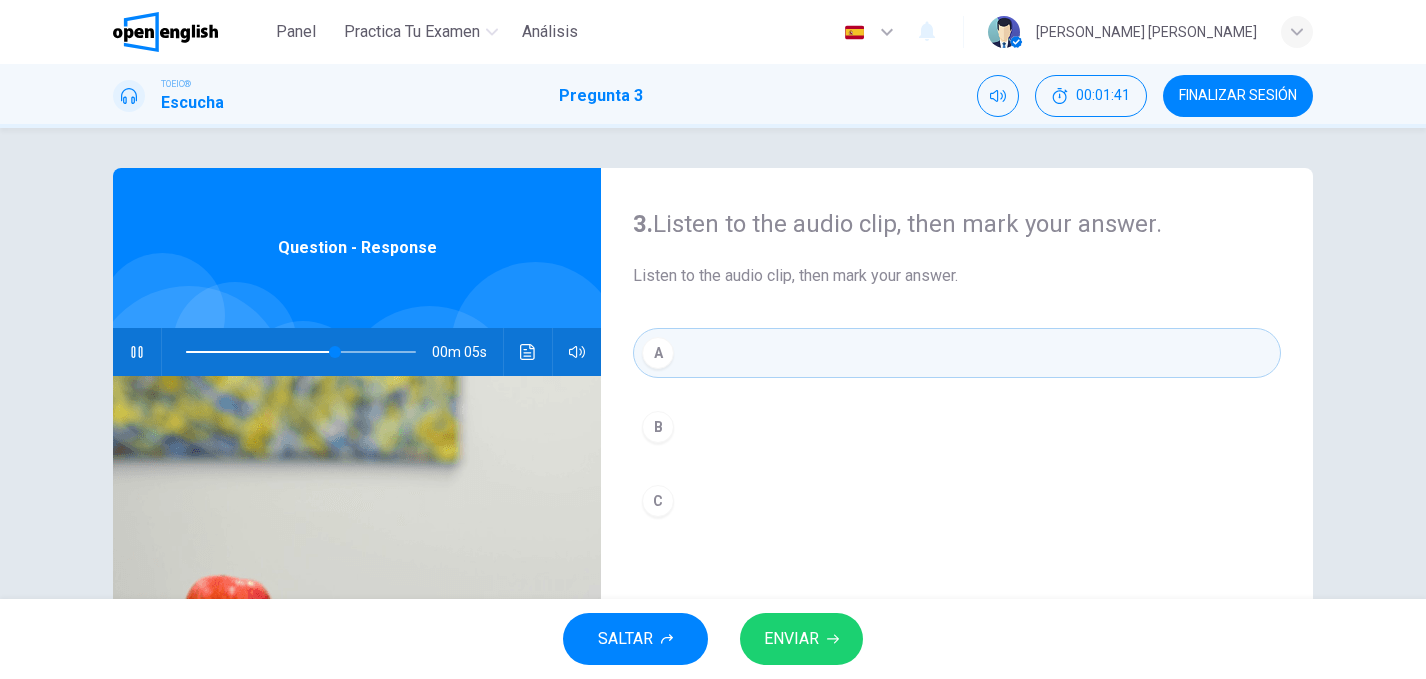 click on "ENVIAR" at bounding box center [801, 639] 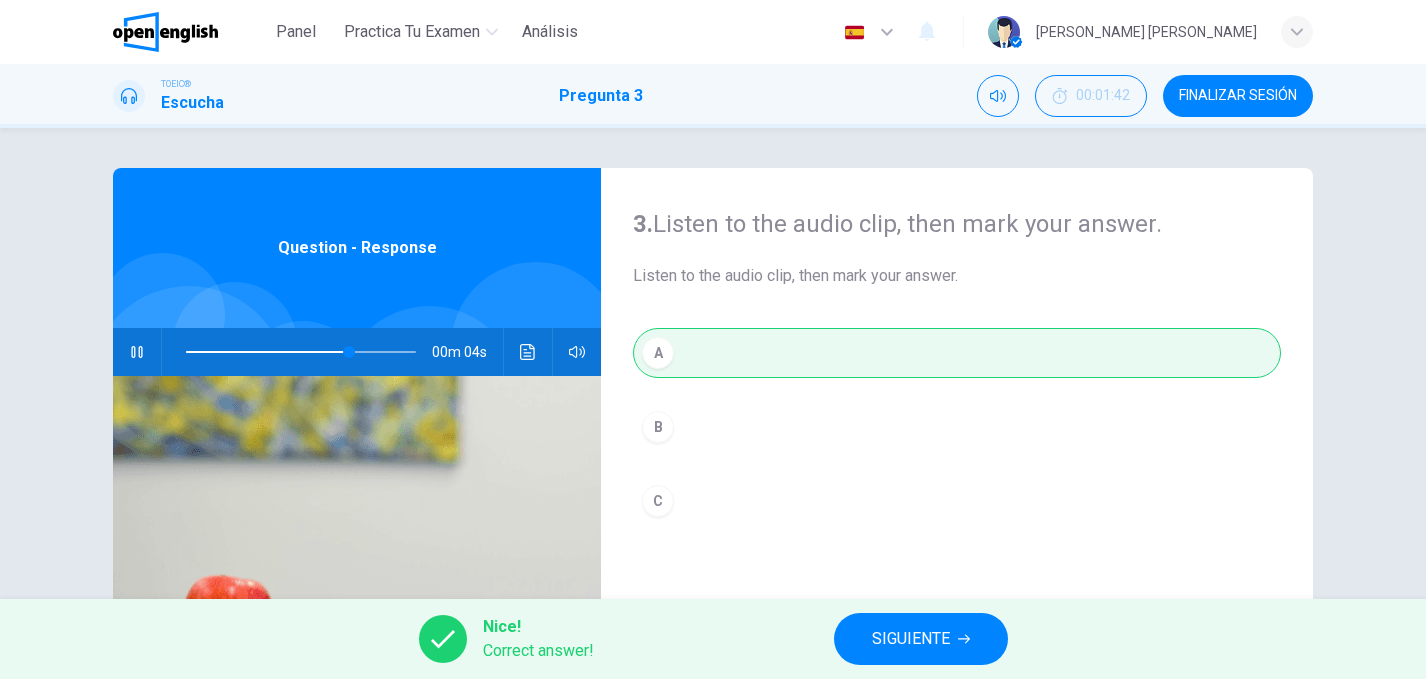 type on "**" 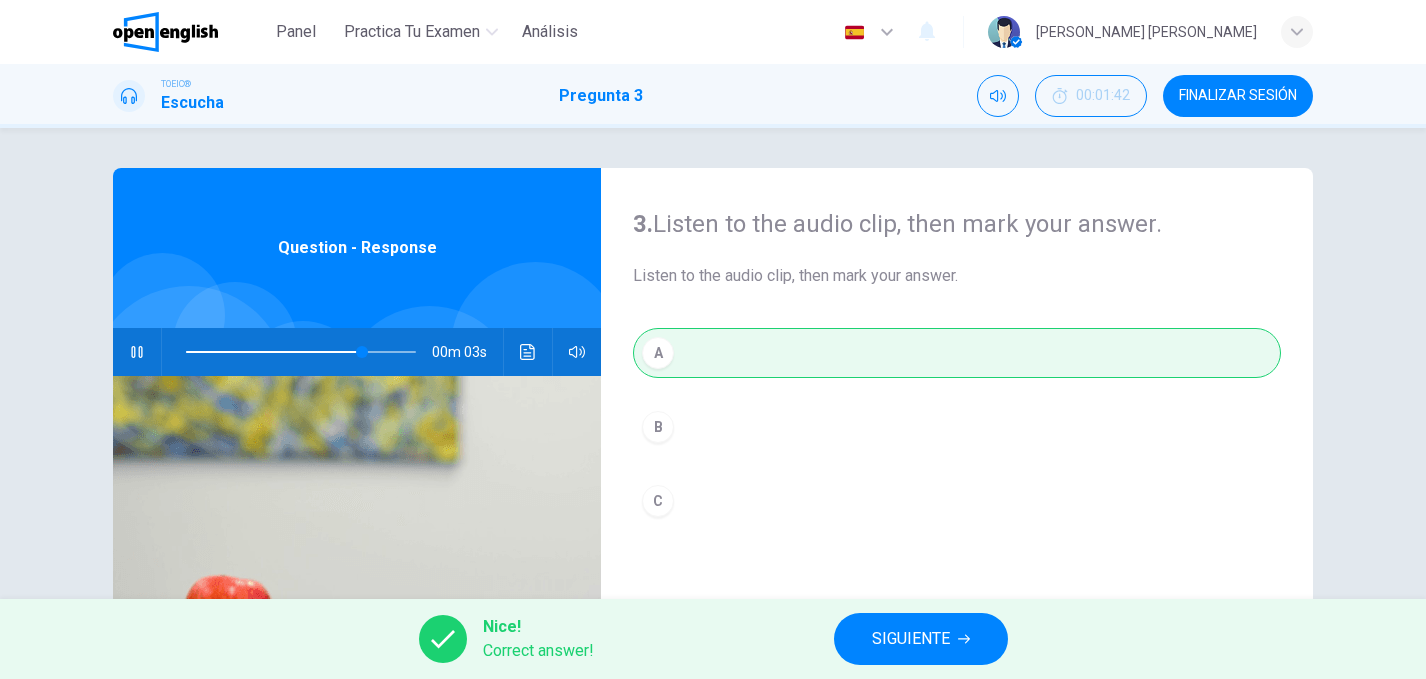 click on "SIGUIENTE" at bounding box center (911, 639) 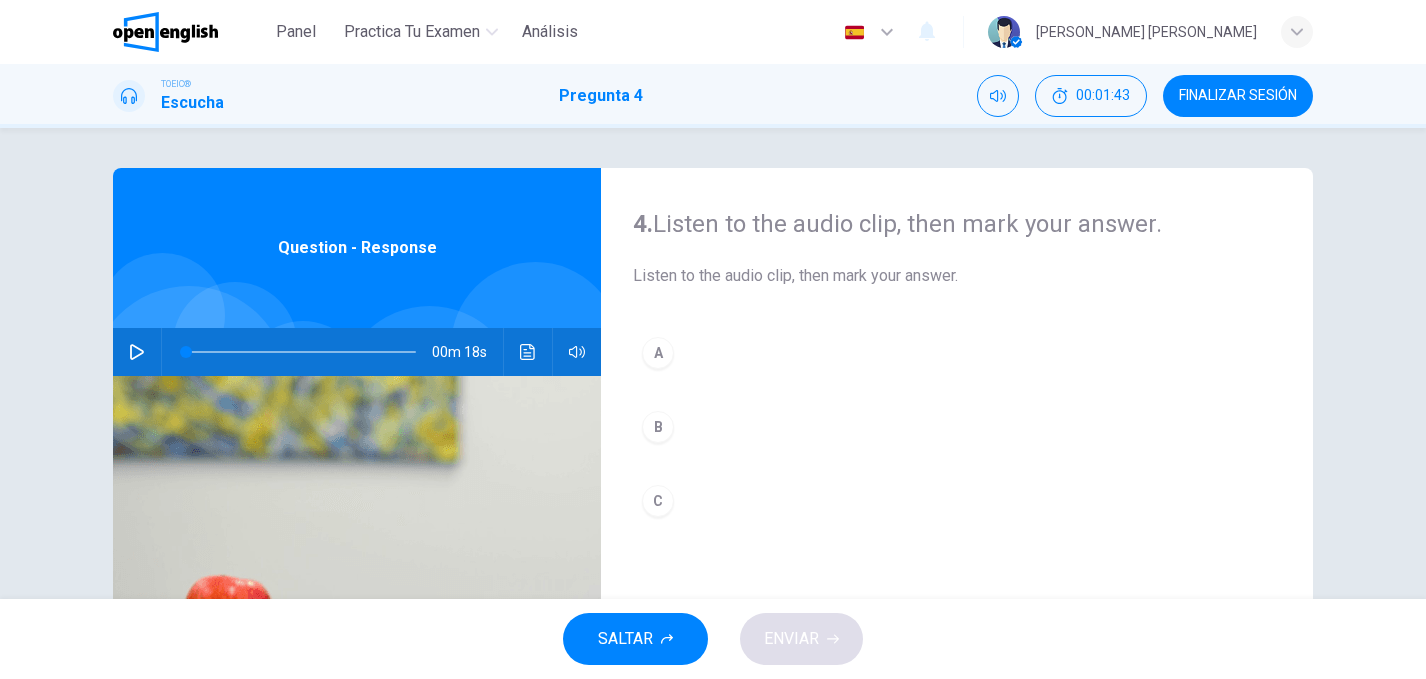 click 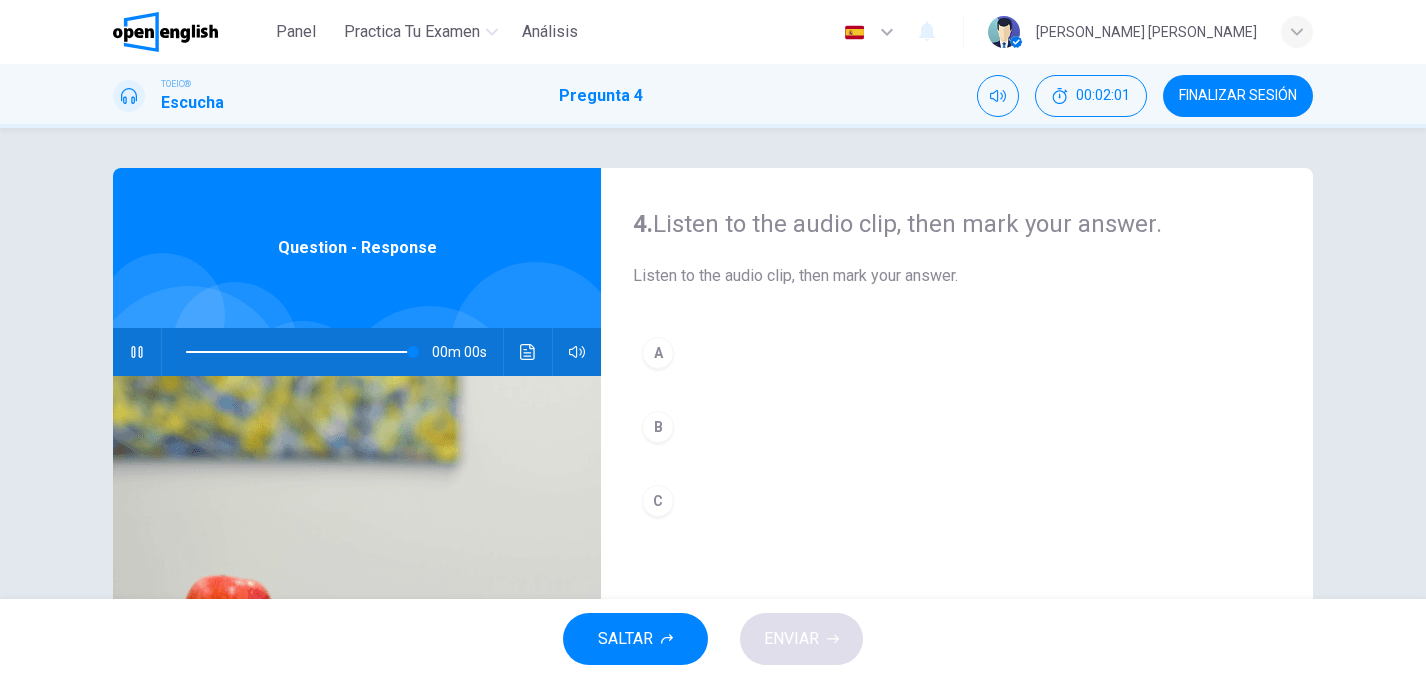 type on "*" 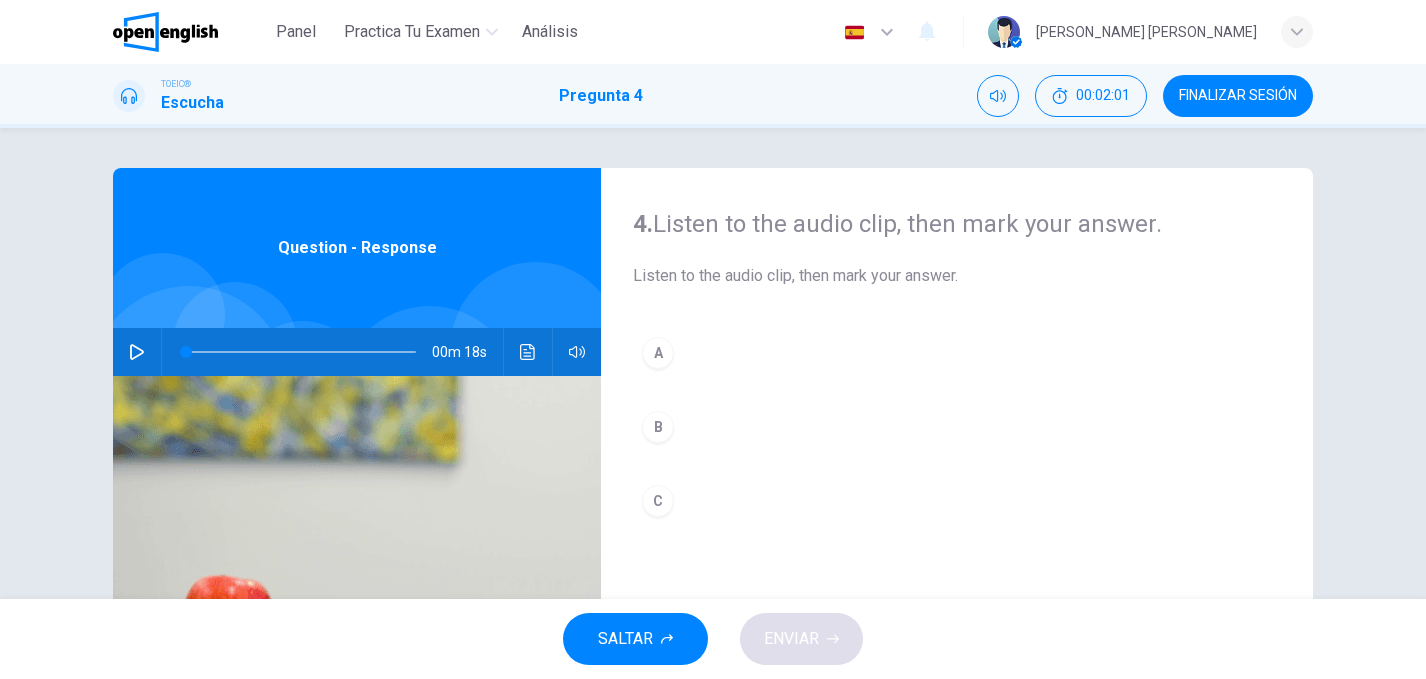 click on "B" at bounding box center [658, 427] 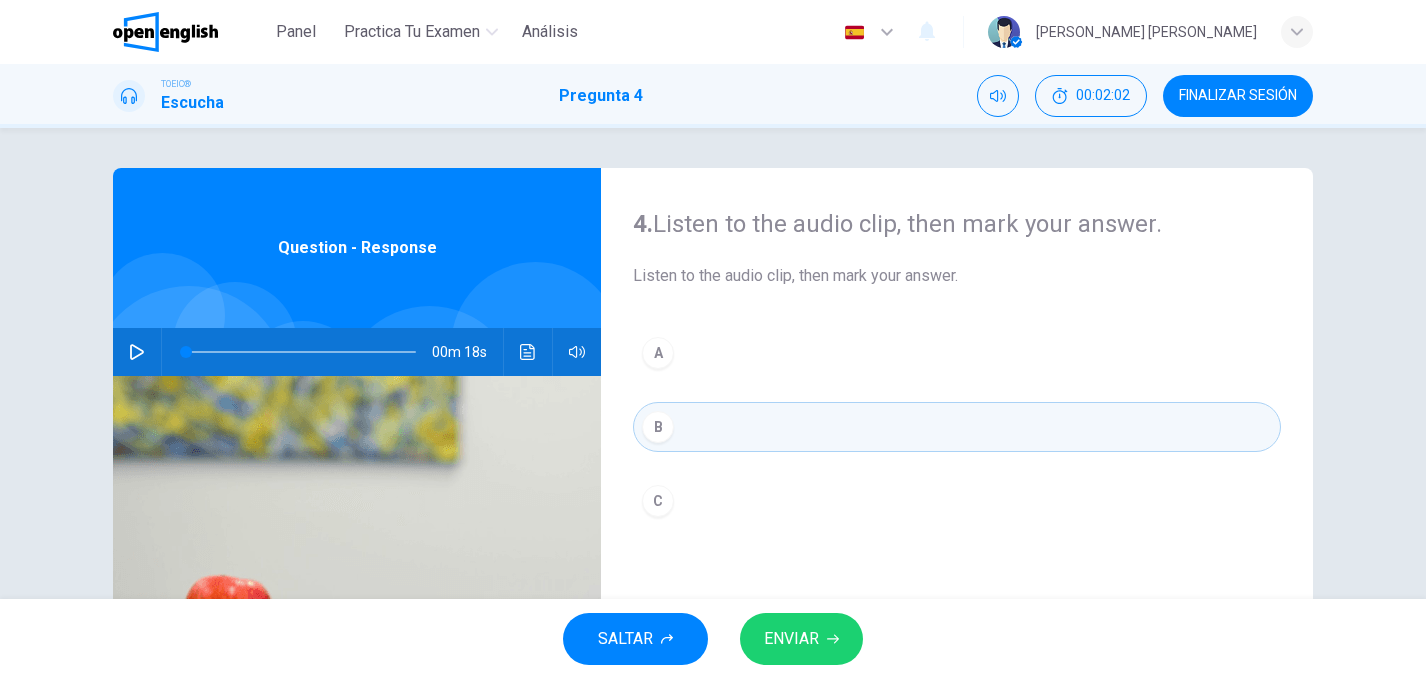 click on "ENVIAR" at bounding box center [791, 639] 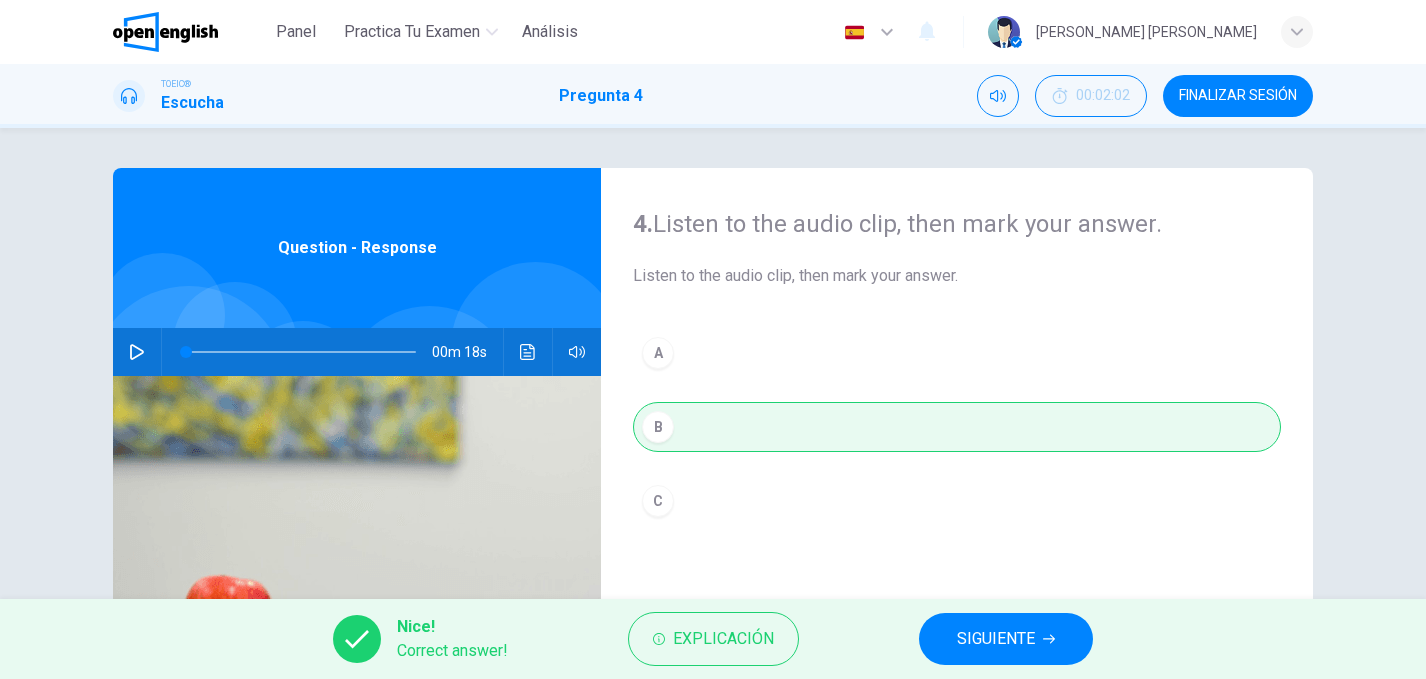 click on "SIGUIENTE" at bounding box center (1006, 639) 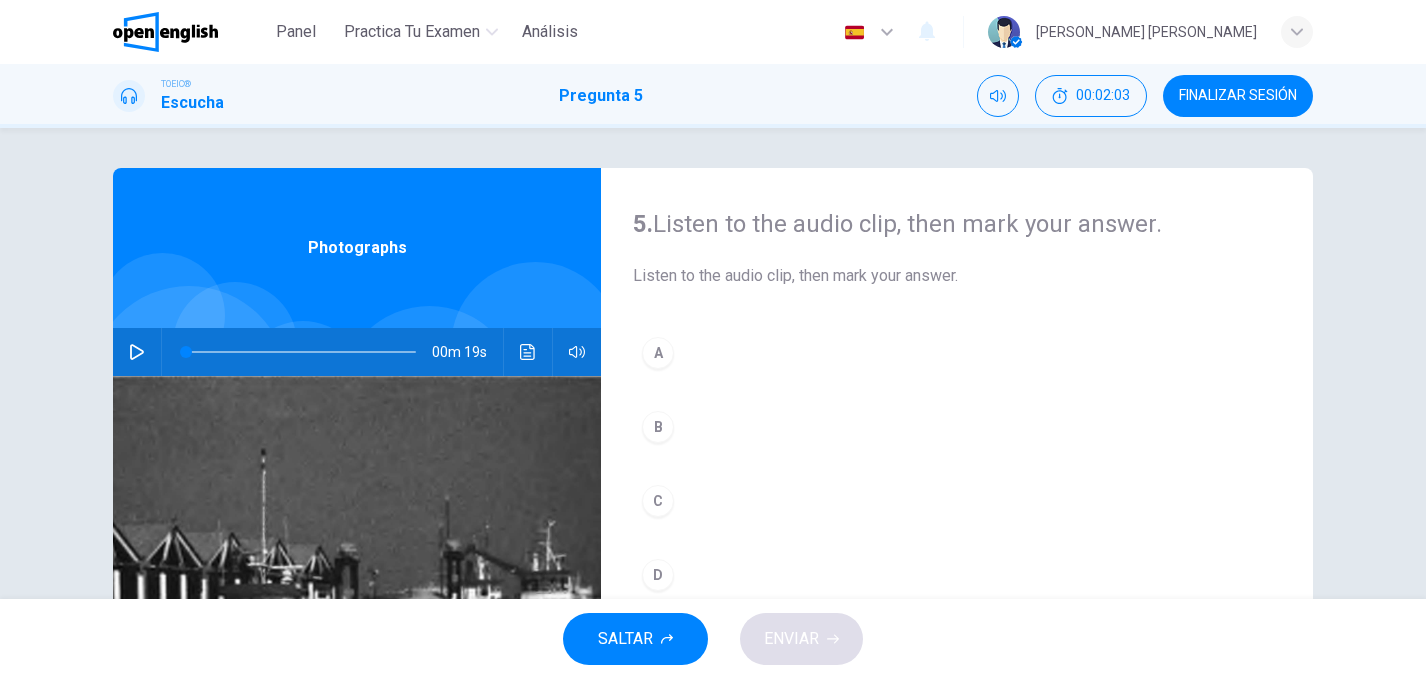 click 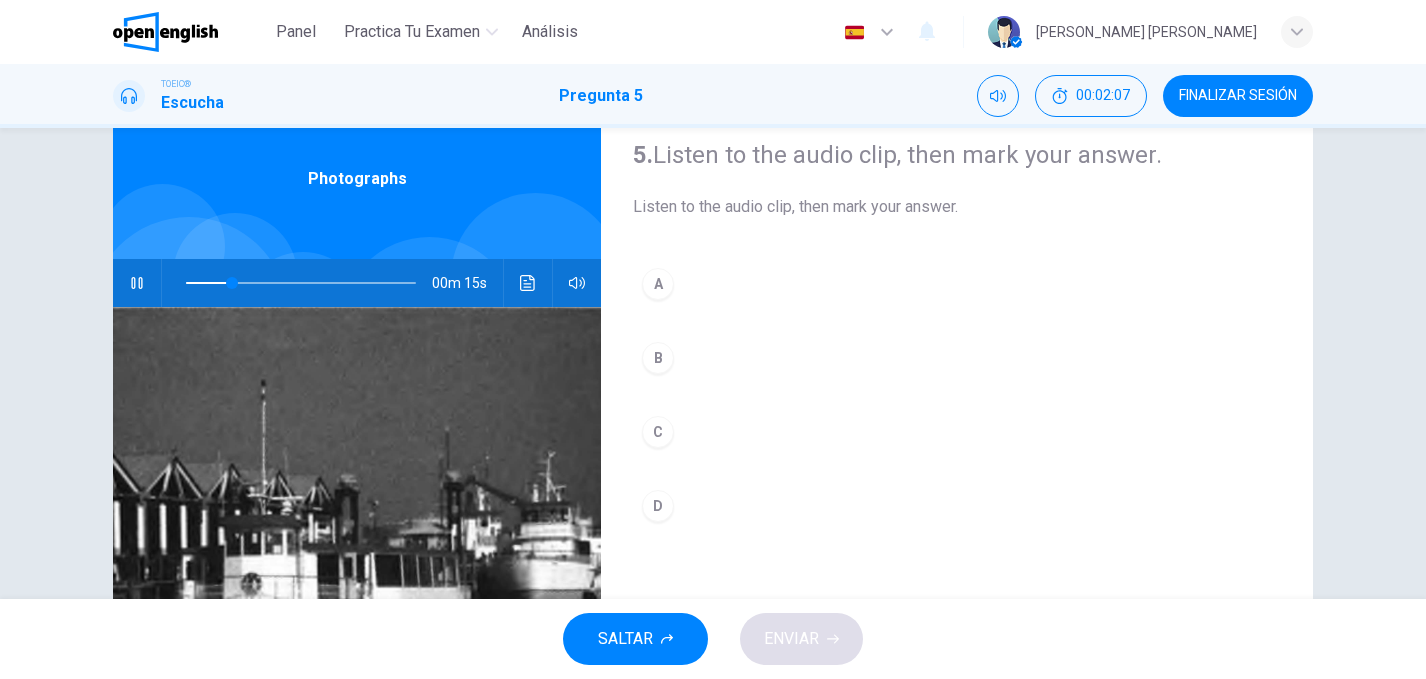 scroll, scrollTop: 0, scrollLeft: 0, axis: both 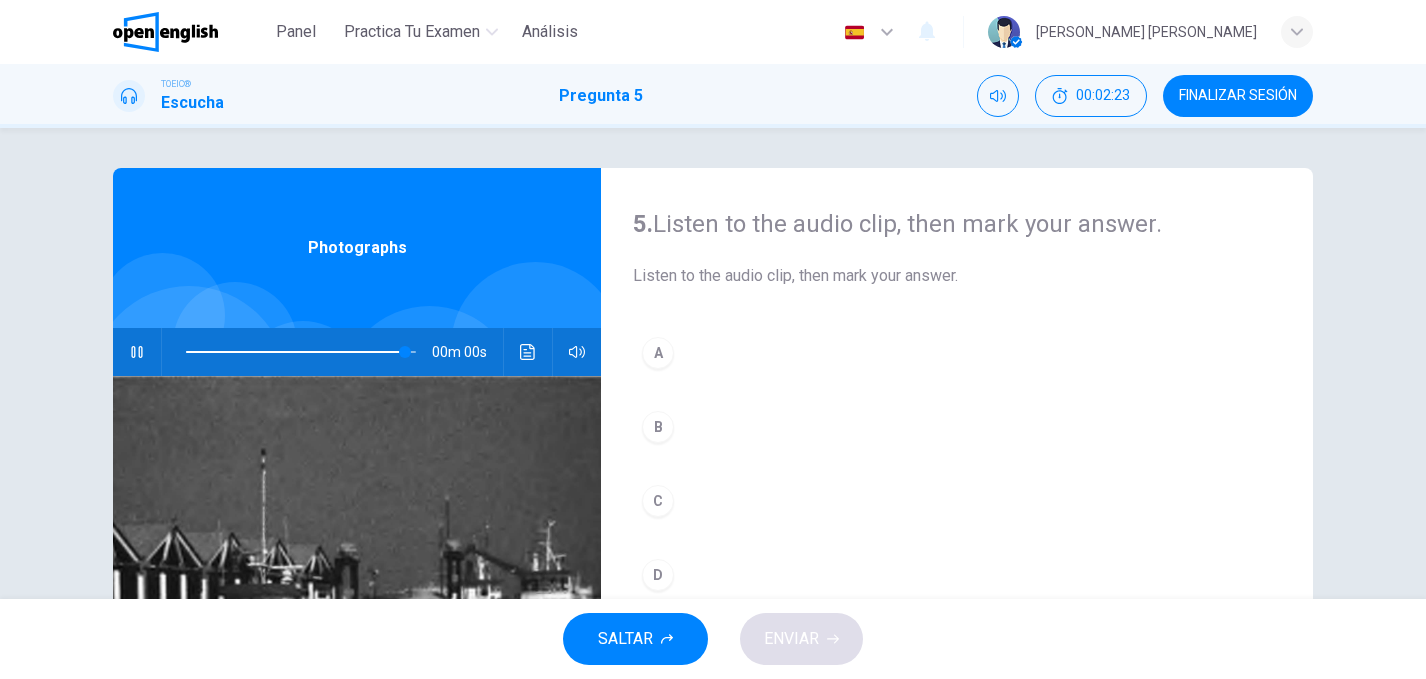 type on "*" 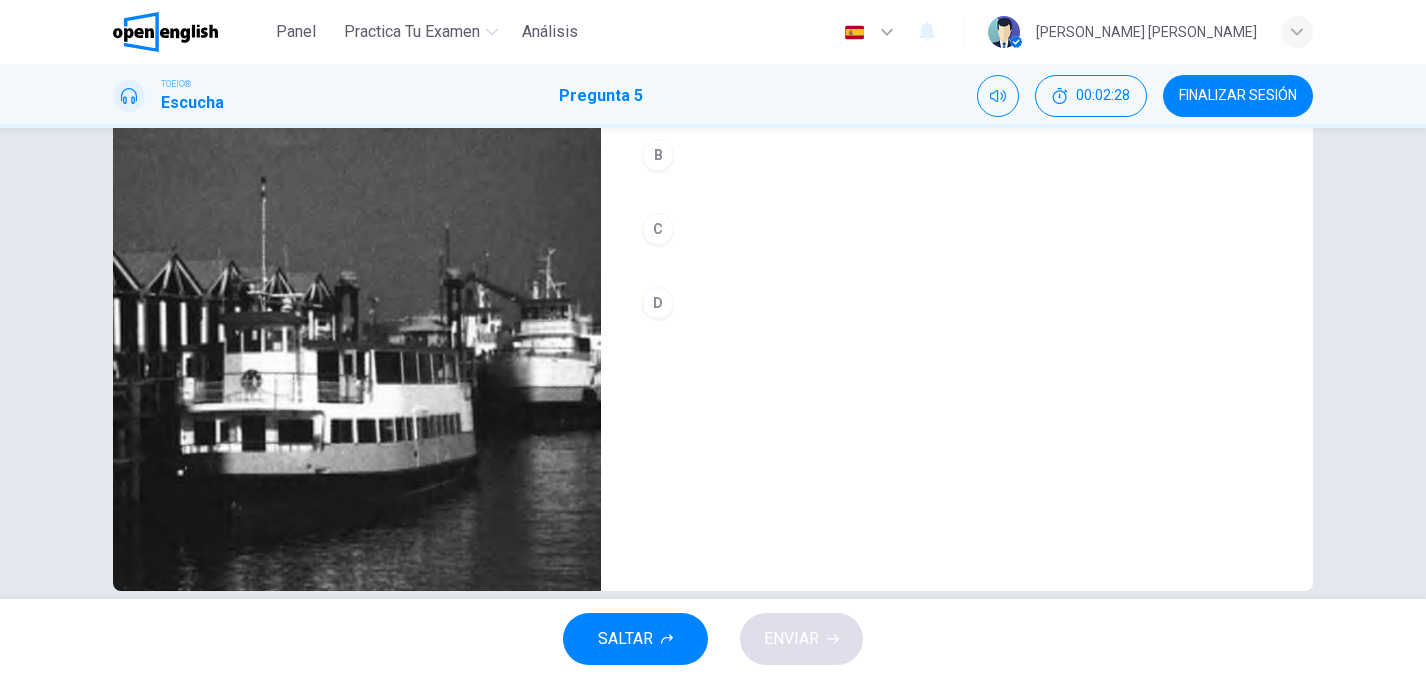 scroll, scrollTop: 257, scrollLeft: 0, axis: vertical 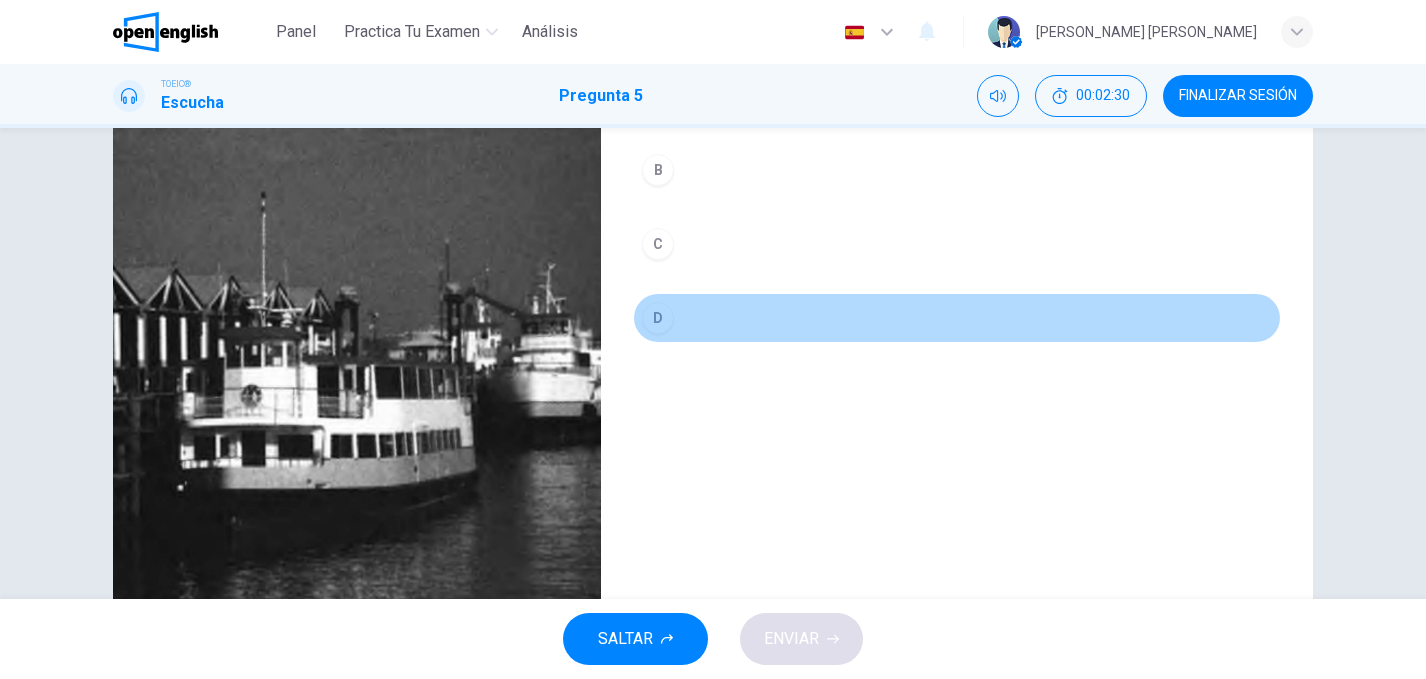 click on "D" at bounding box center (658, 318) 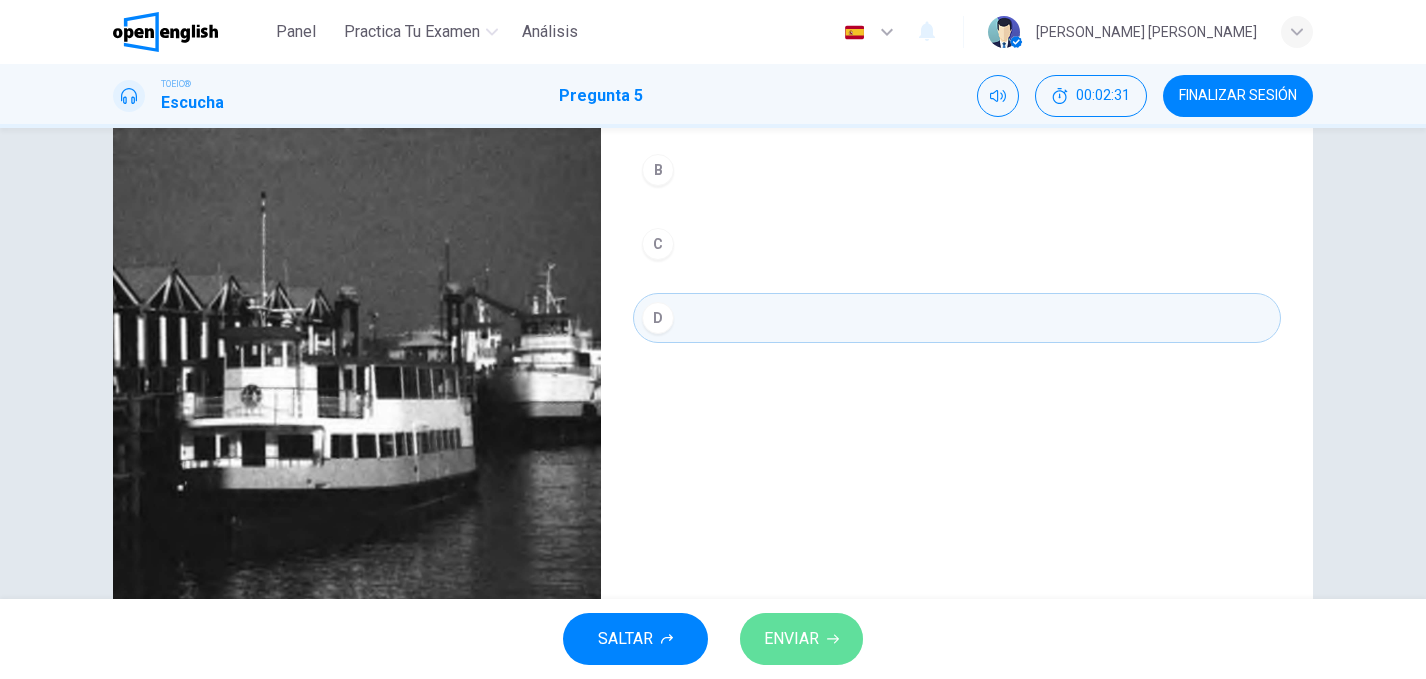click on "ENVIAR" at bounding box center [791, 639] 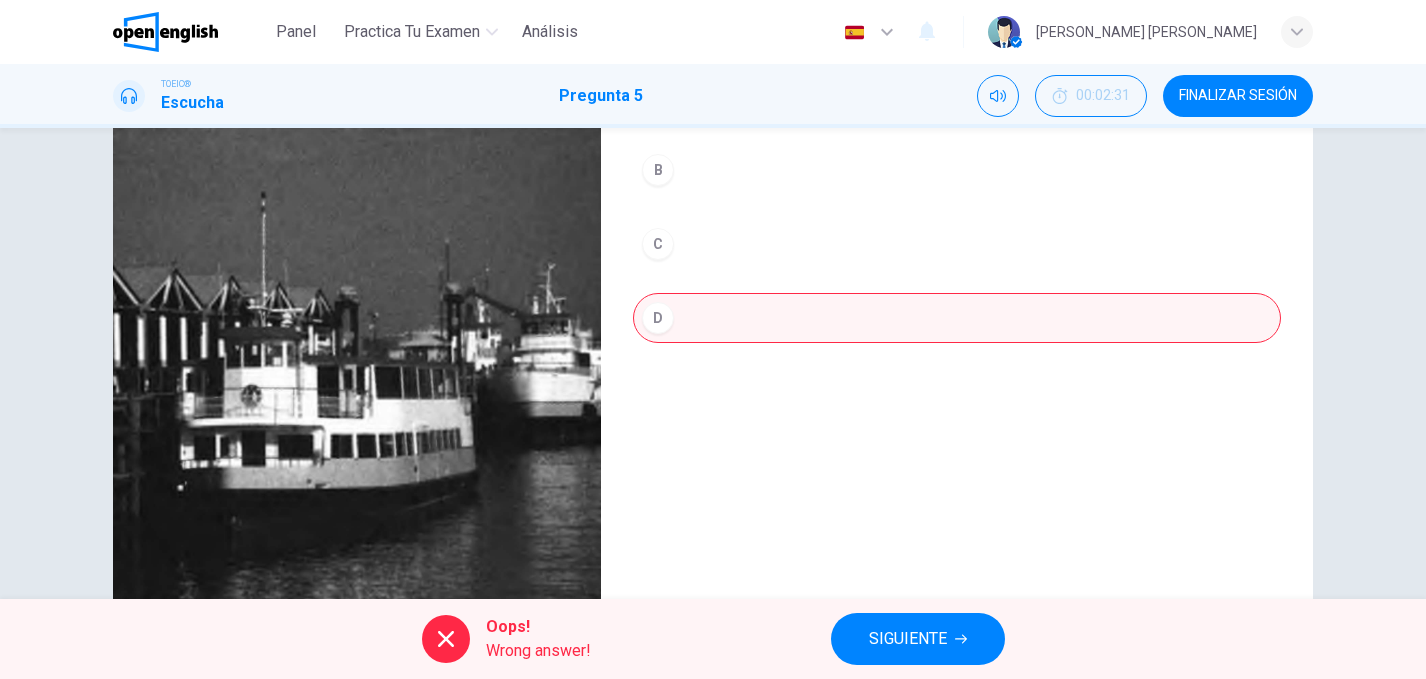 click on "SIGUIENTE" at bounding box center (908, 639) 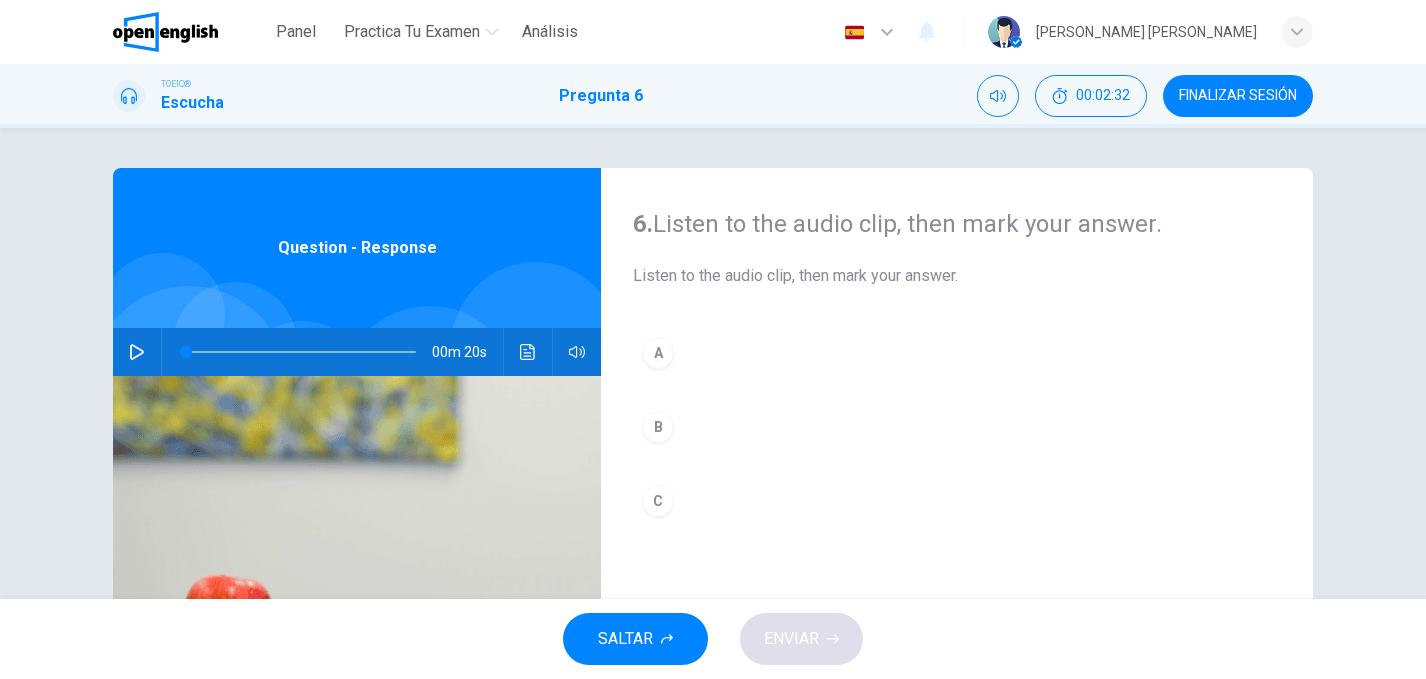 click 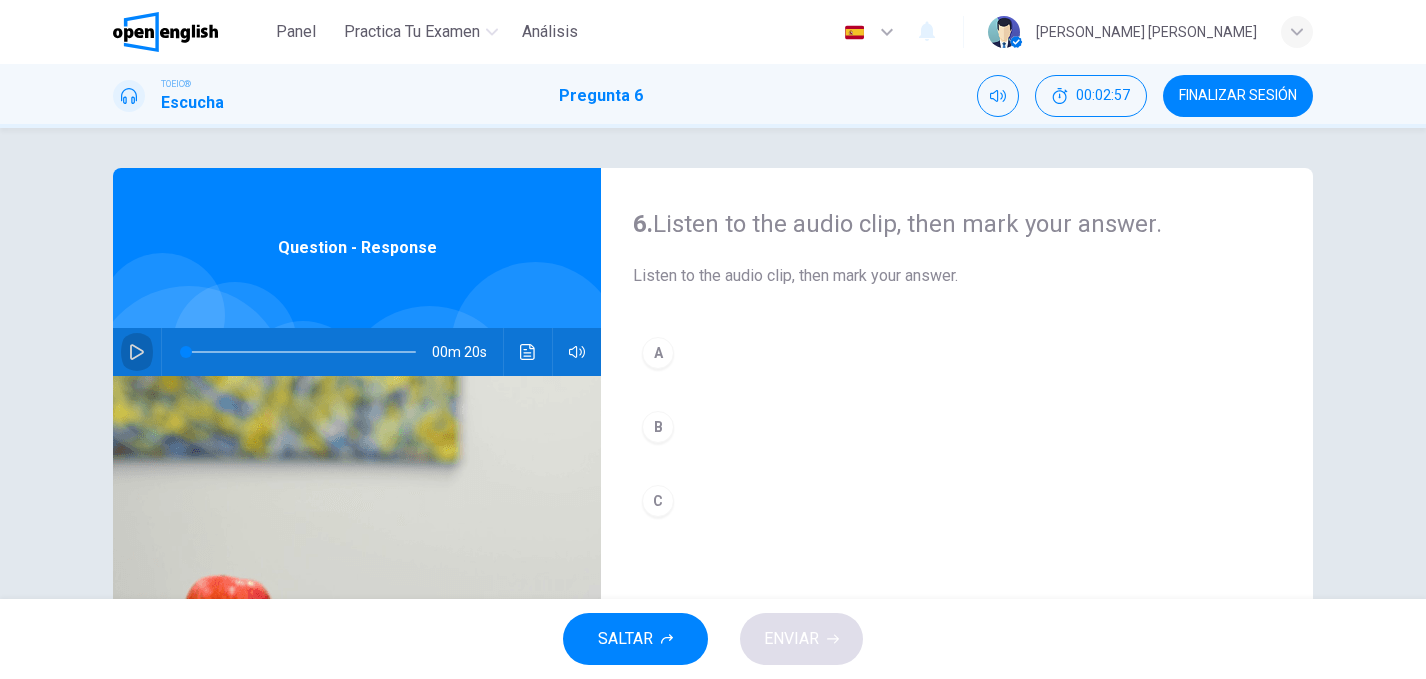 click 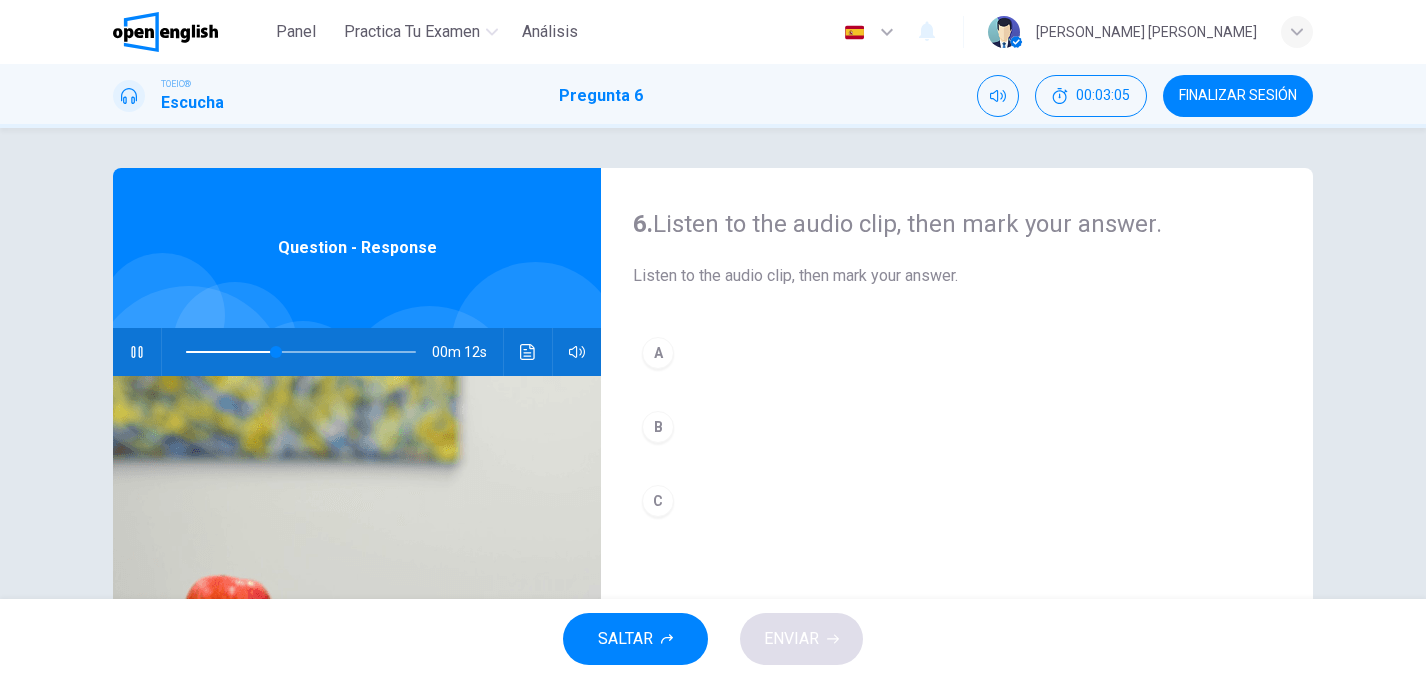 click 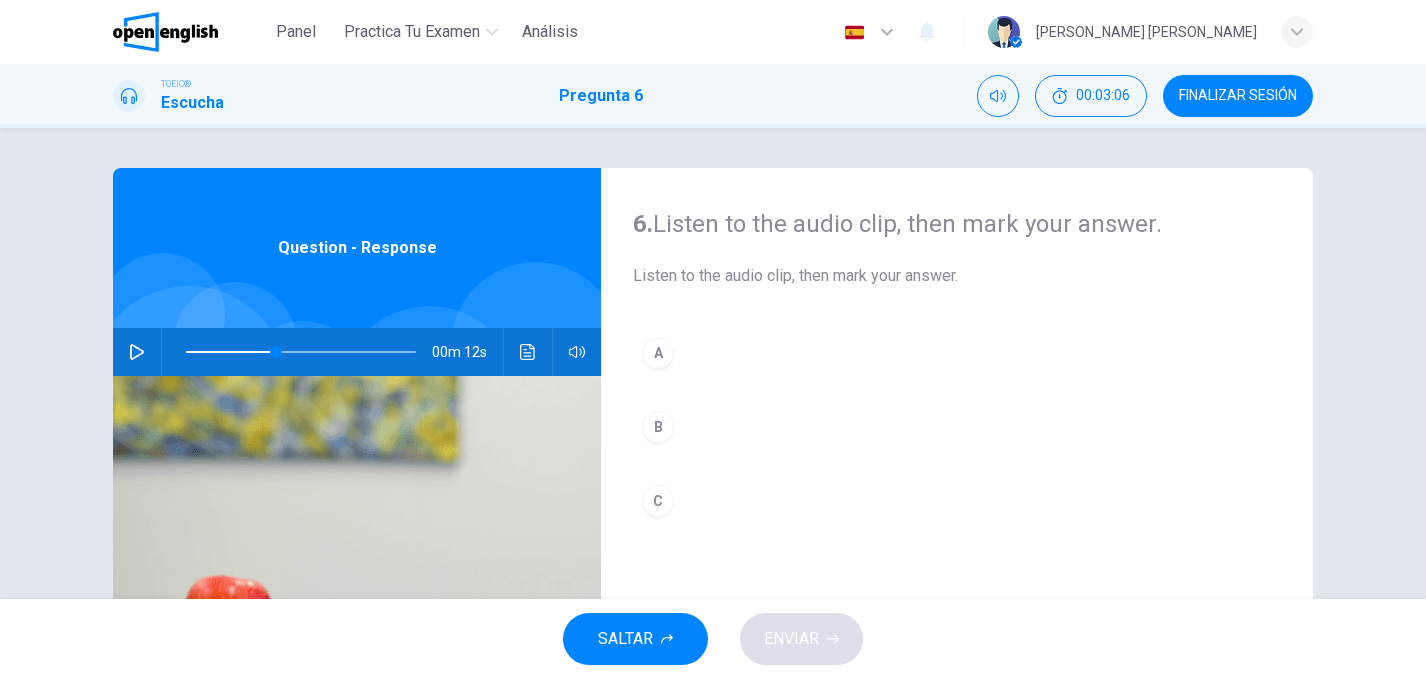 click at bounding box center (301, 352) 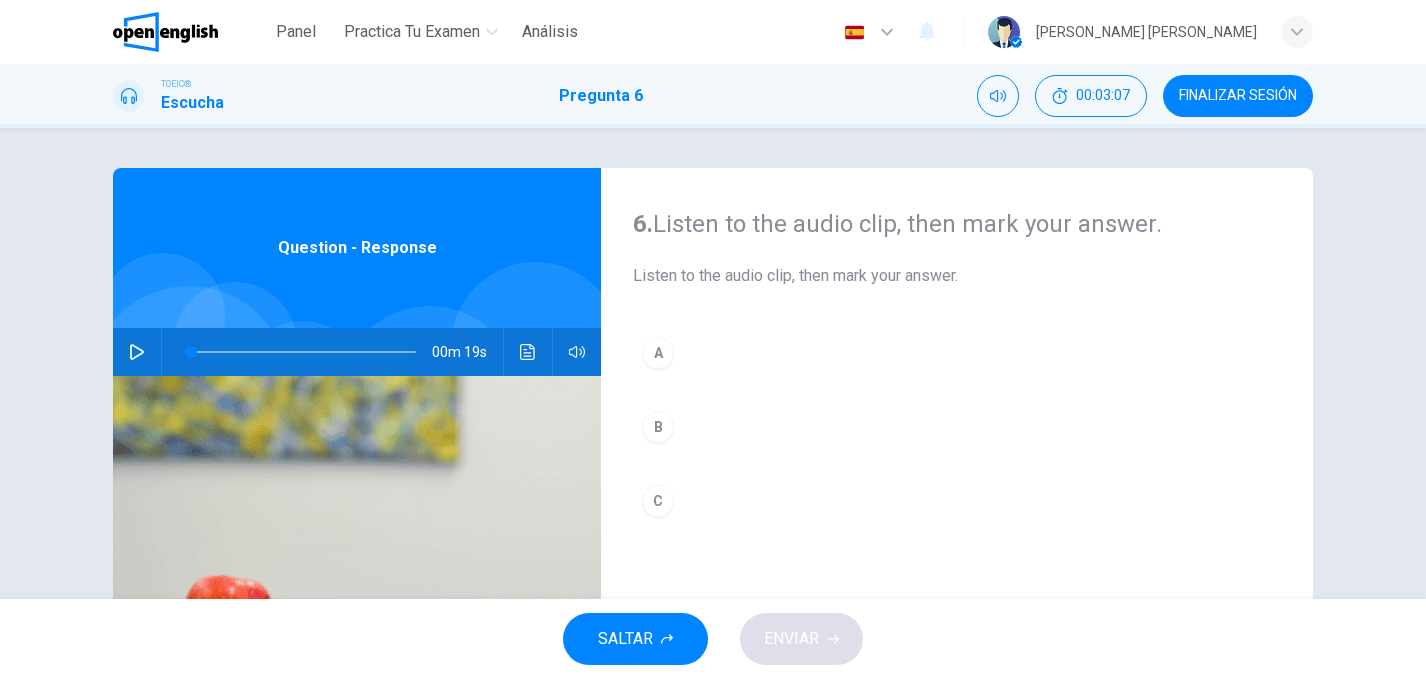click 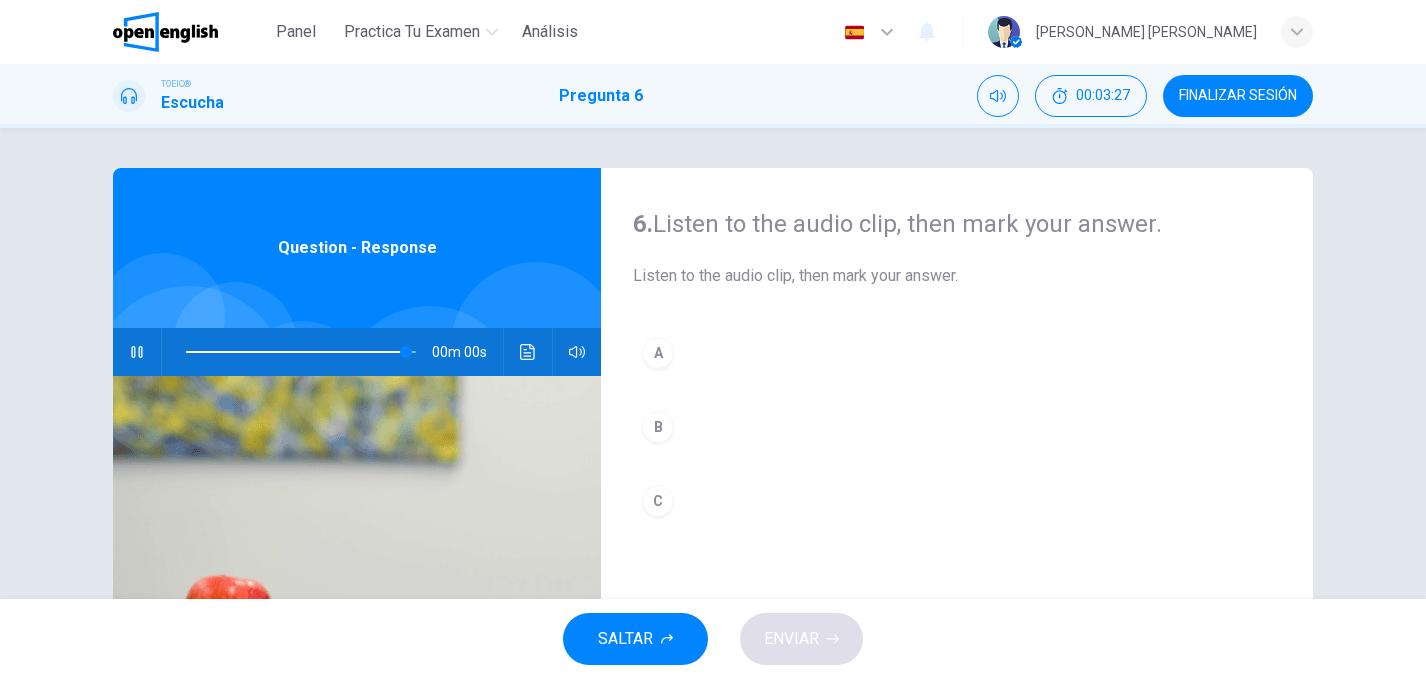 type on "*" 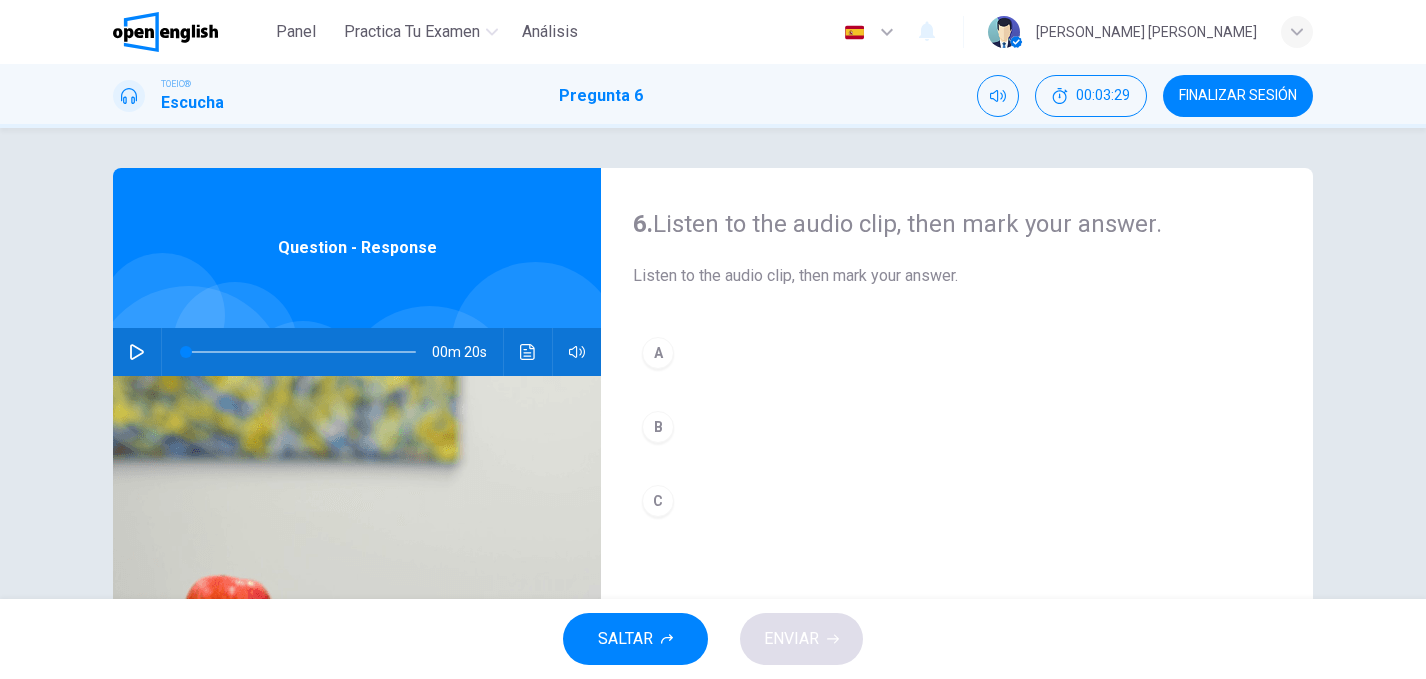 click on "C" at bounding box center (658, 501) 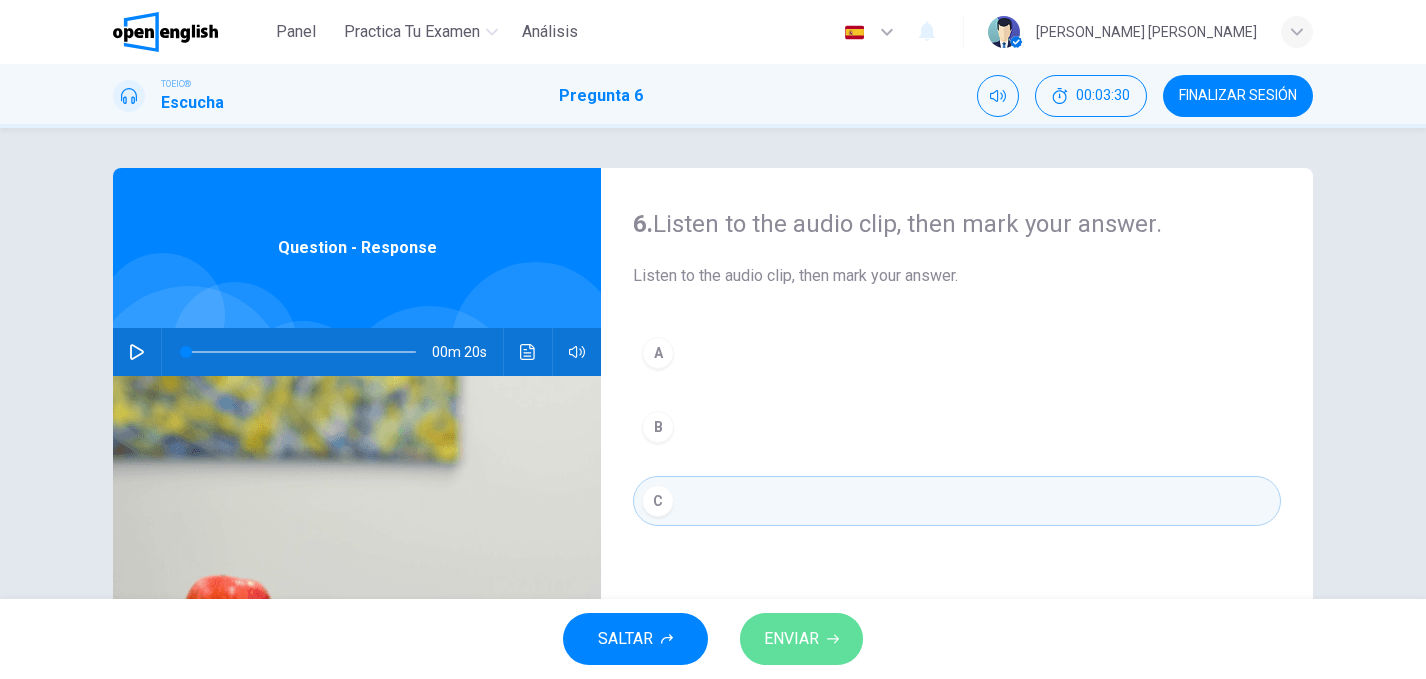 click on "ENVIAR" at bounding box center [791, 639] 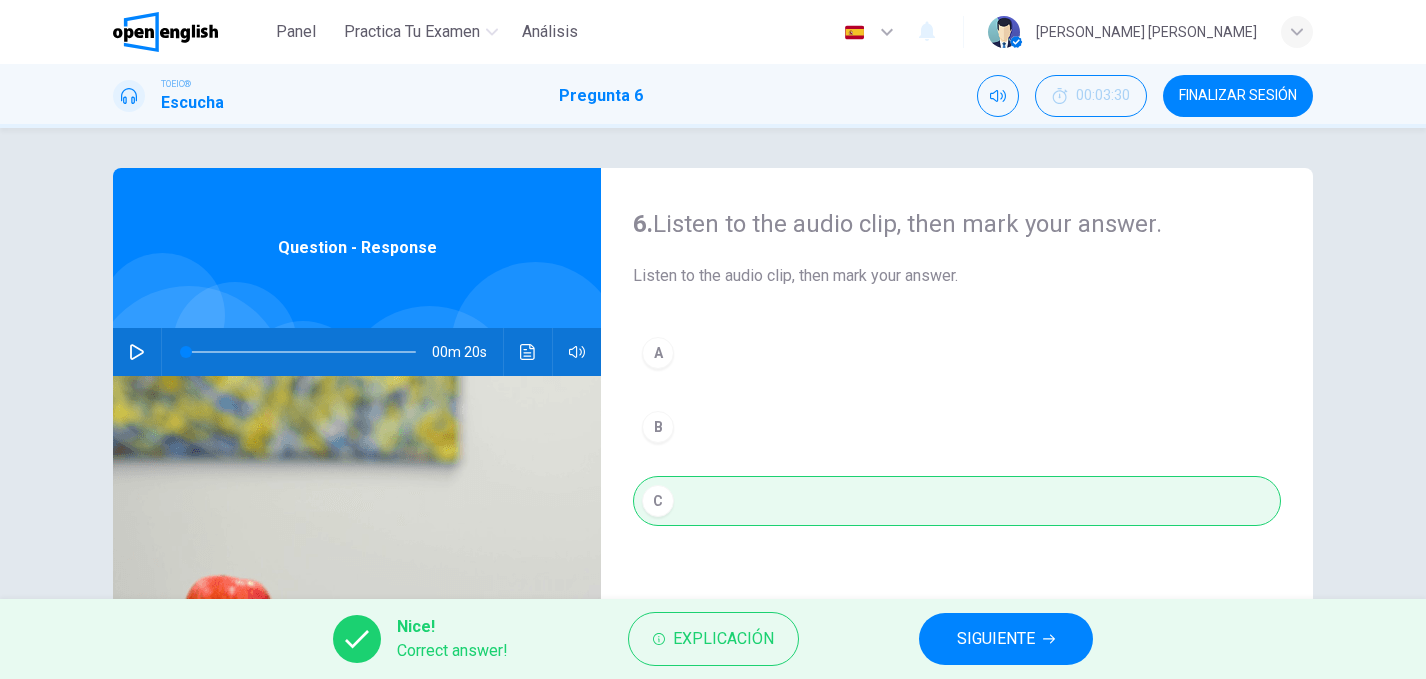 click on "A B C" at bounding box center (957, 447) 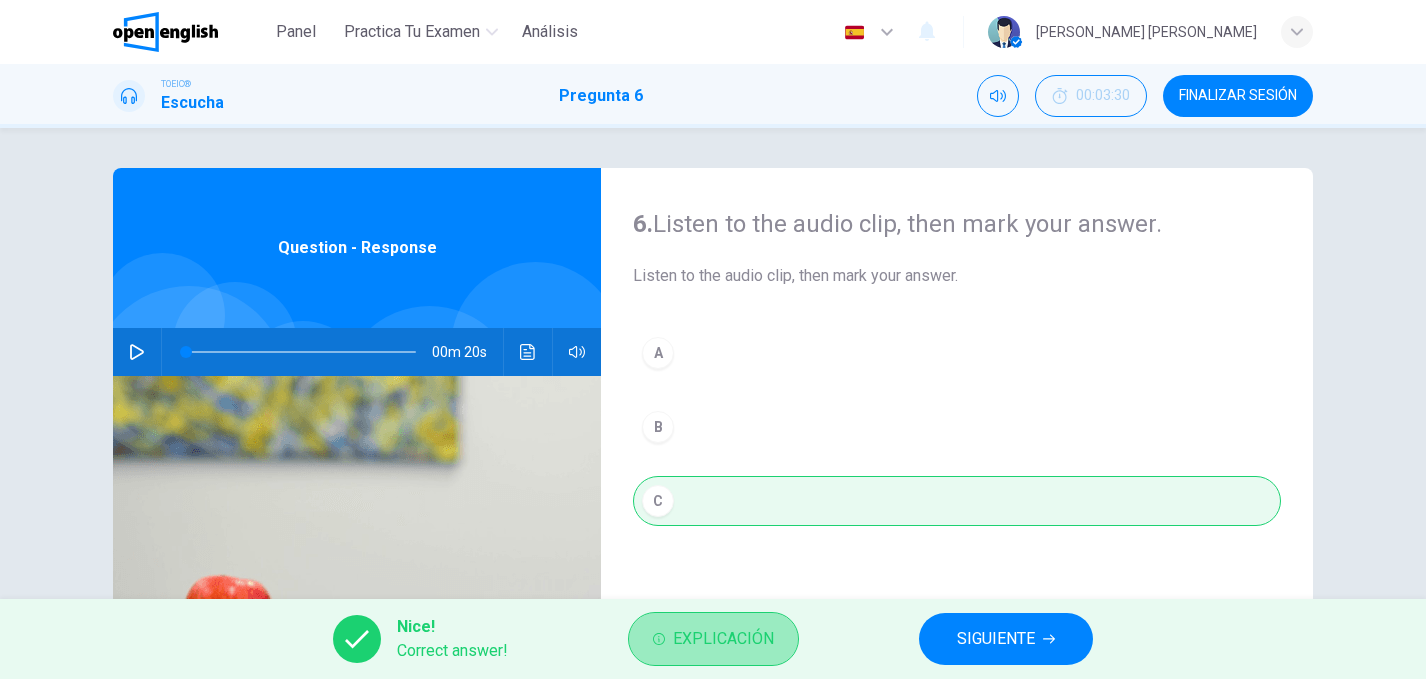 click on "Explicación" at bounding box center [723, 639] 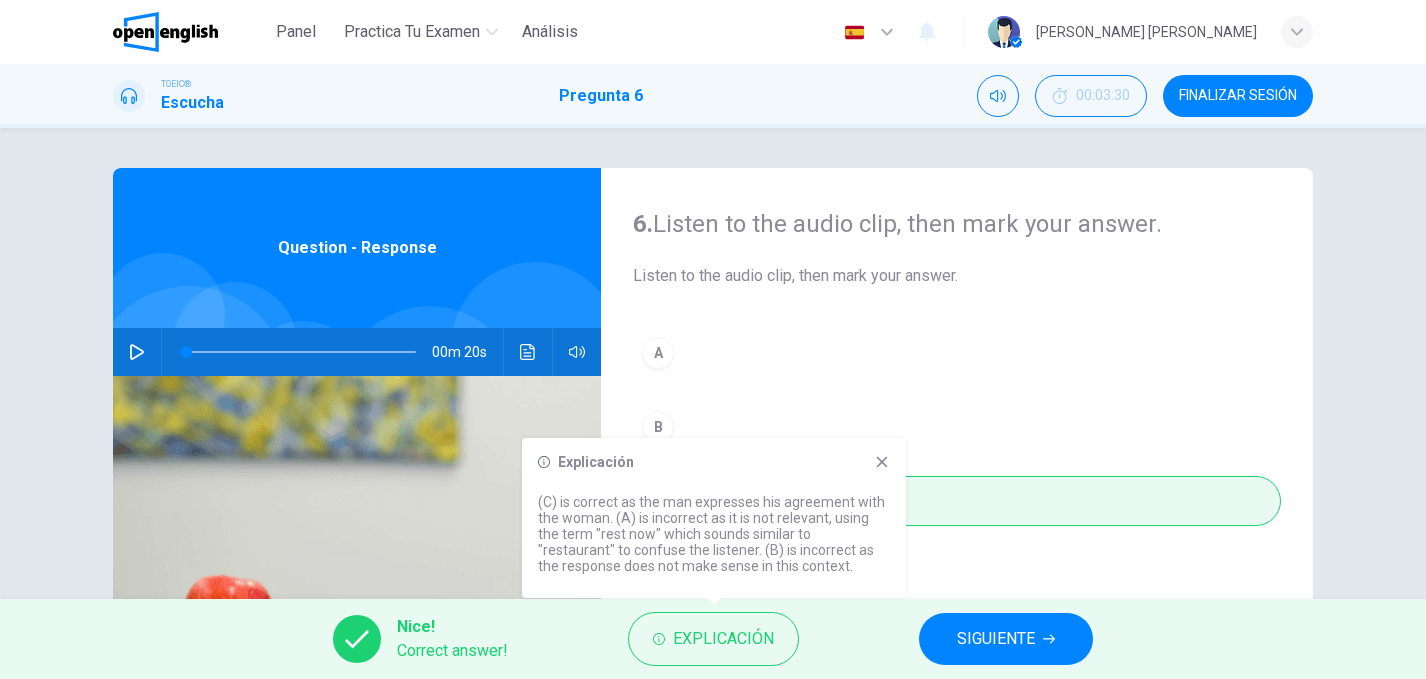 click on "Explicación (C) is correct as the man expresses his agreement with the woman. (A) is incorrect as it is not relevant, using the term "rest now" which sounds similar to "restaurant" to confuse the listener. (B) is incorrect as the response does not make sense in this context." at bounding box center [714, 518] 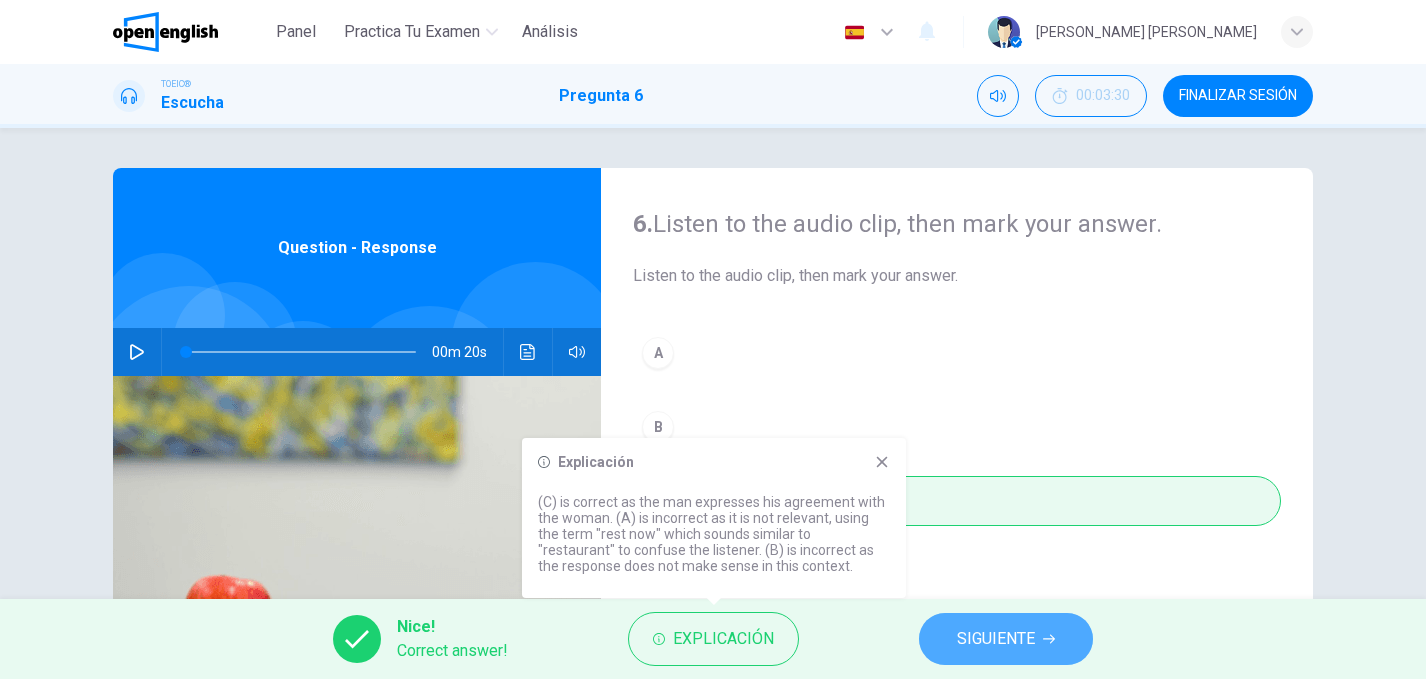click on "SIGUIENTE" at bounding box center [1006, 639] 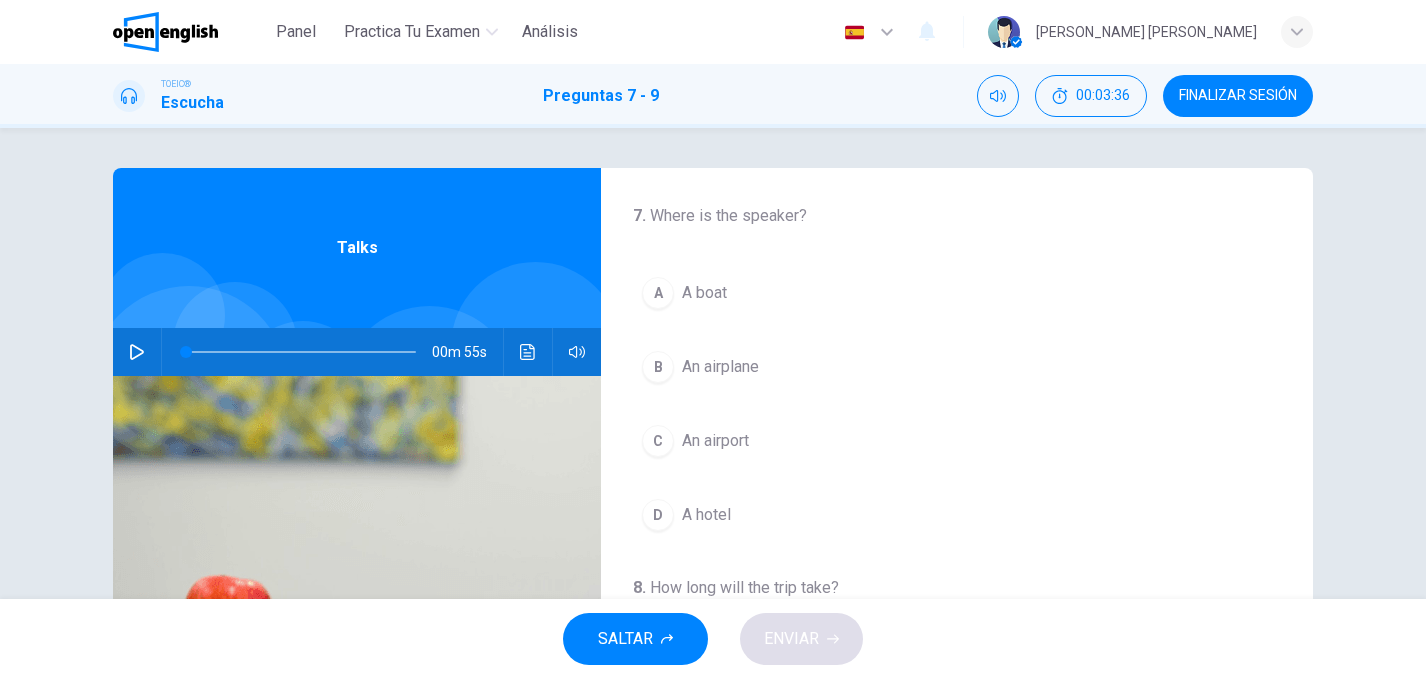 click 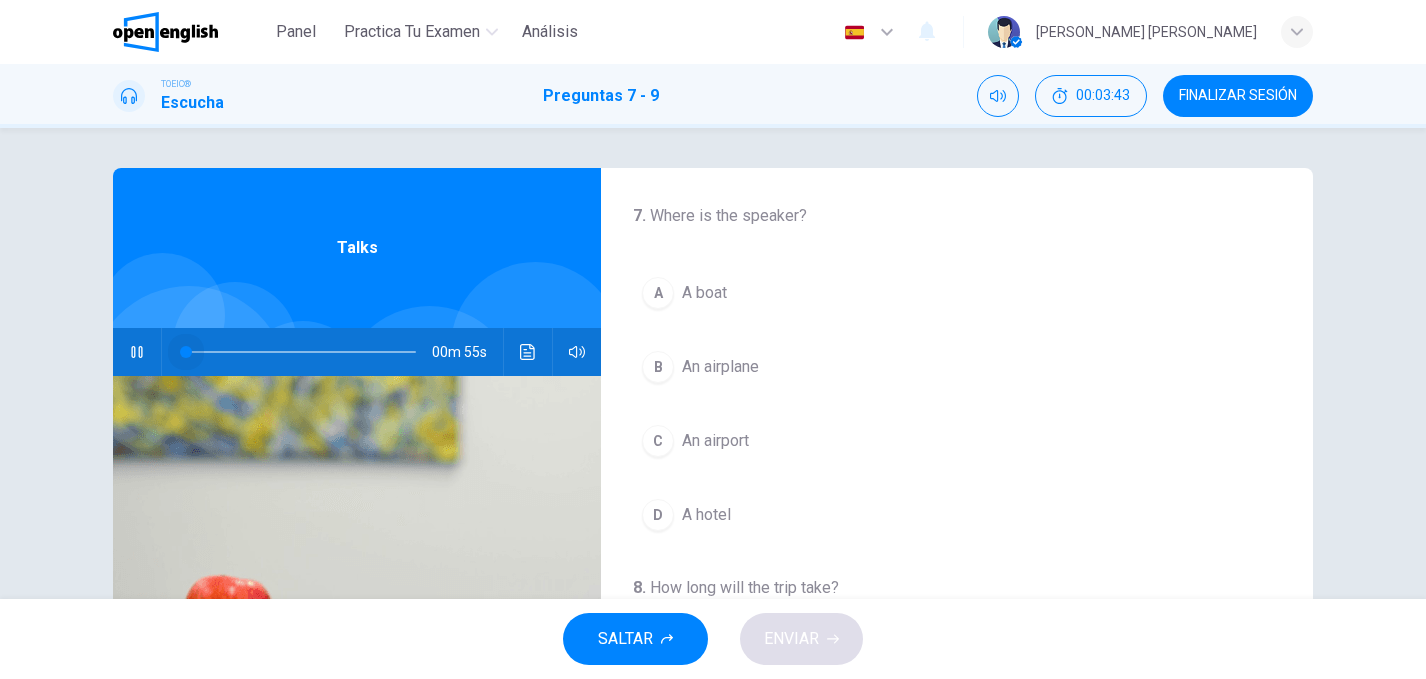 drag, startPoint x: 186, startPoint y: 354, endPoint x: 159, endPoint y: 353, distance: 27.018513 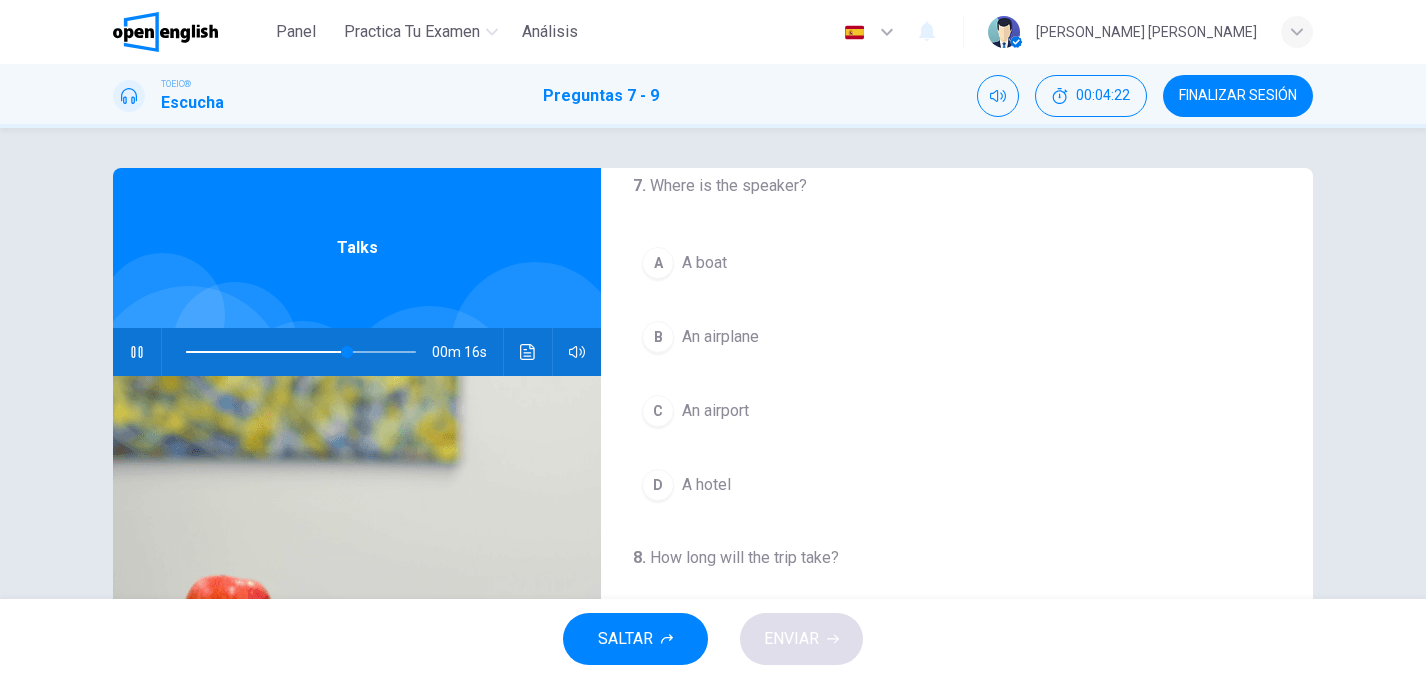 scroll, scrollTop: 32, scrollLeft: 0, axis: vertical 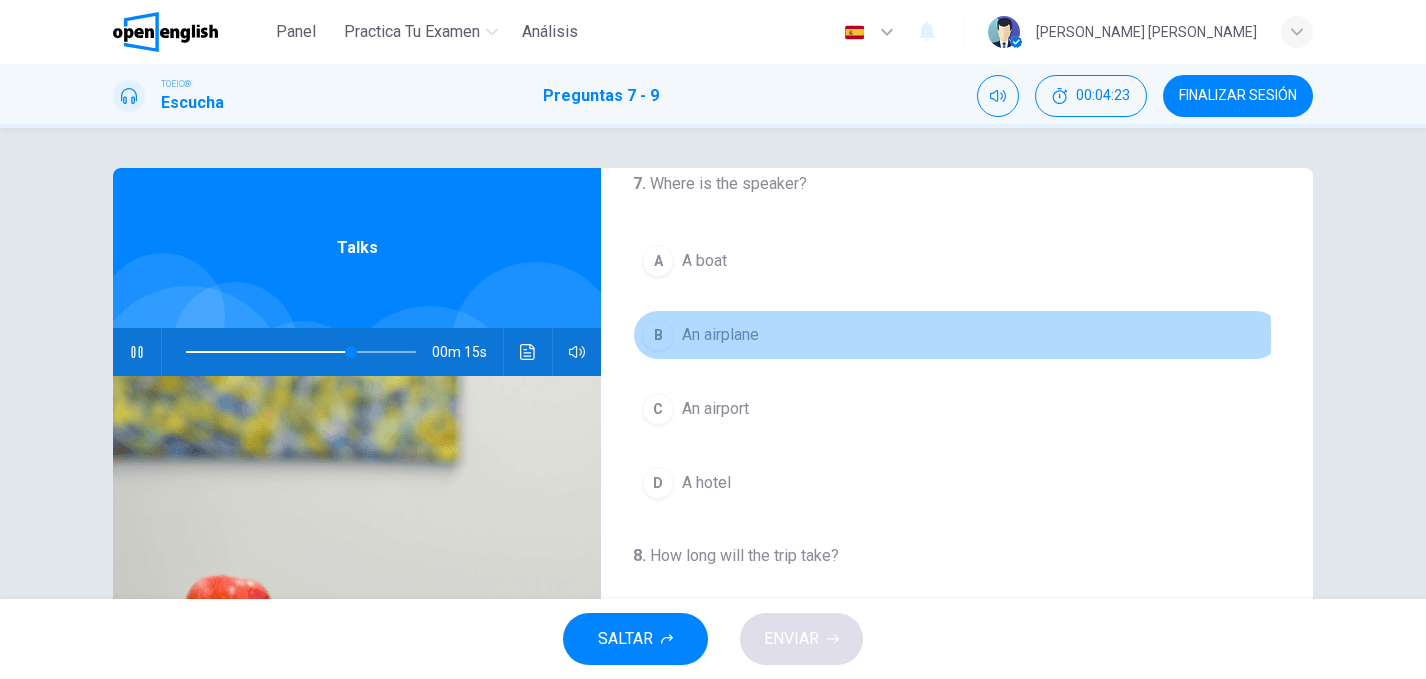 click on "B" at bounding box center [658, 335] 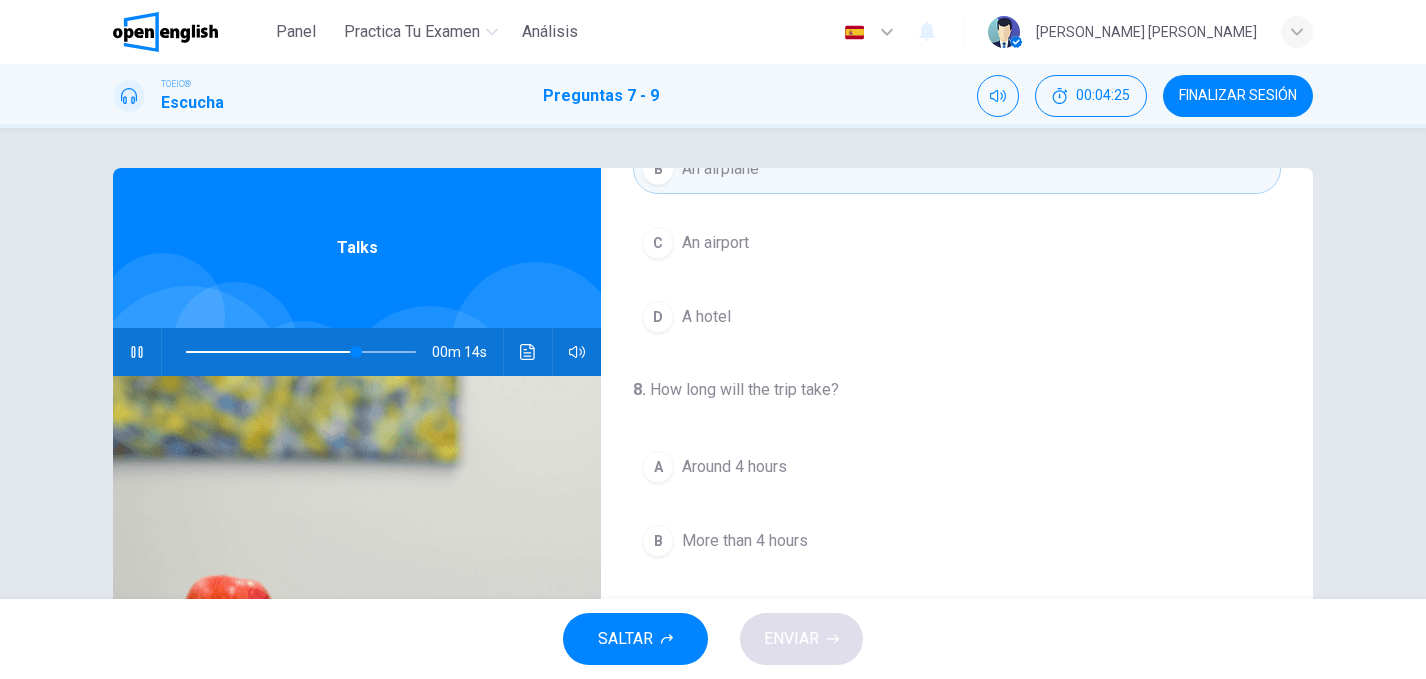 scroll, scrollTop: 211, scrollLeft: 0, axis: vertical 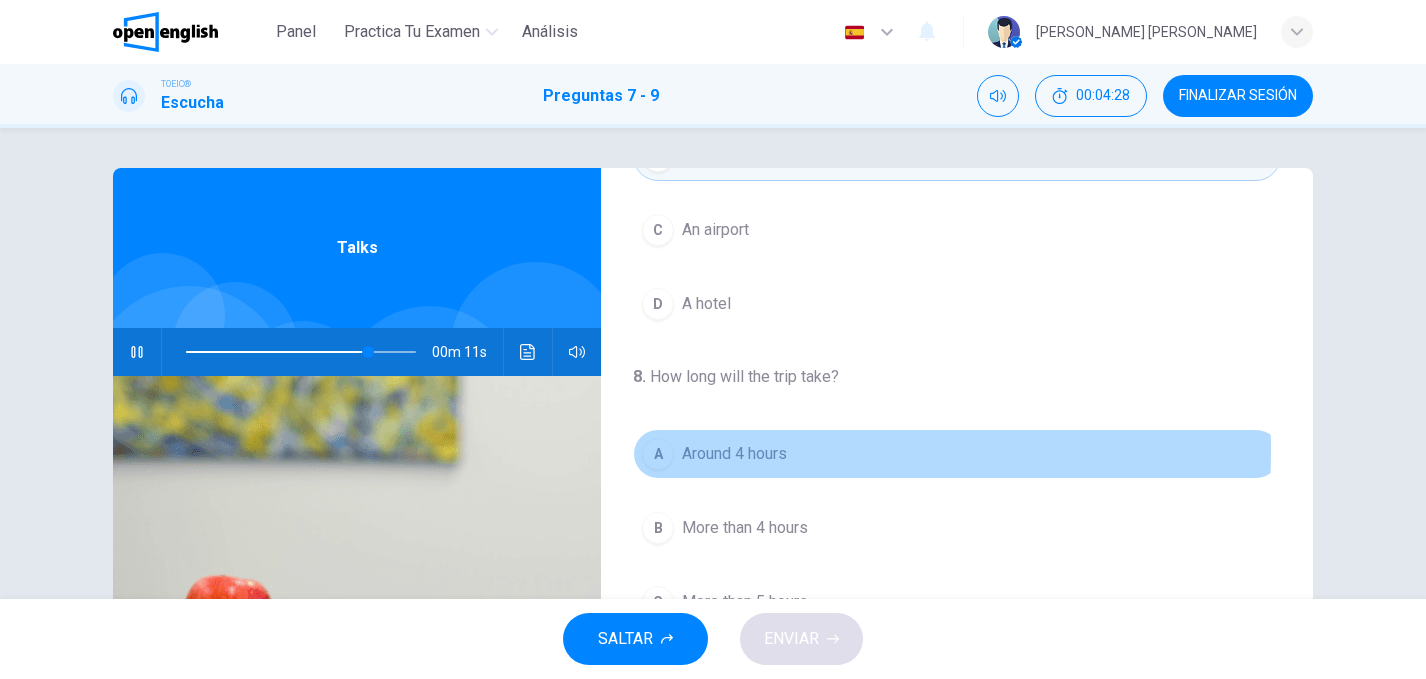 click on "A" at bounding box center [658, 454] 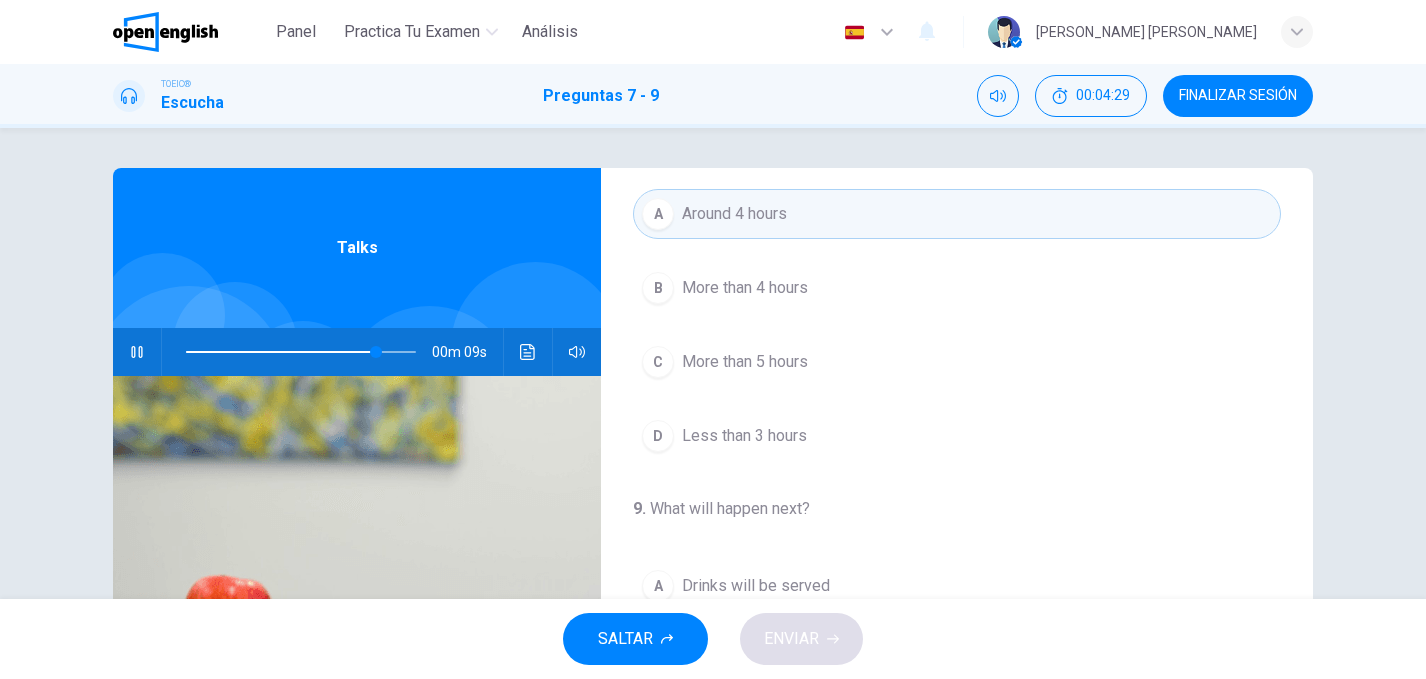 scroll, scrollTop: 457, scrollLeft: 0, axis: vertical 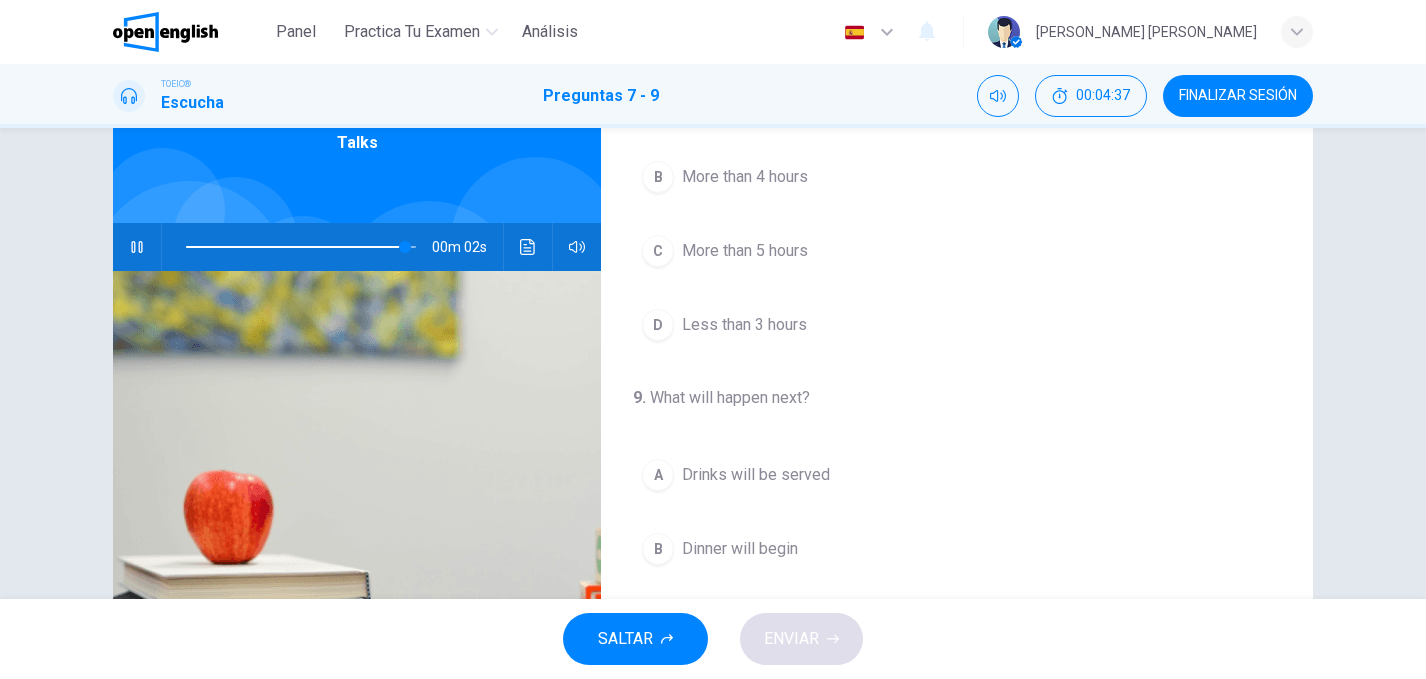 click at bounding box center (301, 247) 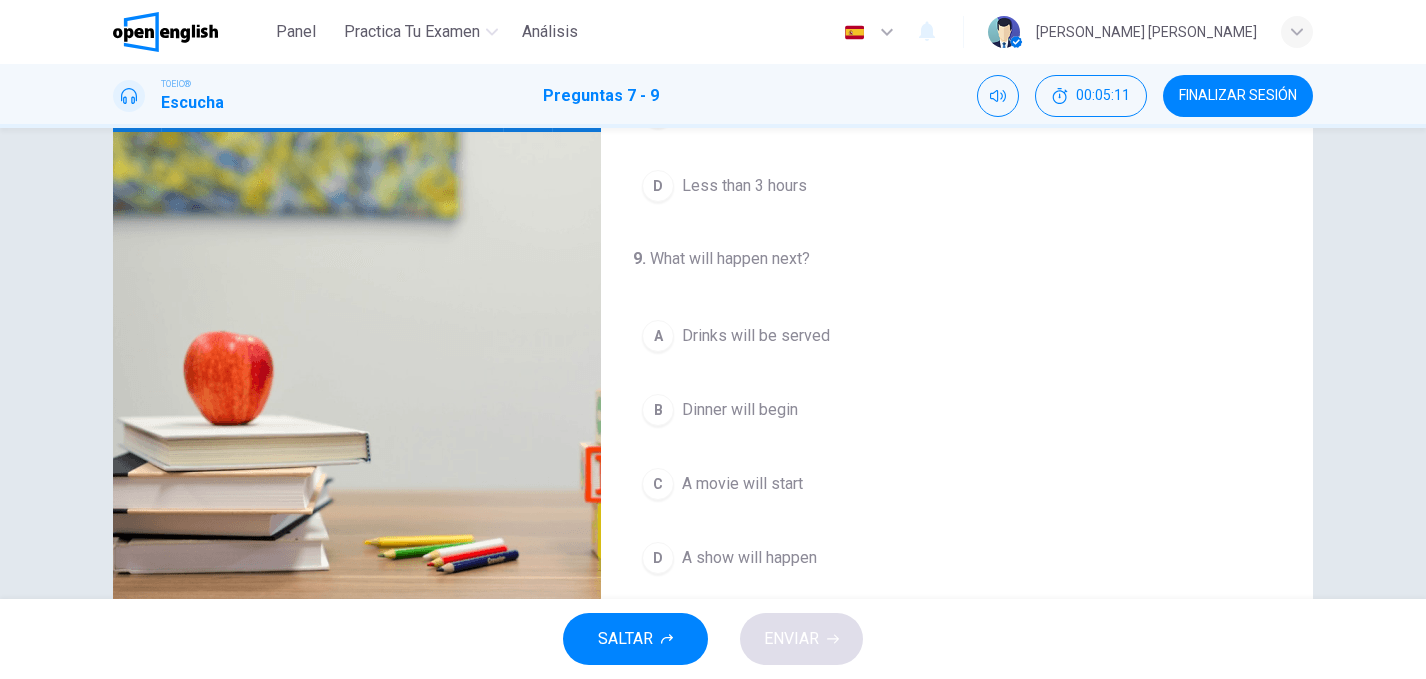scroll, scrollTop: 304, scrollLeft: 0, axis: vertical 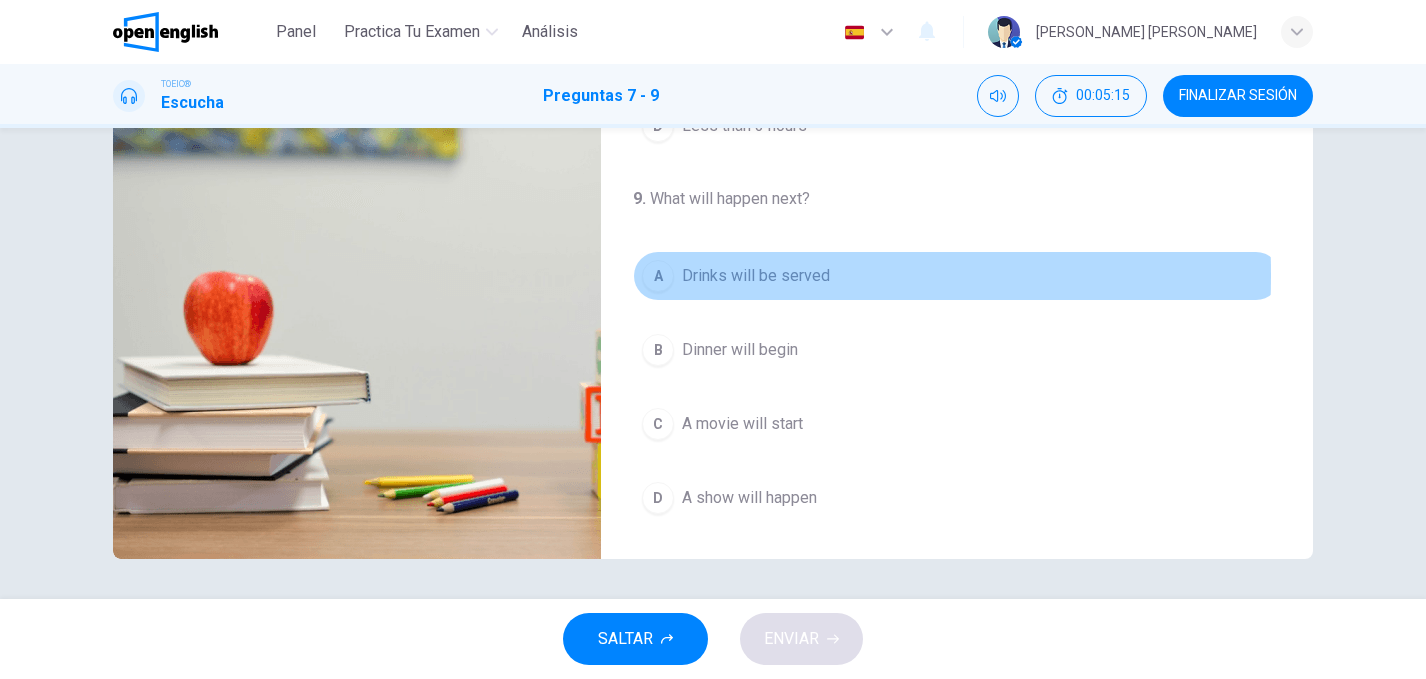 click on "A" at bounding box center (658, 276) 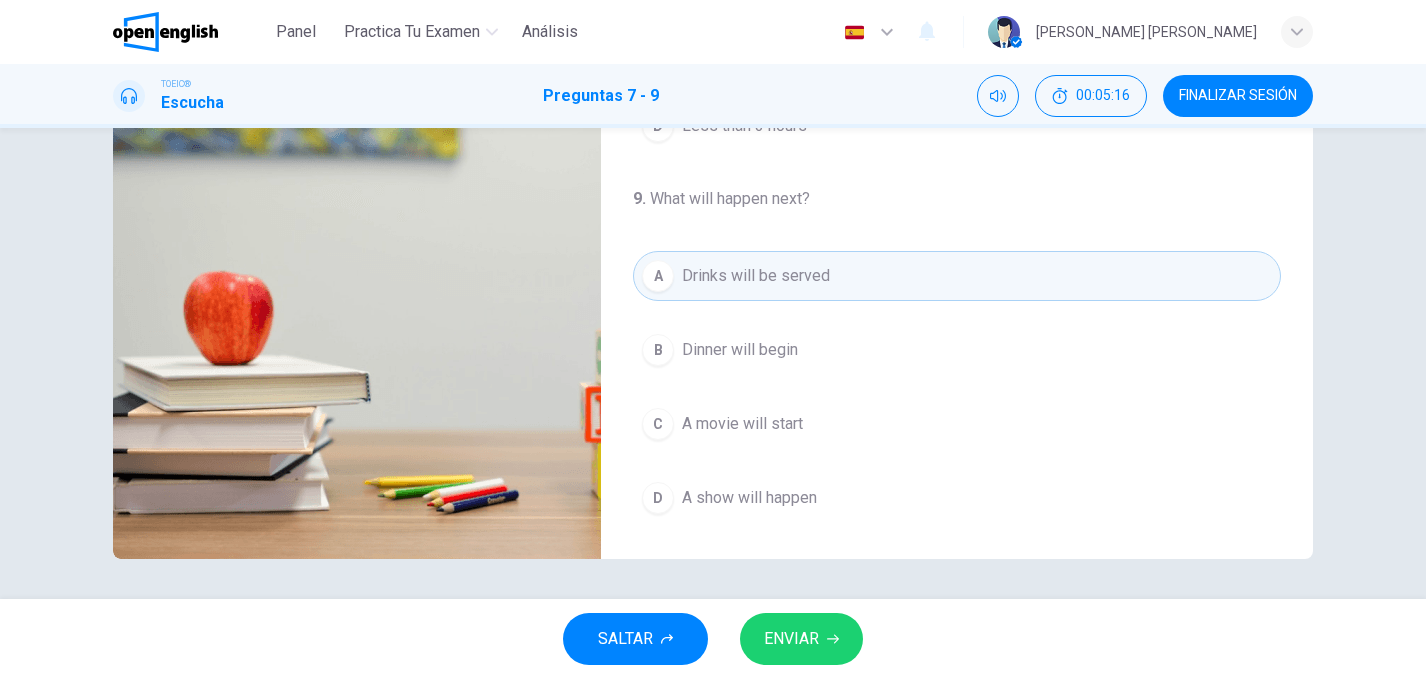 click on "ENVIAR" at bounding box center (791, 639) 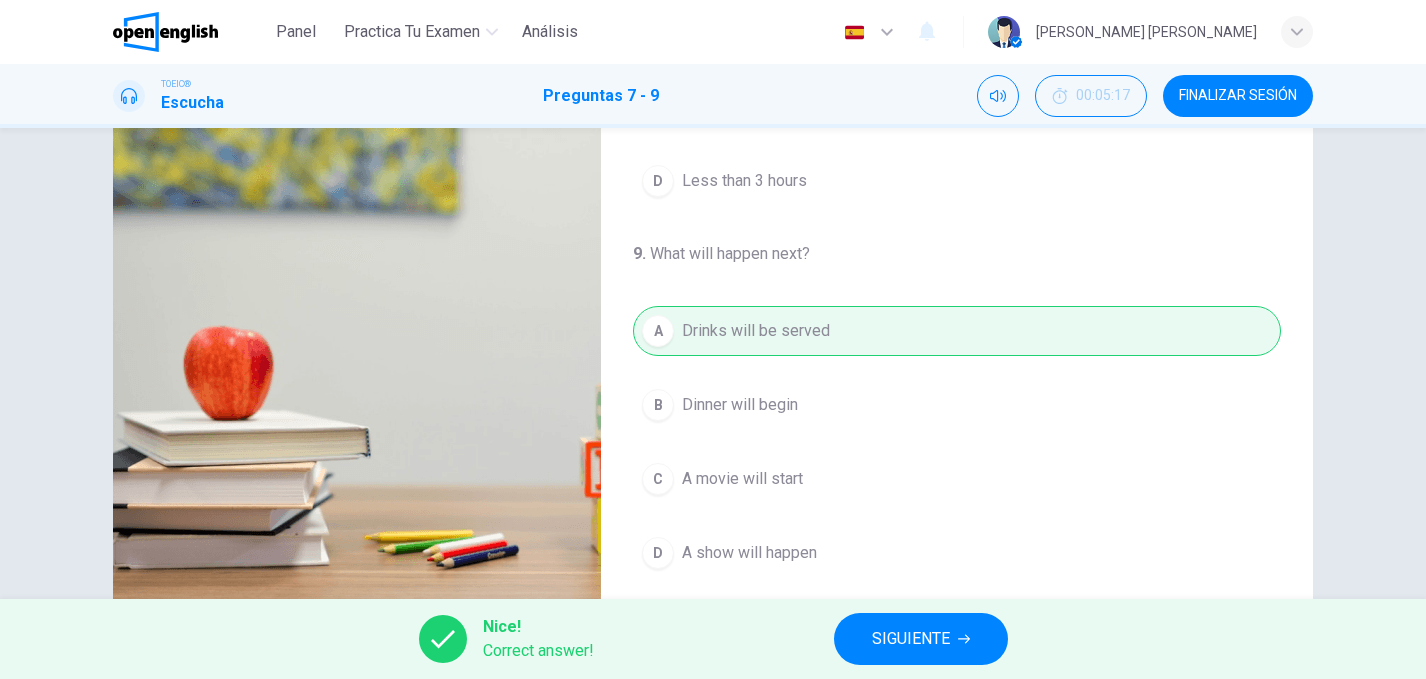 scroll, scrollTop: 304, scrollLeft: 0, axis: vertical 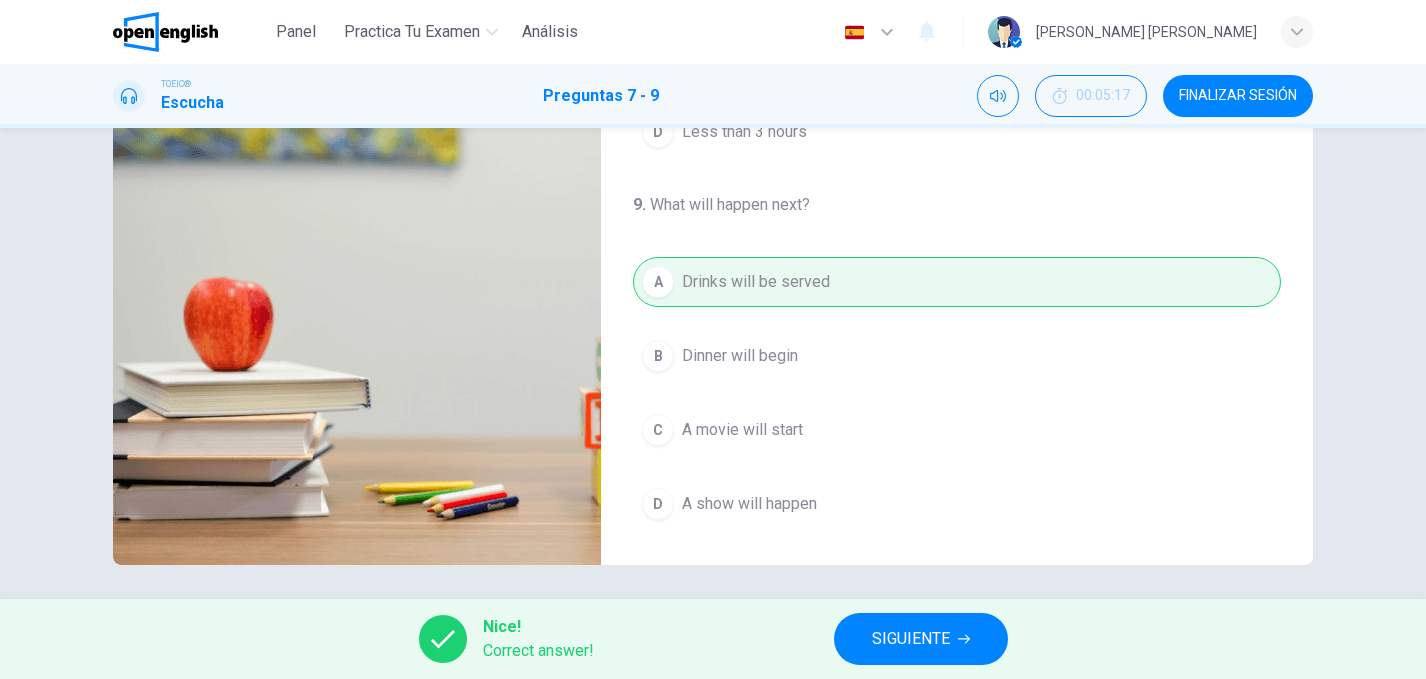 type on "**" 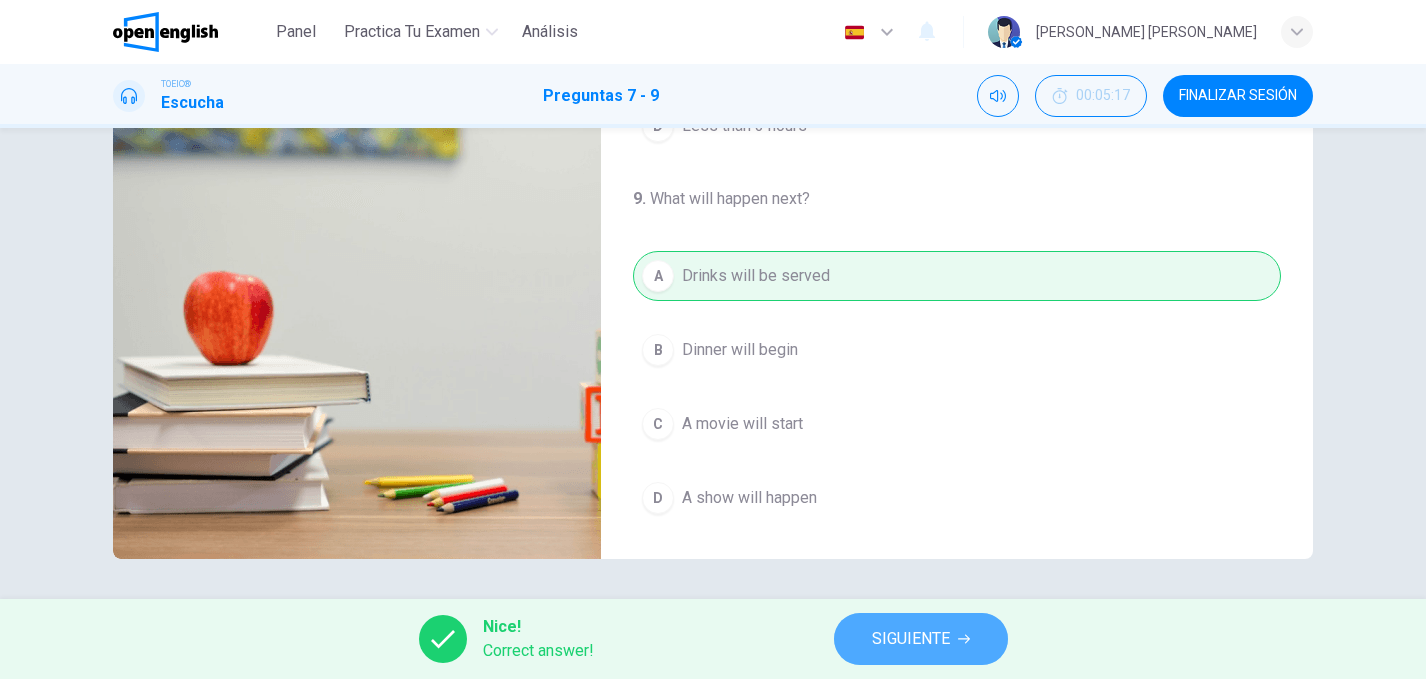 click on "SIGUIENTE" at bounding box center [911, 639] 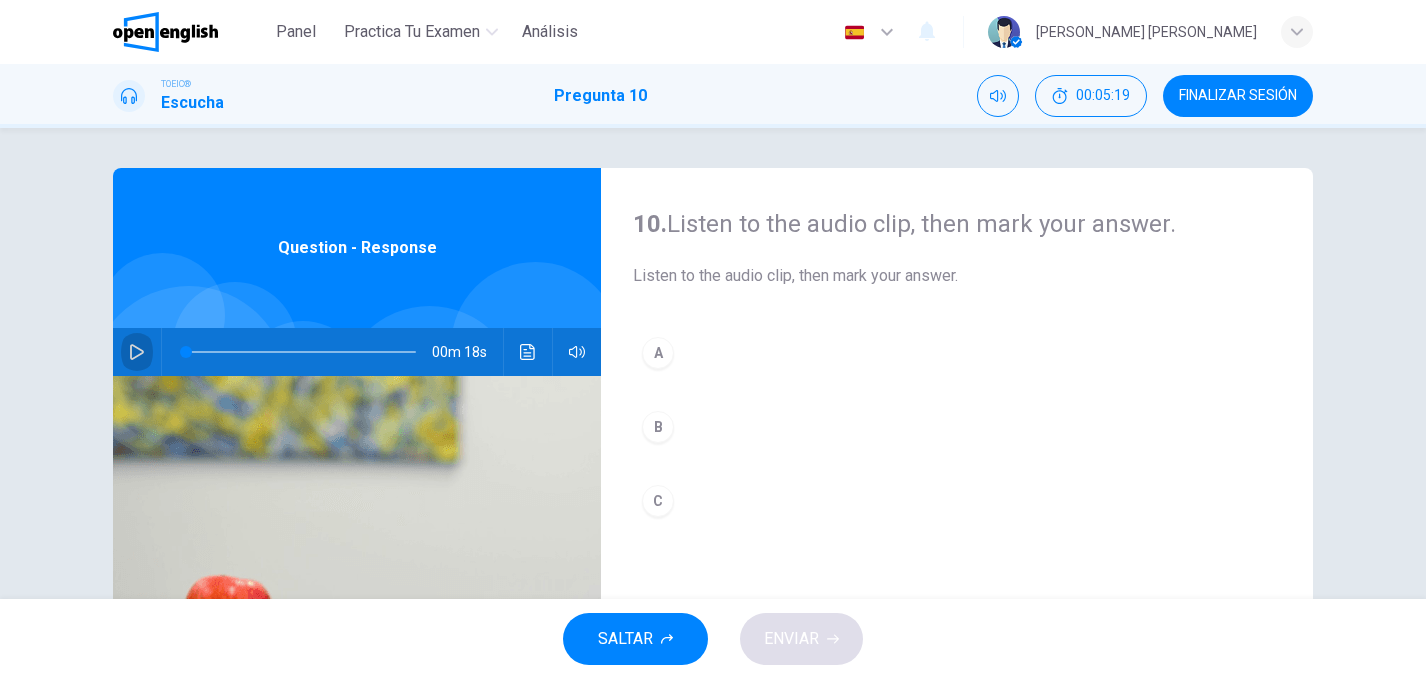 click 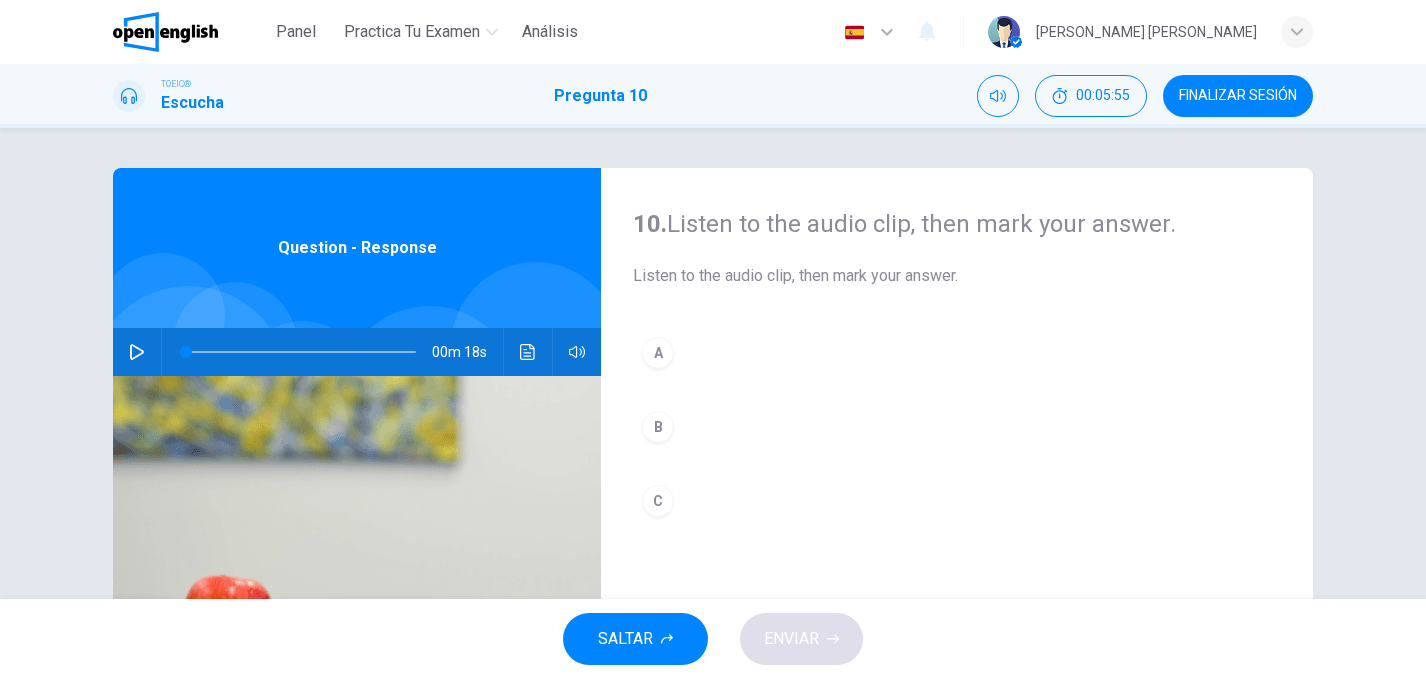 click 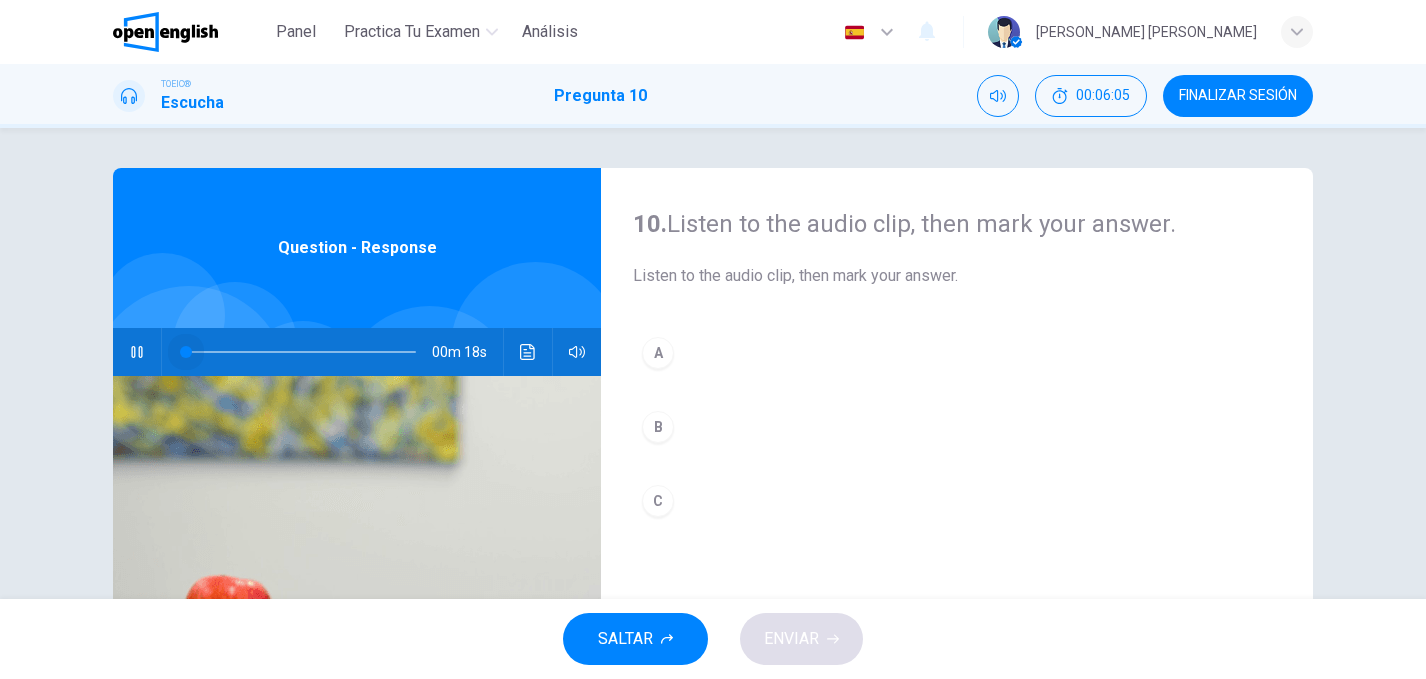 click at bounding box center [301, 352] 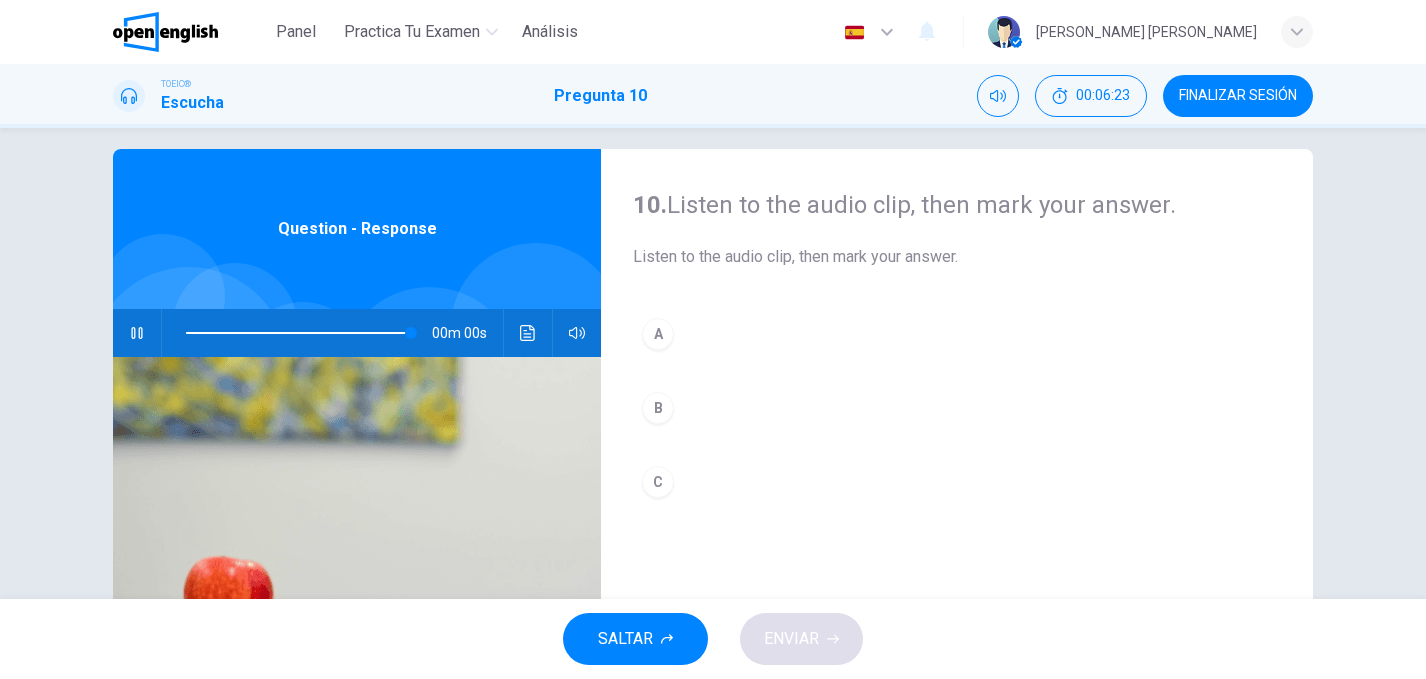 scroll, scrollTop: 24, scrollLeft: 0, axis: vertical 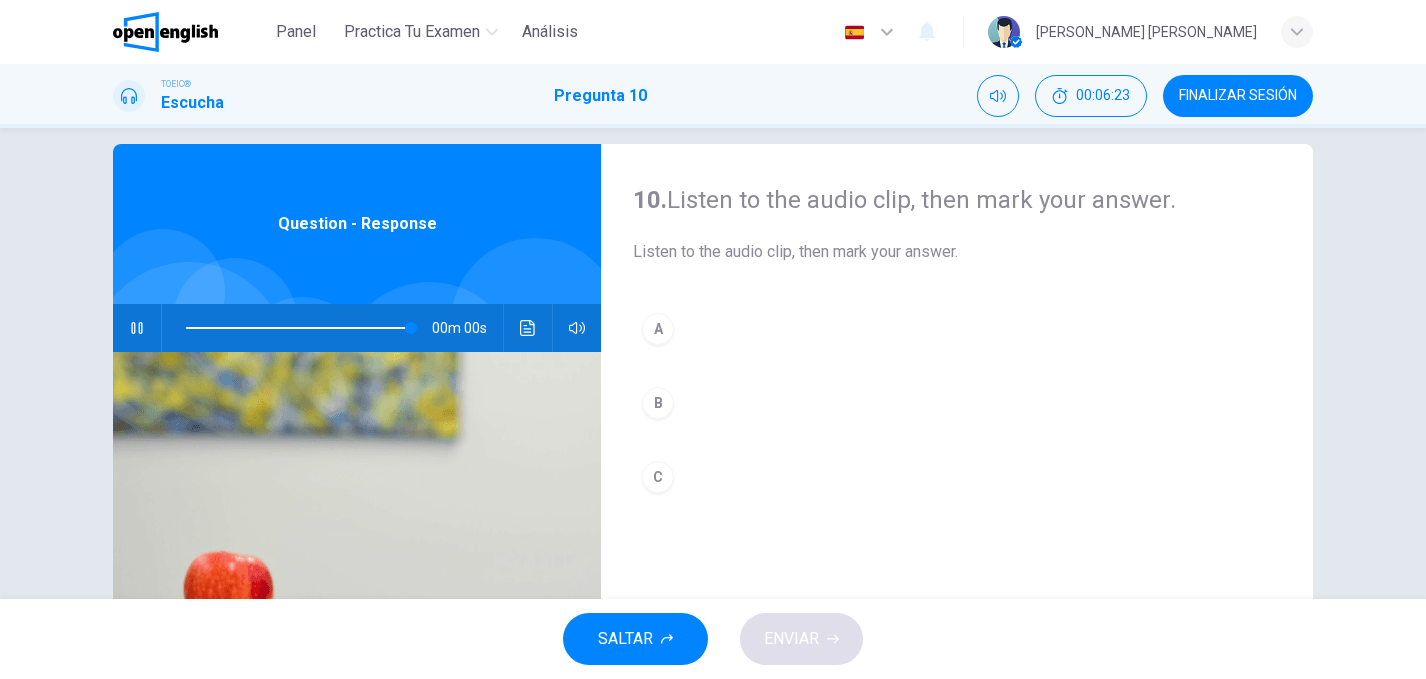 type on "*" 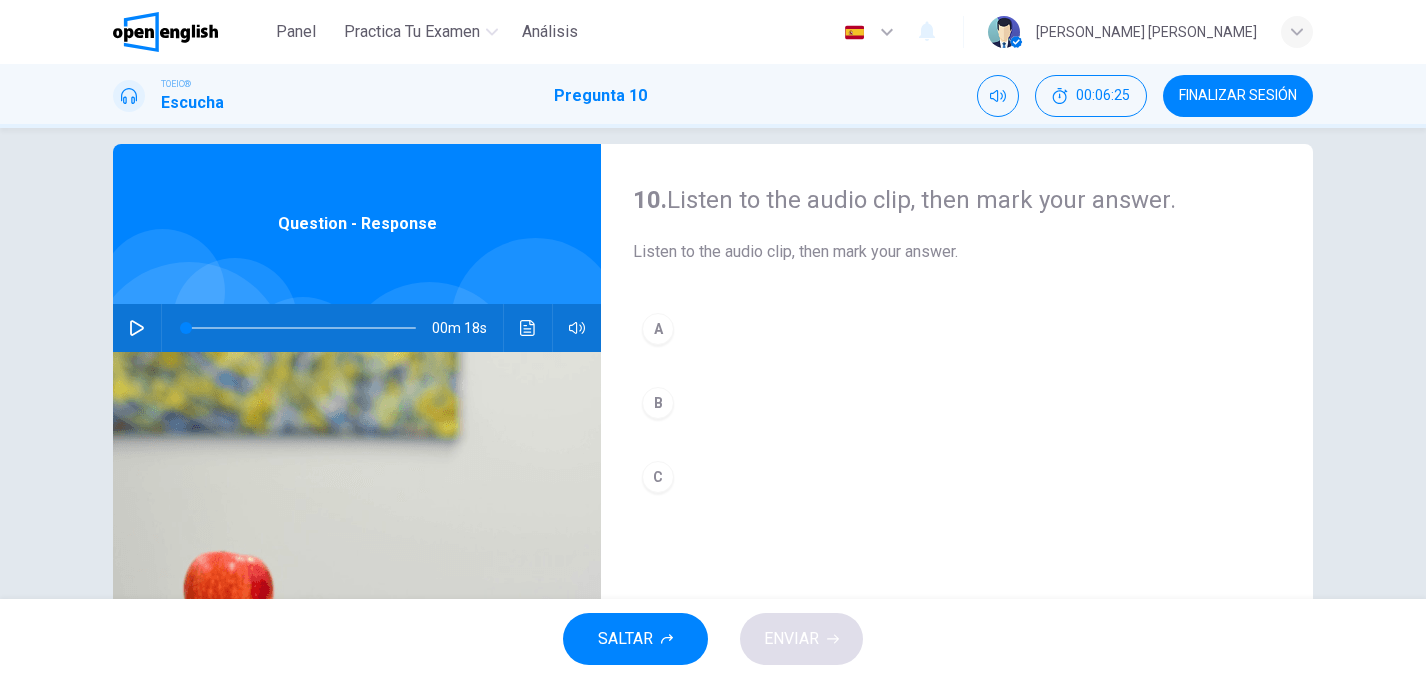 click on "C" at bounding box center (658, 477) 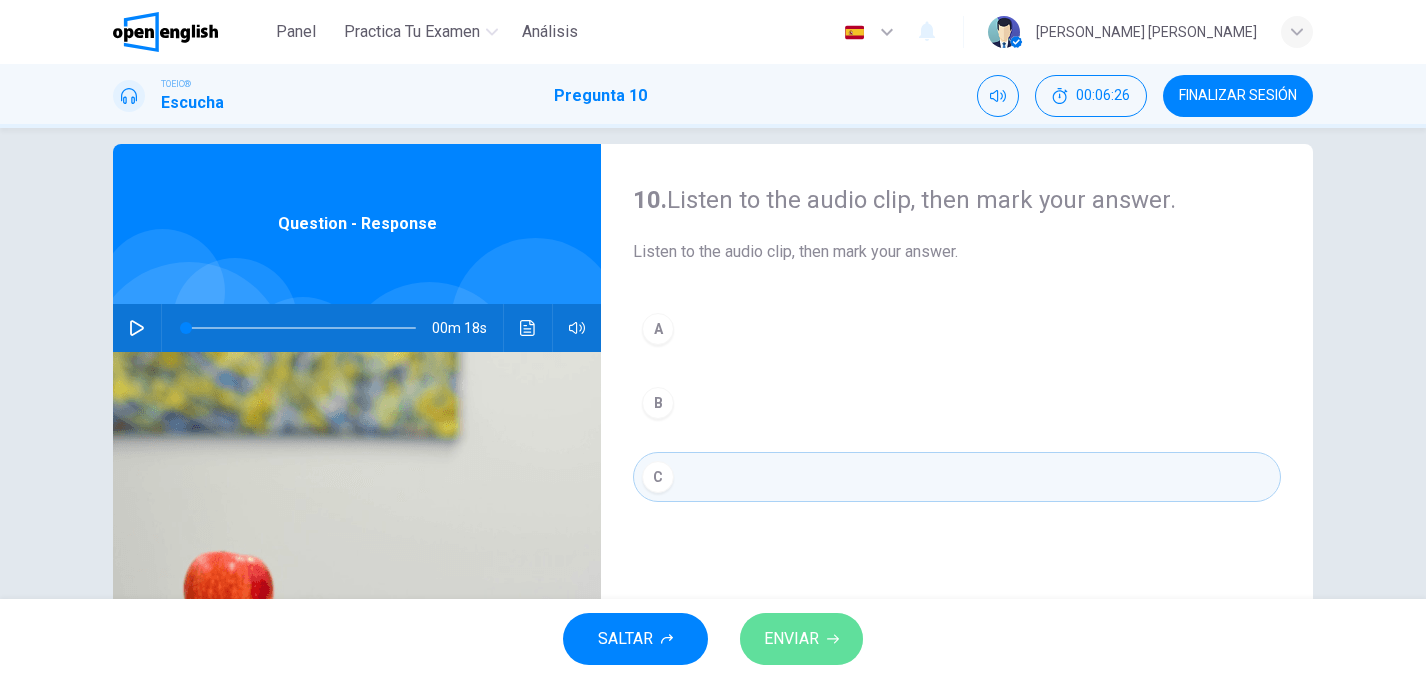 click on "ENVIAR" at bounding box center [791, 639] 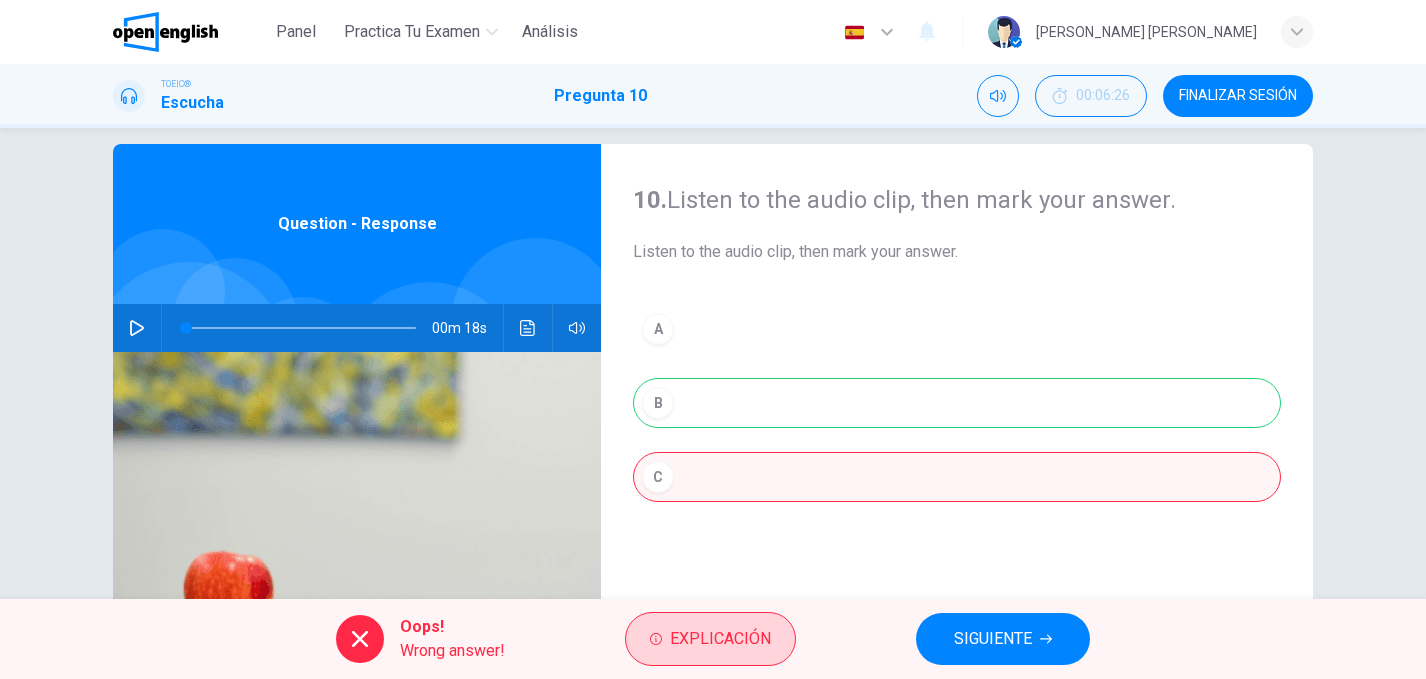 click on "Explicación" at bounding box center (720, 639) 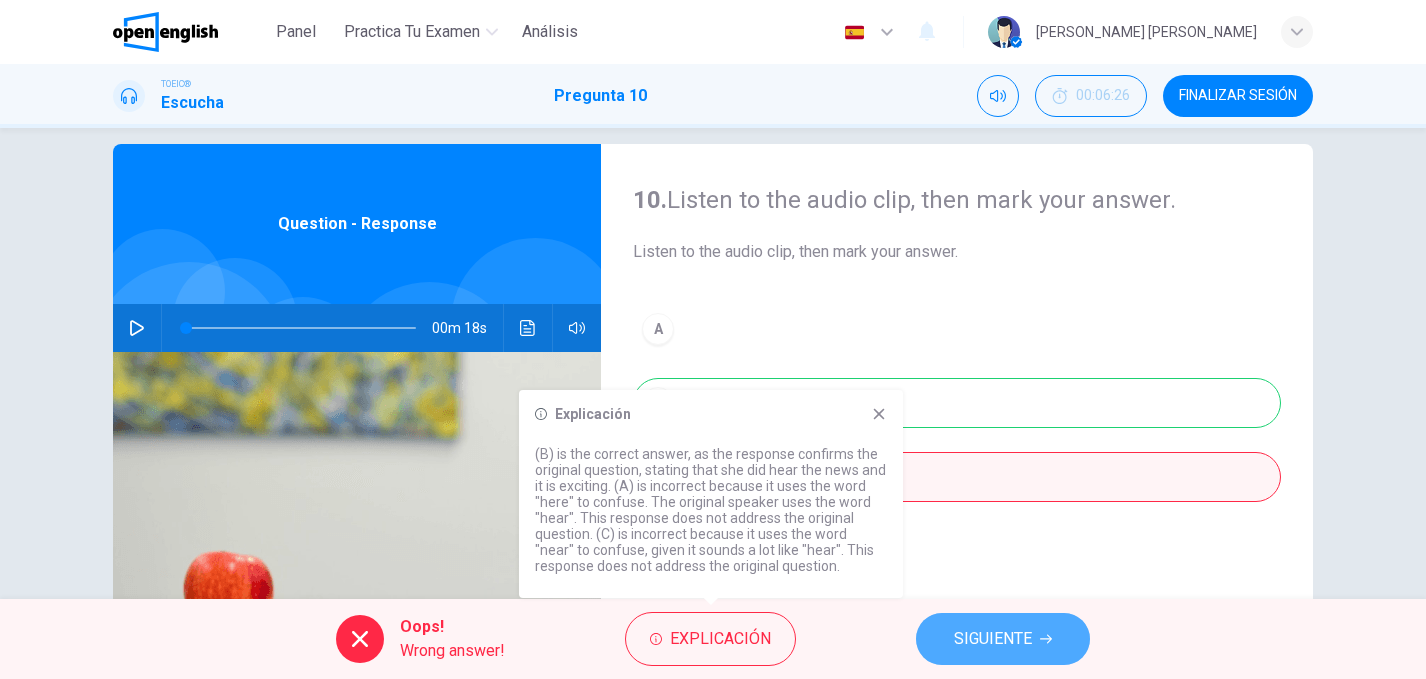 click on "SIGUIENTE" at bounding box center (1003, 639) 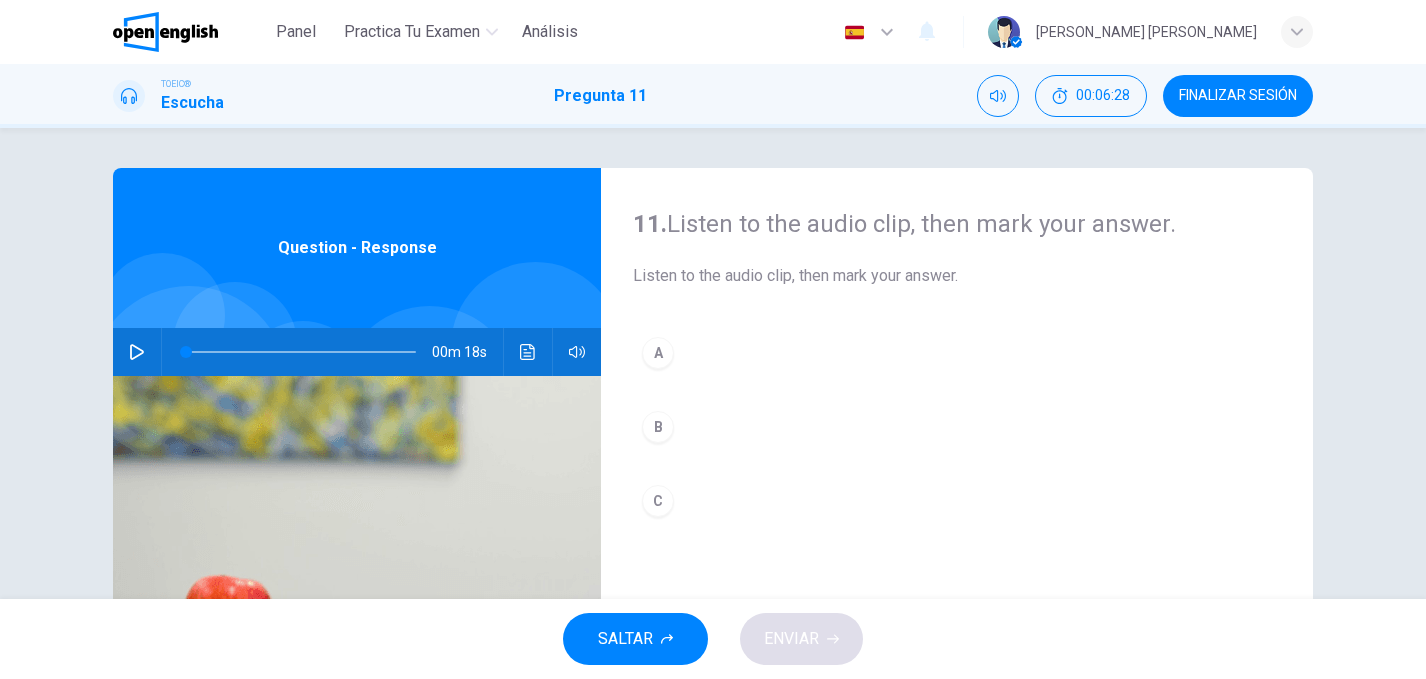 click 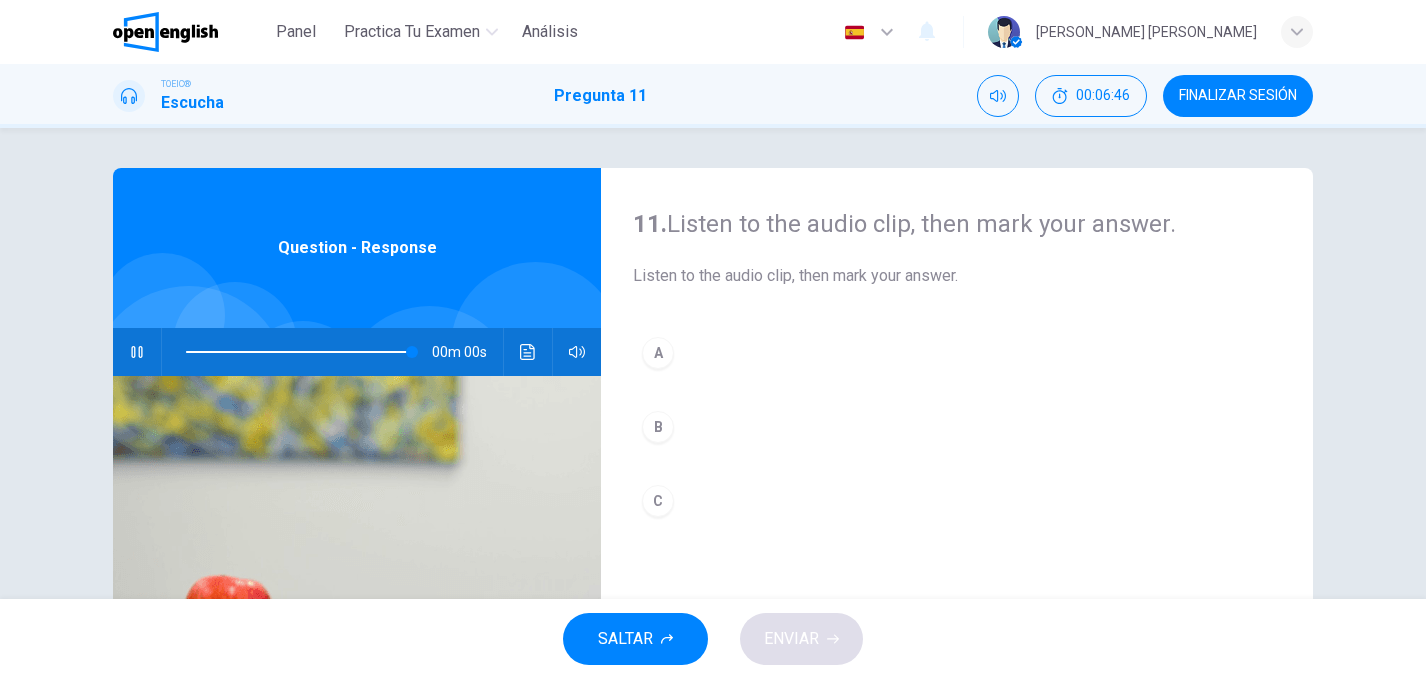 type on "*" 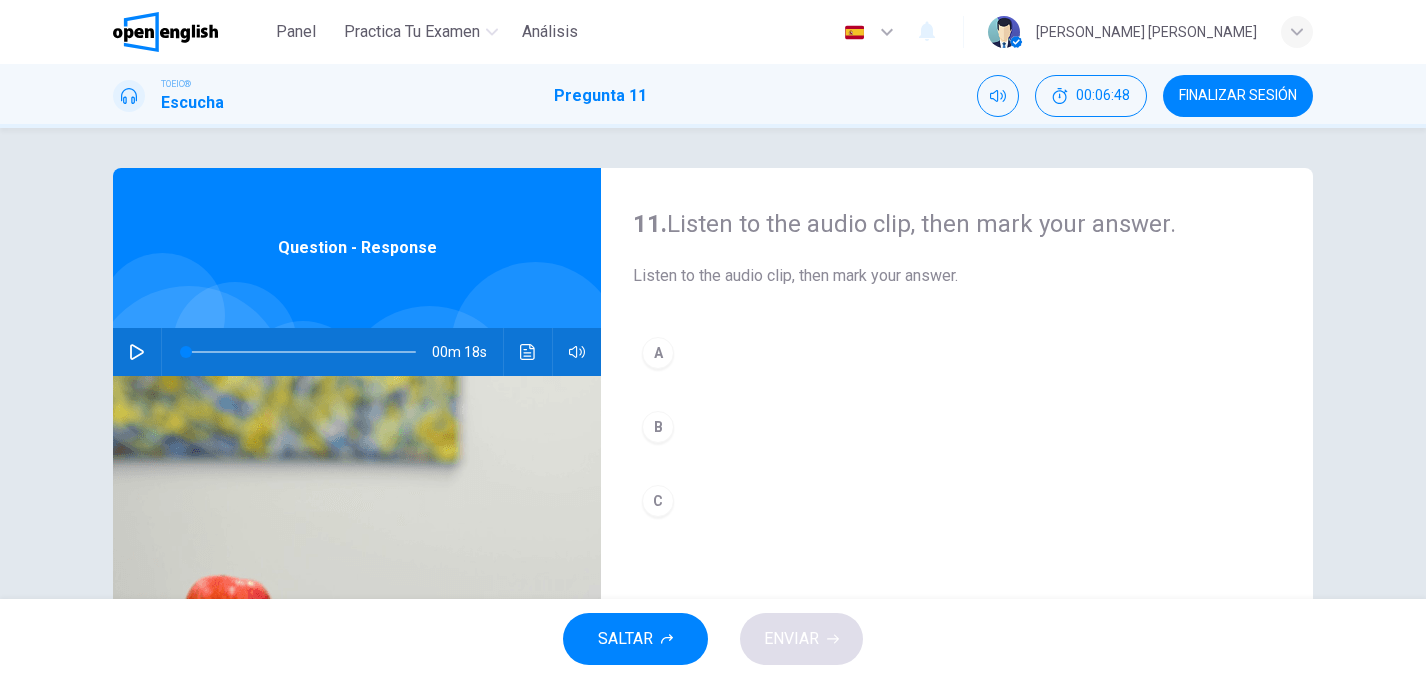 click on "B" at bounding box center (658, 427) 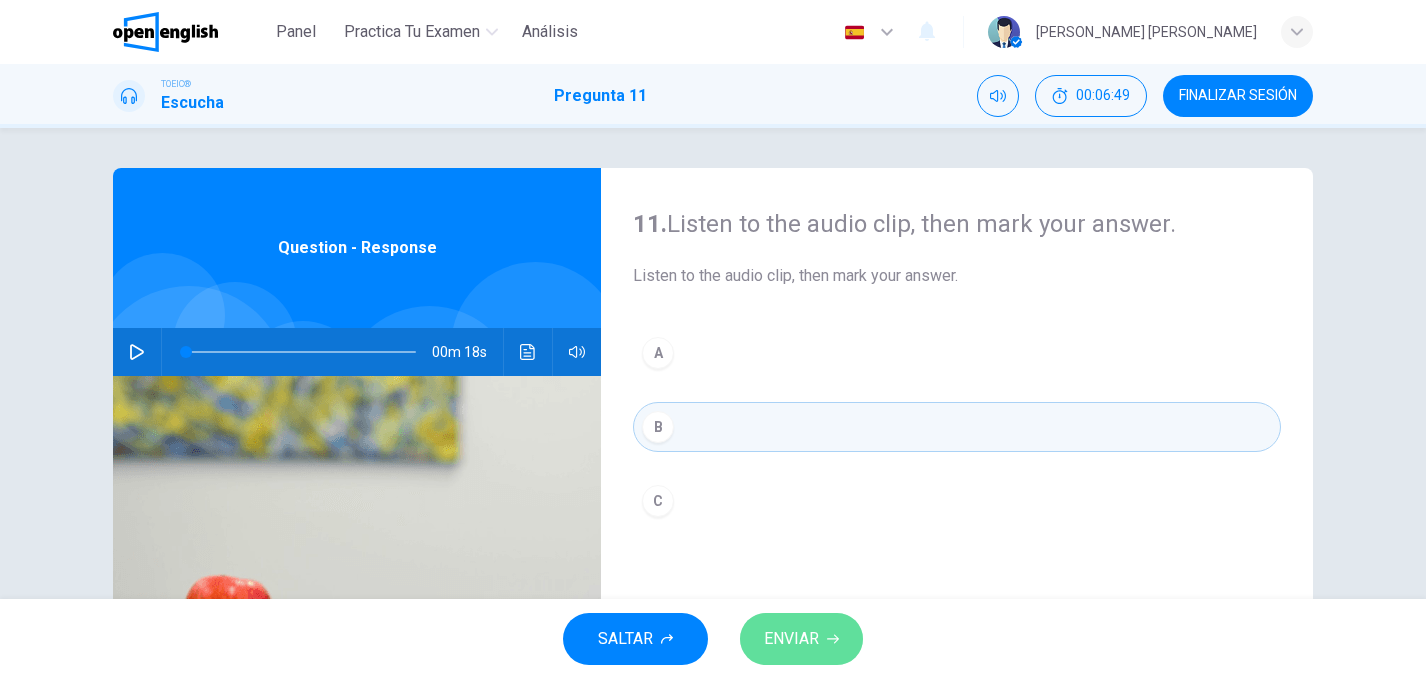 click on "ENVIAR" at bounding box center (801, 639) 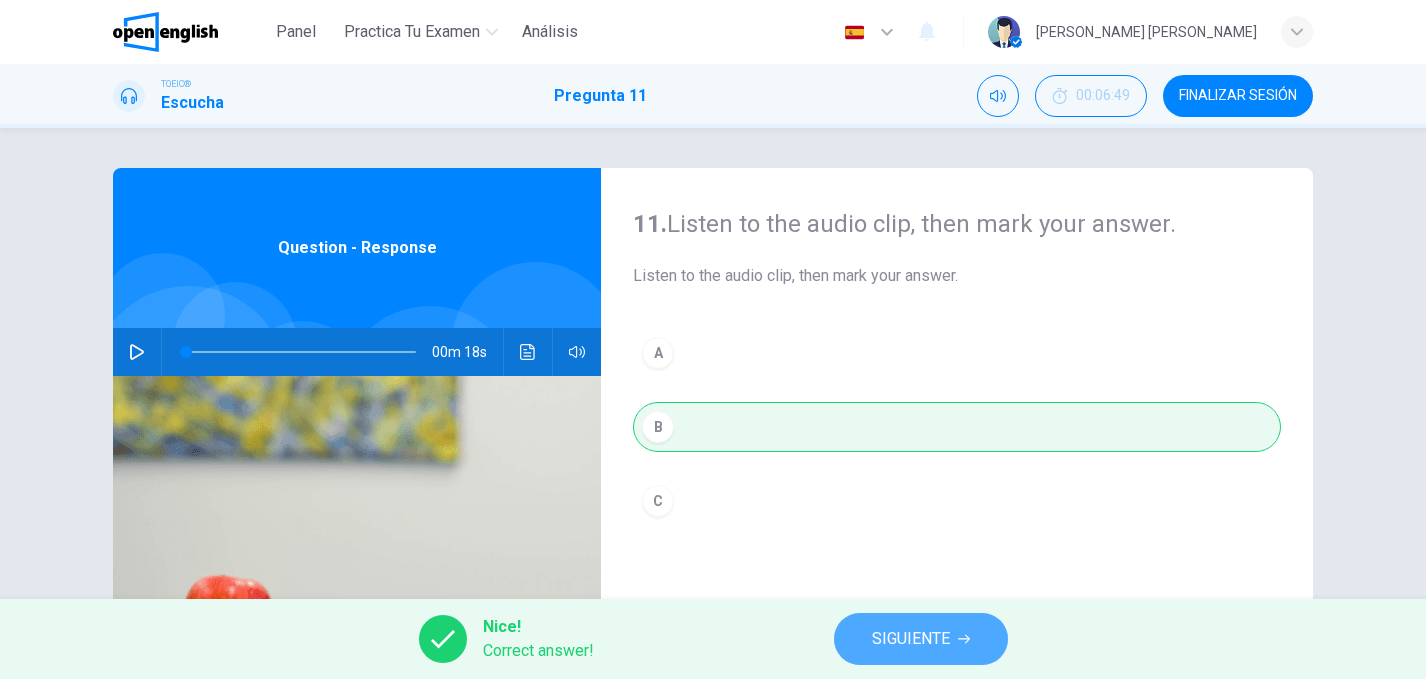 click on "SIGUIENTE" at bounding box center (921, 639) 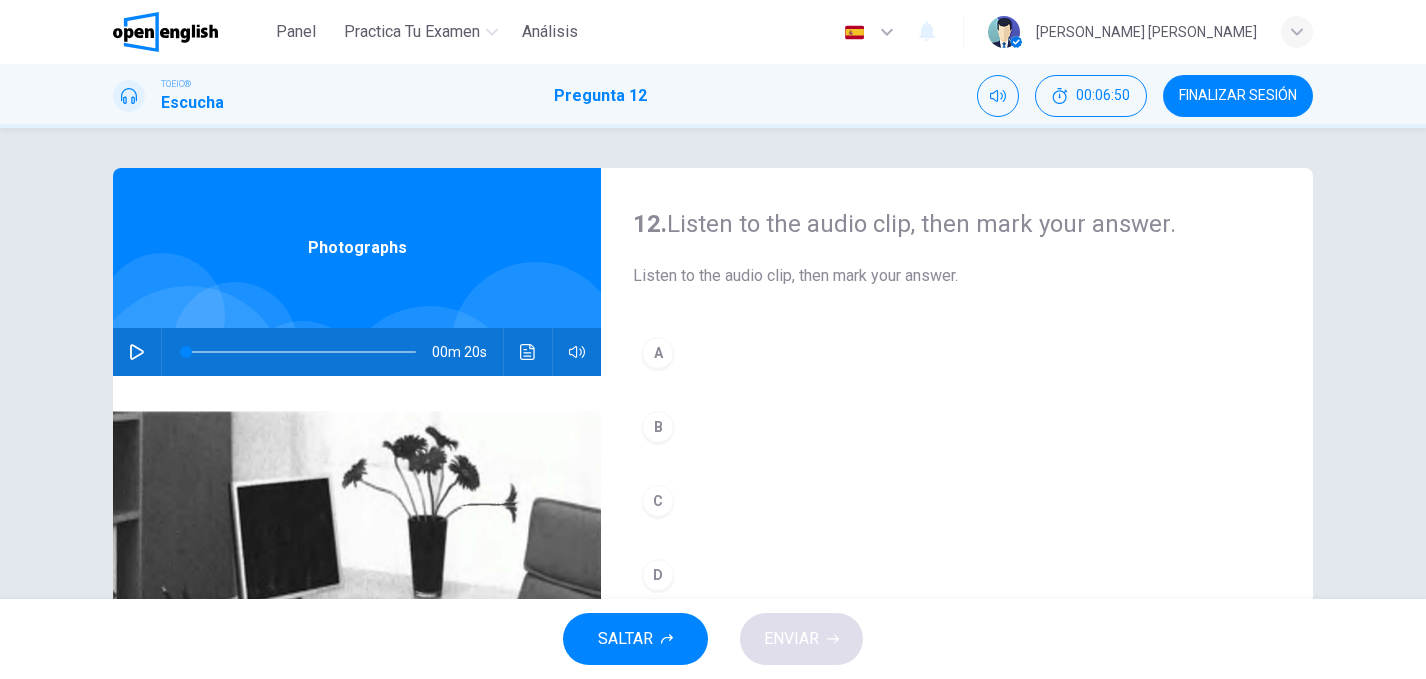 click 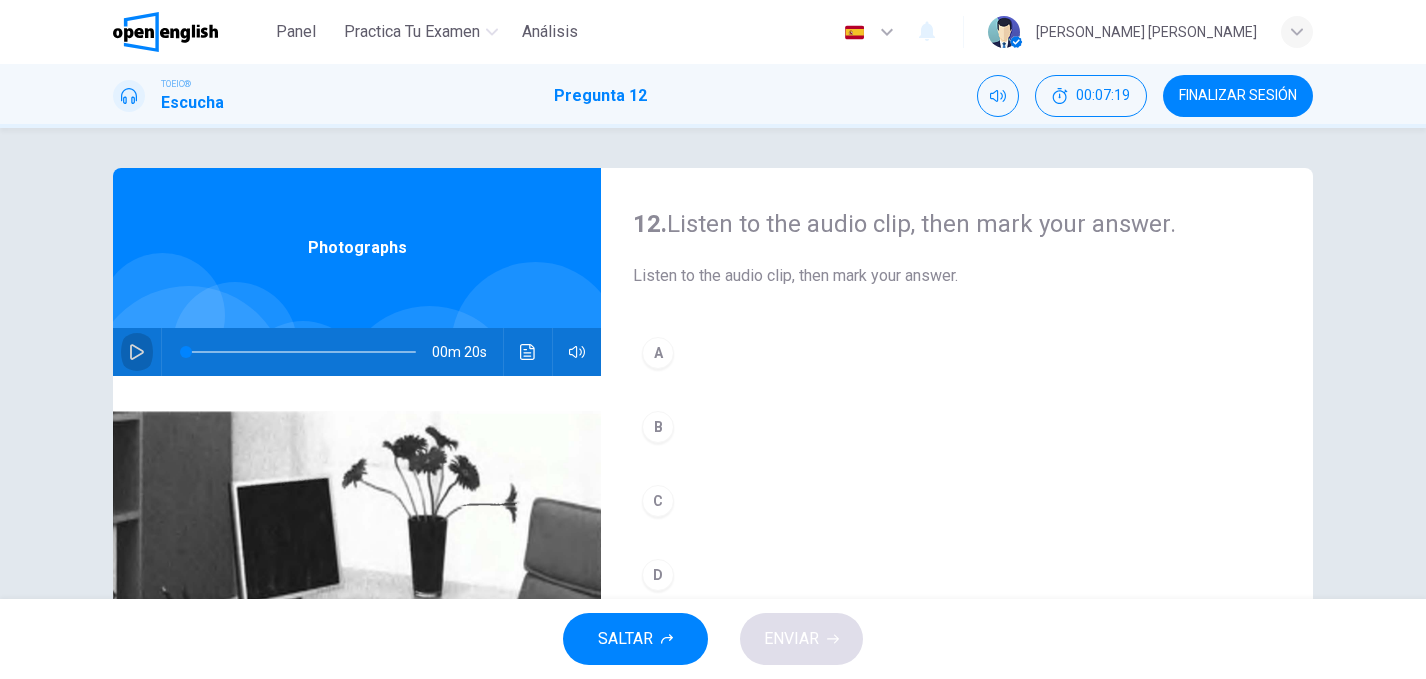 click 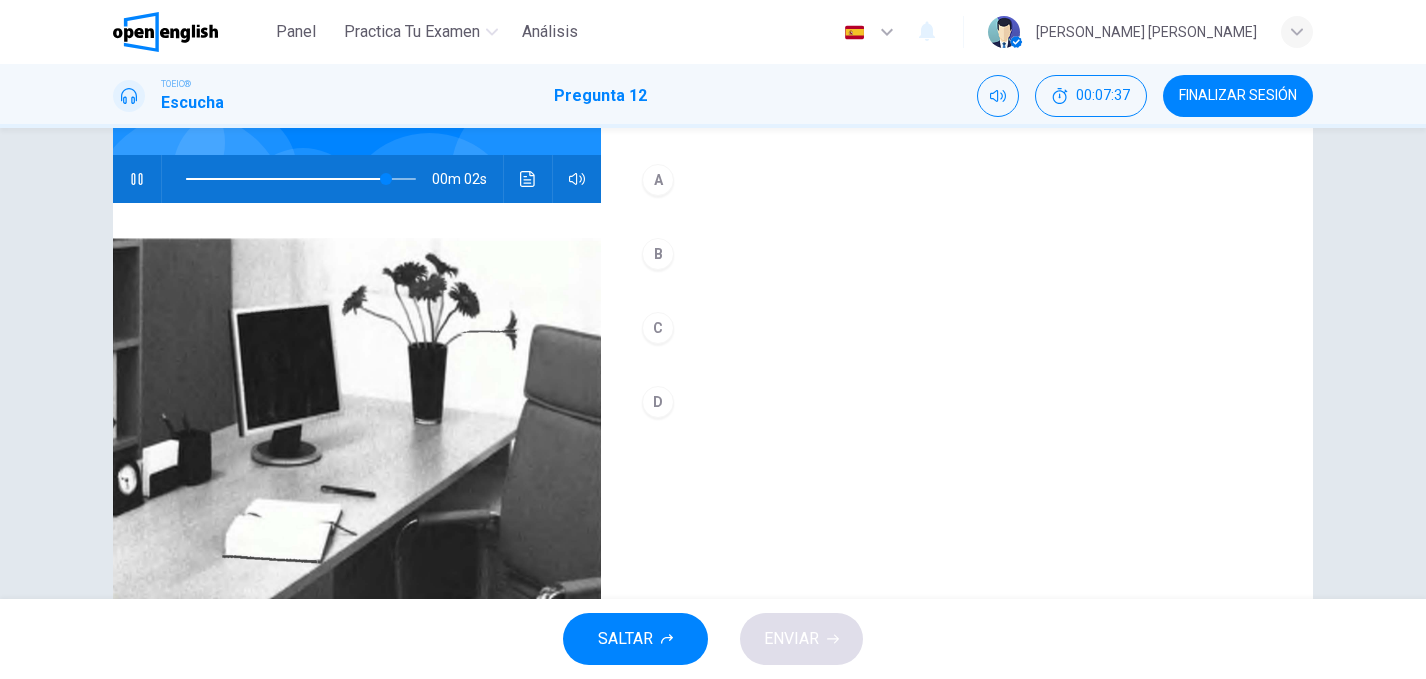 scroll, scrollTop: 177, scrollLeft: 0, axis: vertical 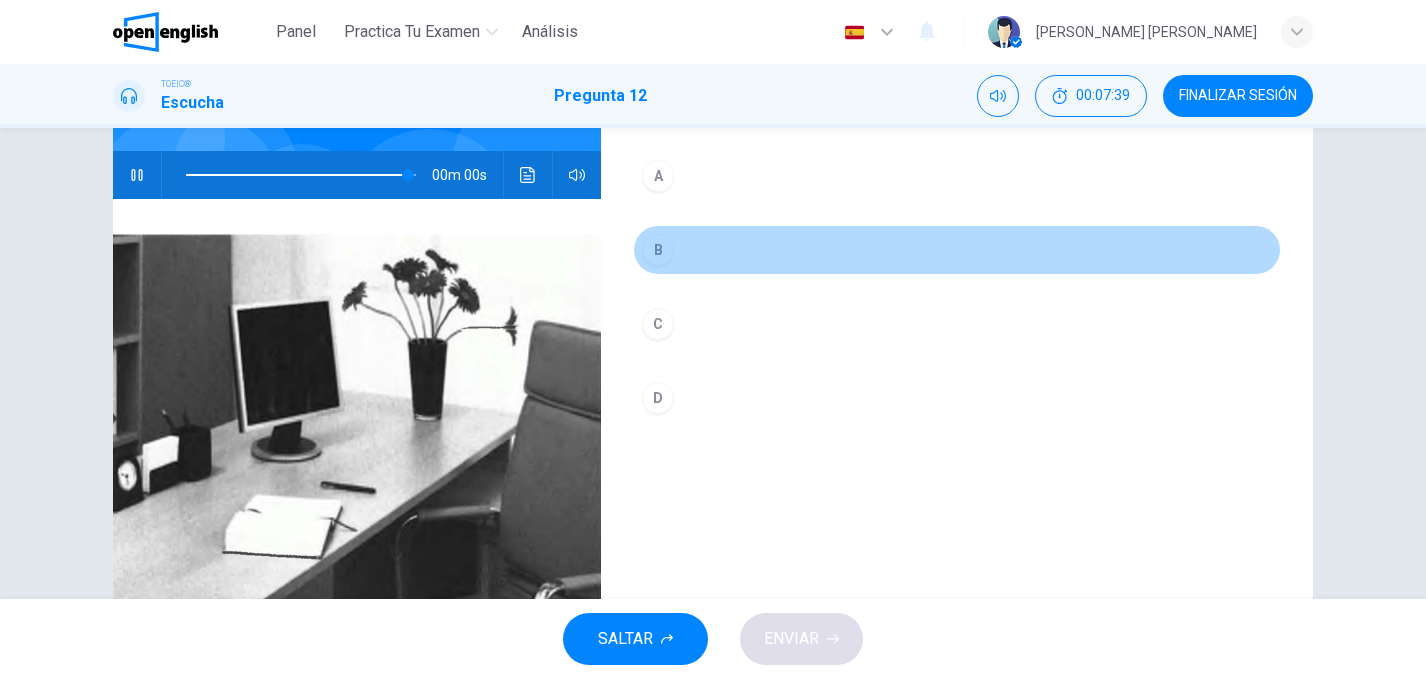 click on "B" at bounding box center [658, 250] 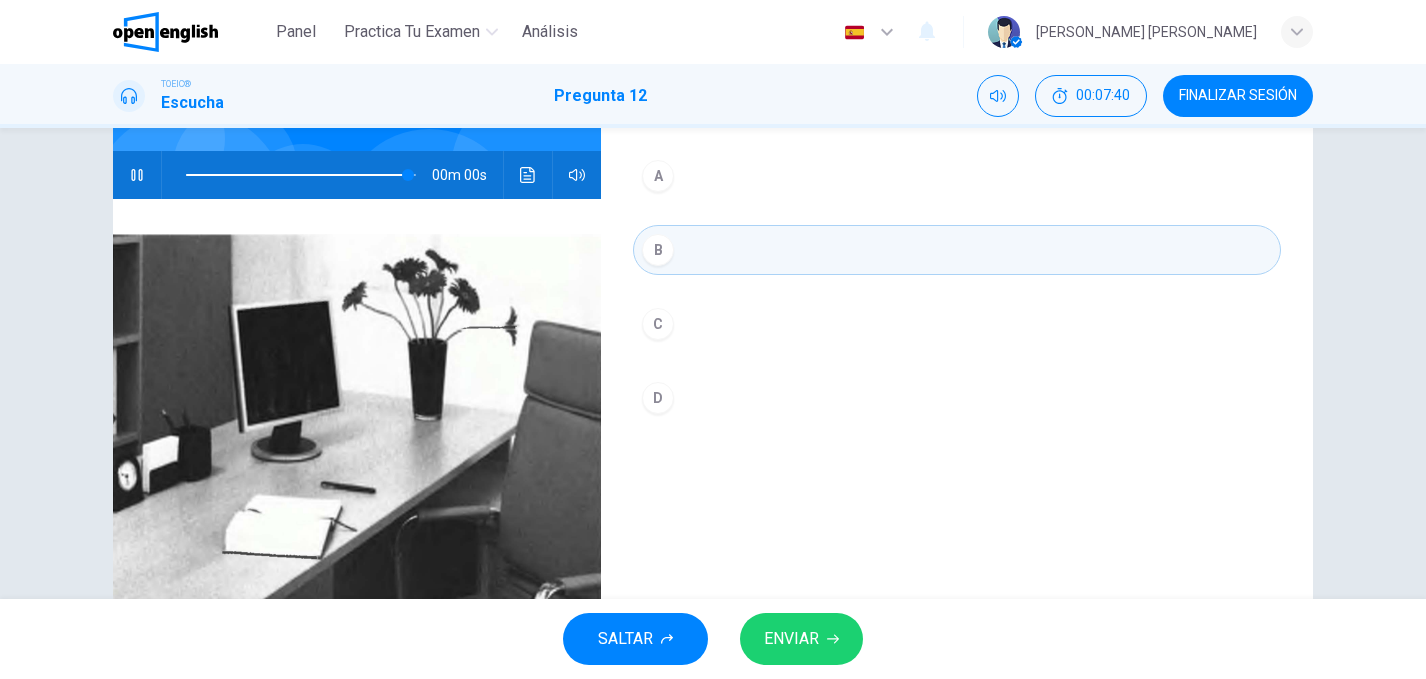 type on "*" 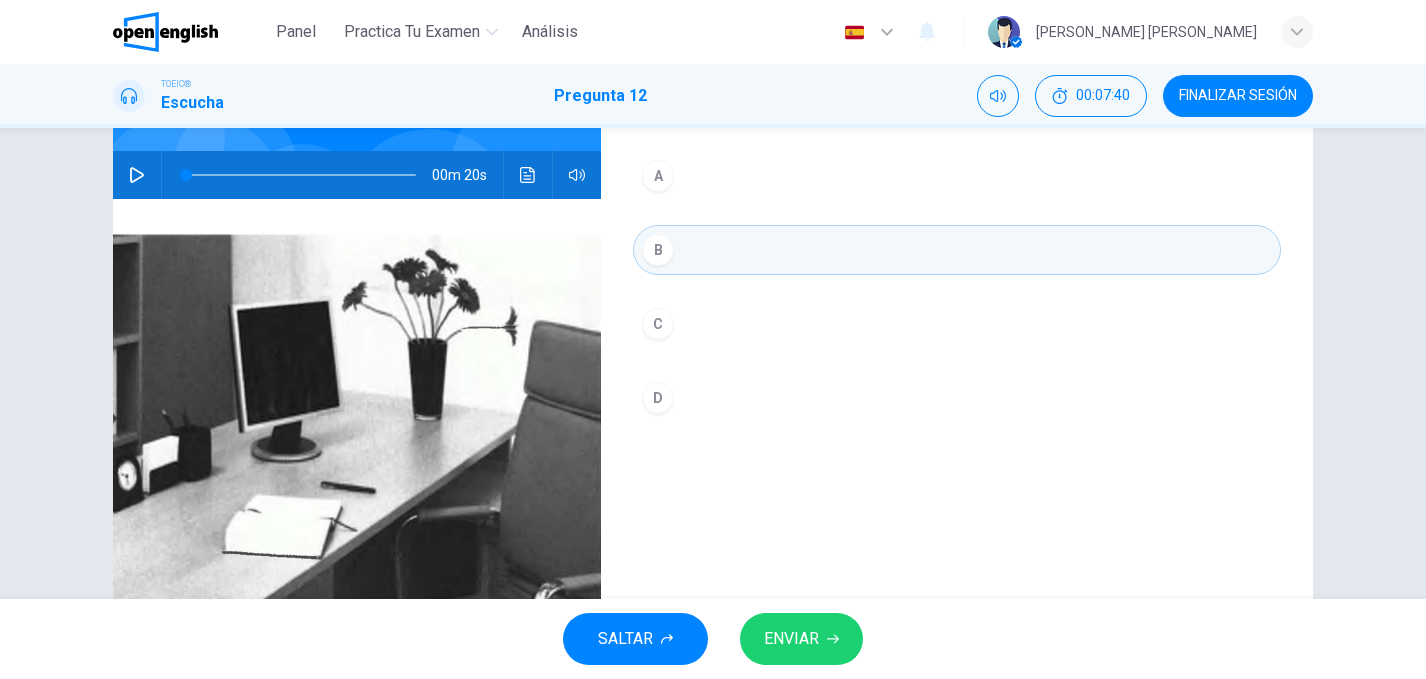 click on "ENVIAR" at bounding box center (791, 639) 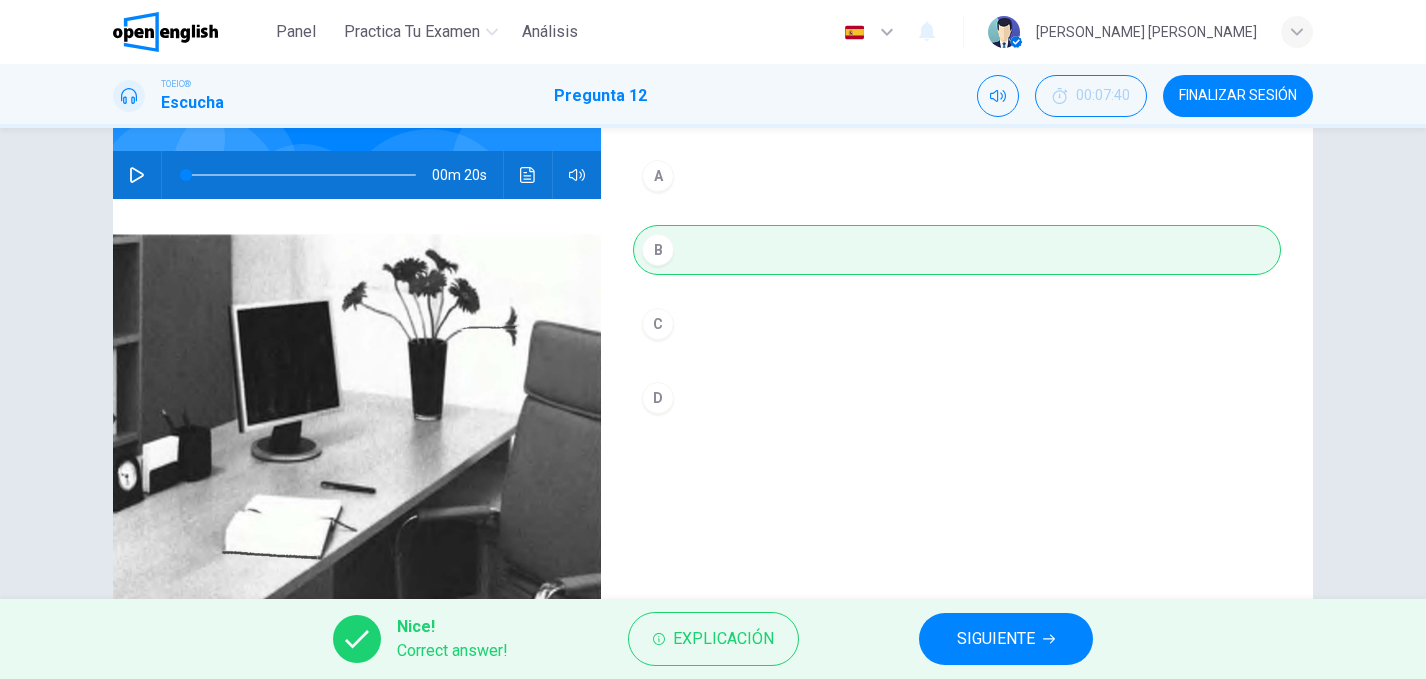 scroll, scrollTop: 286, scrollLeft: 0, axis: vertical 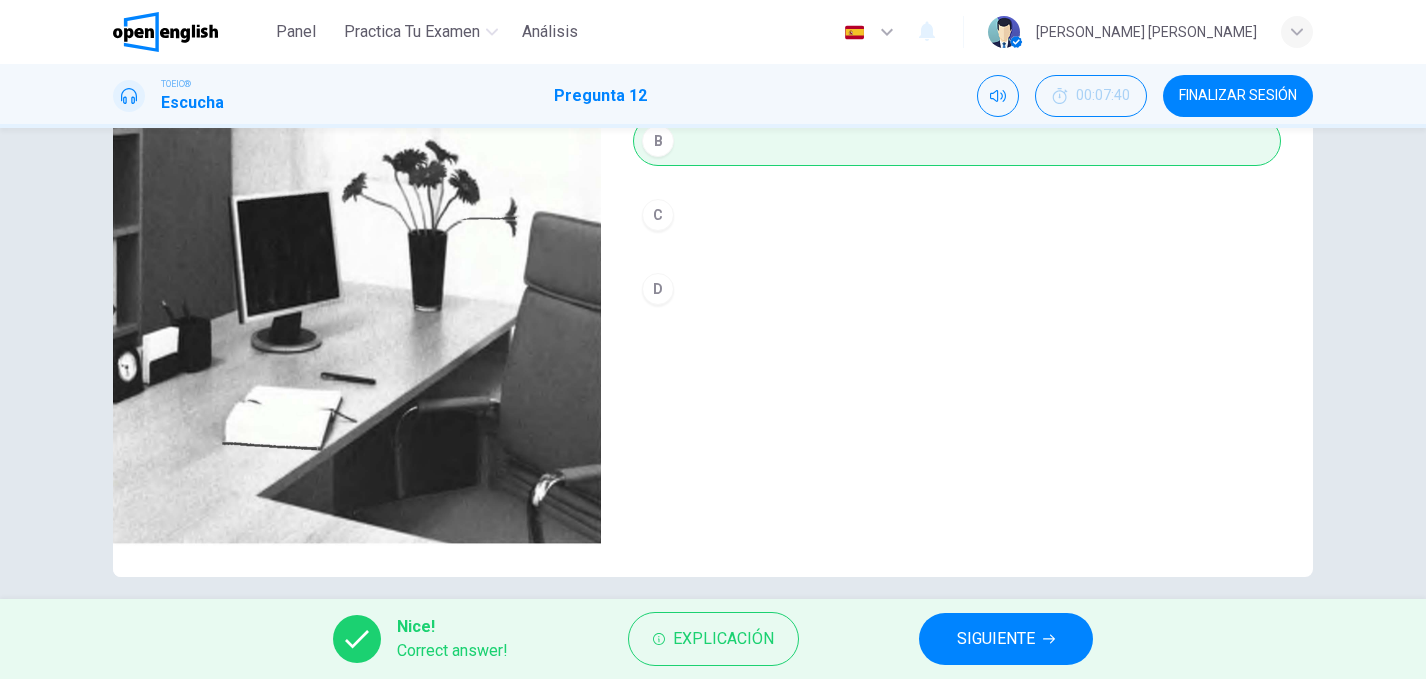 click on "SIGUIENTE" at bounding box center [996, 639] 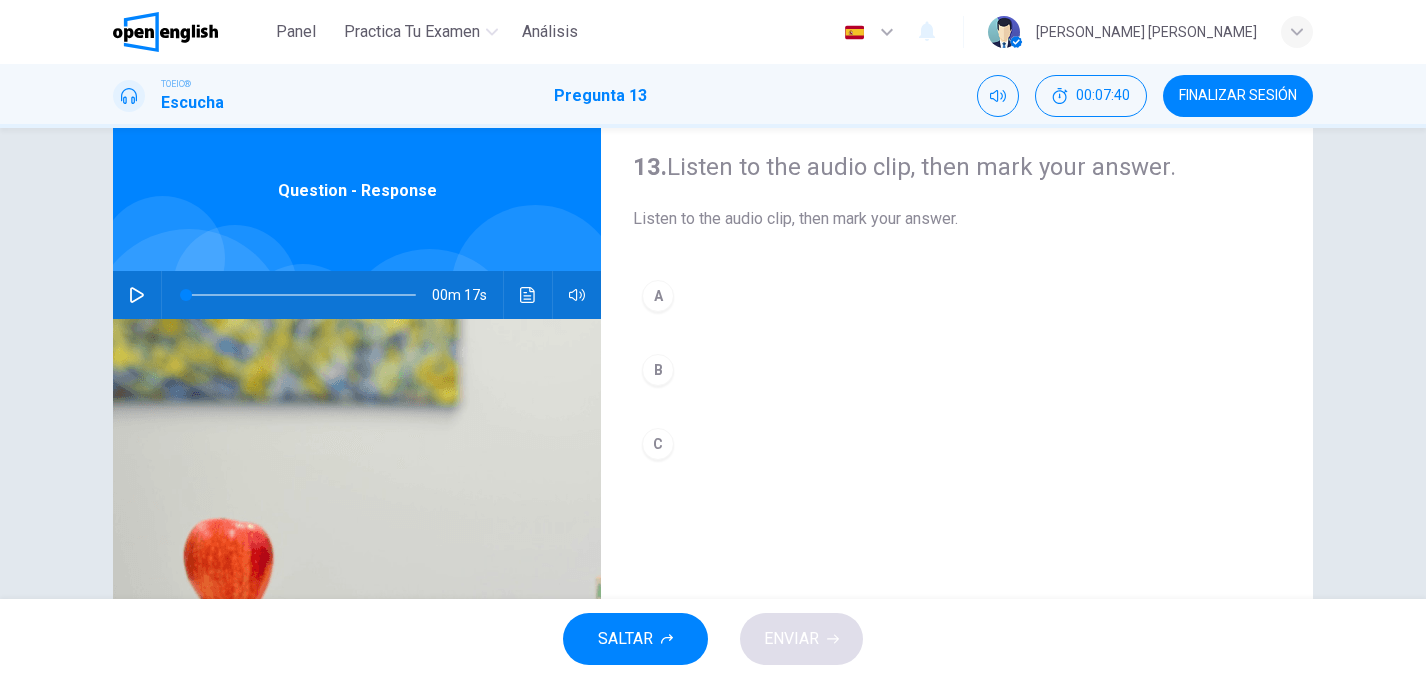 scroll, scrollTop: 75, scrollLeft: 0, axis: vertical 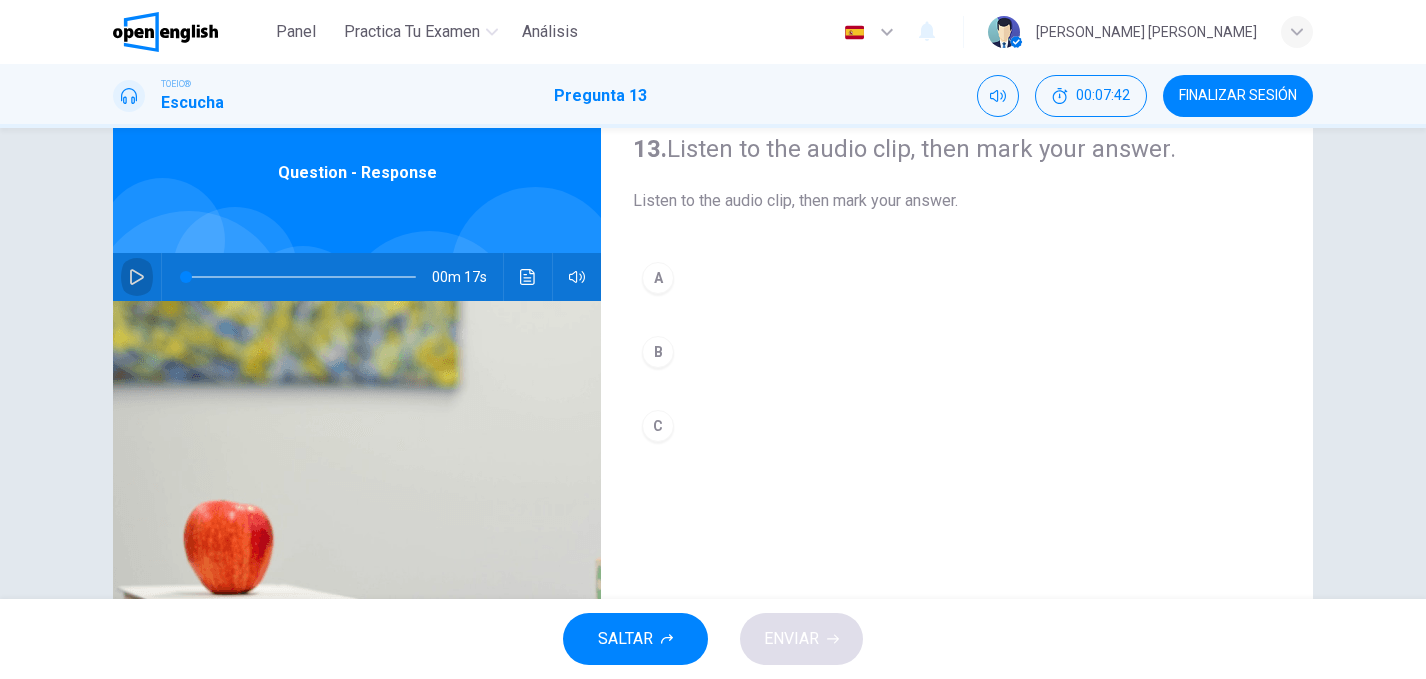 click 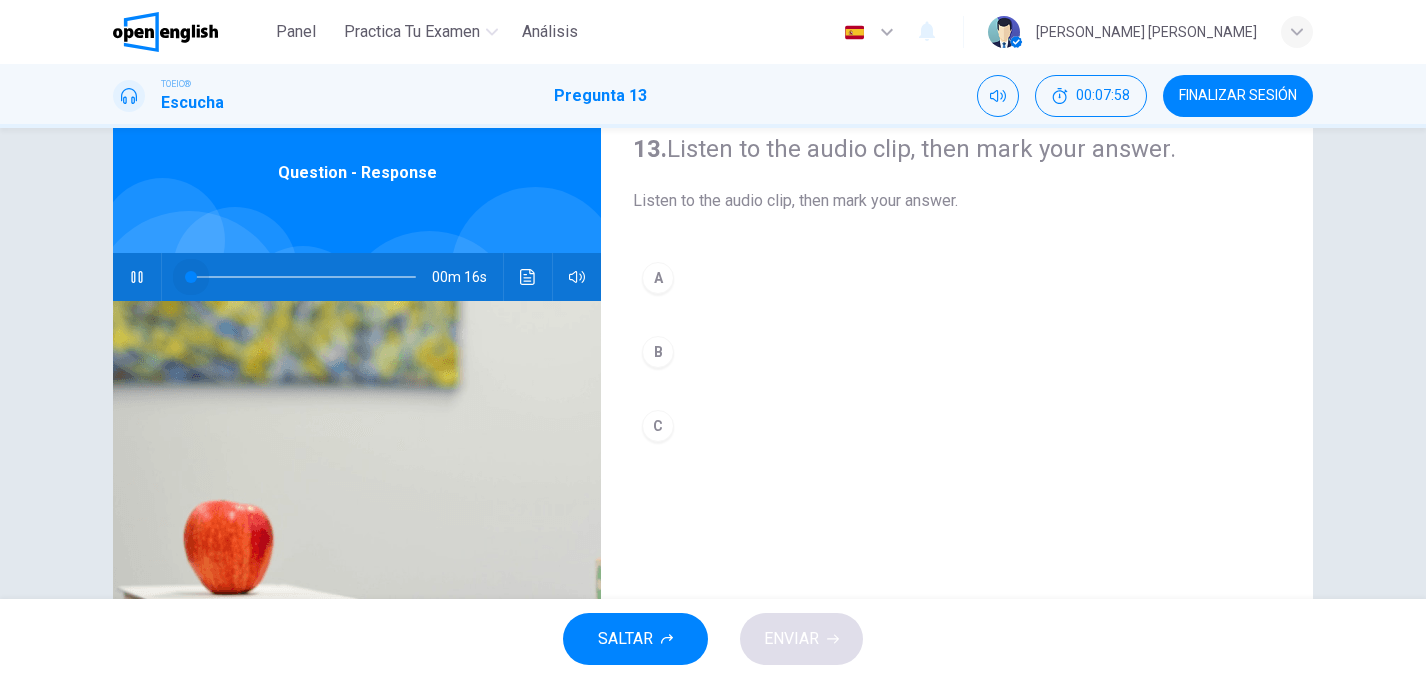 click at bounding box center (301, 277) 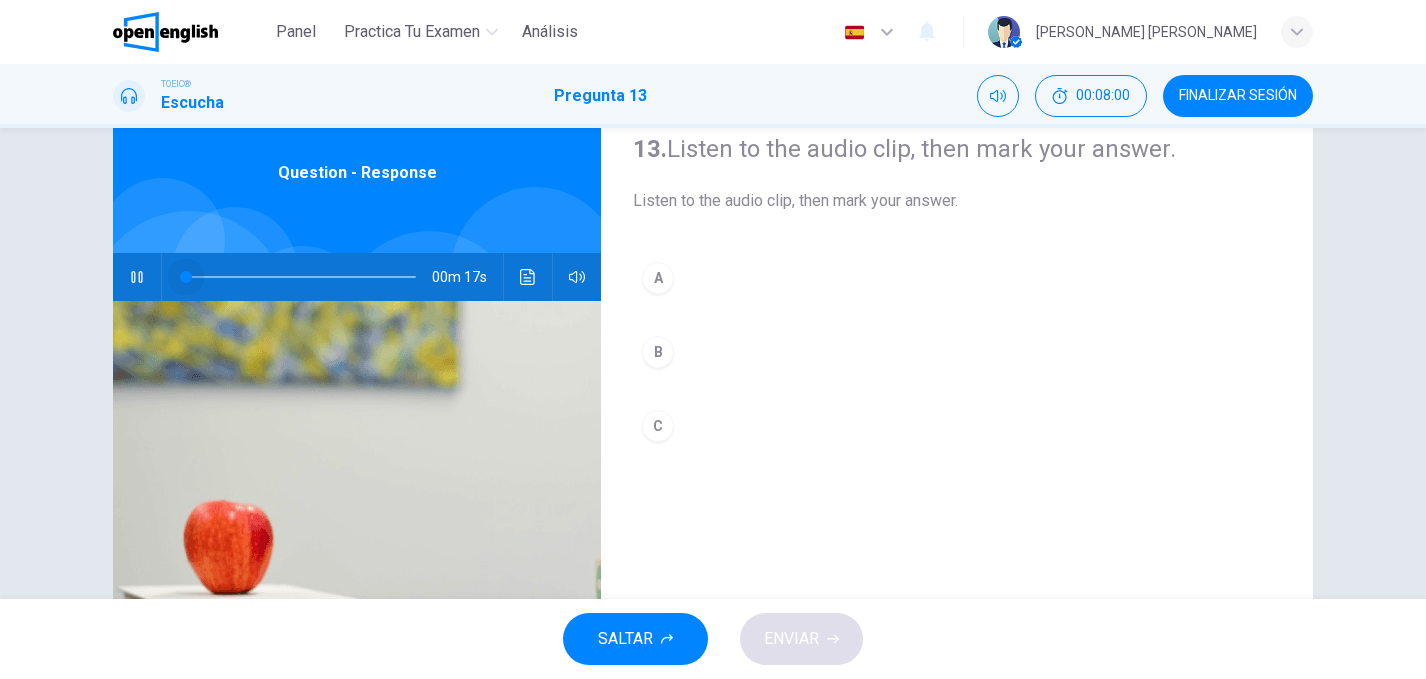 drag, startPoint x: 184, startPoint y: 279, endPoint x: 156, endPoint y: 285, distance: 28.635643 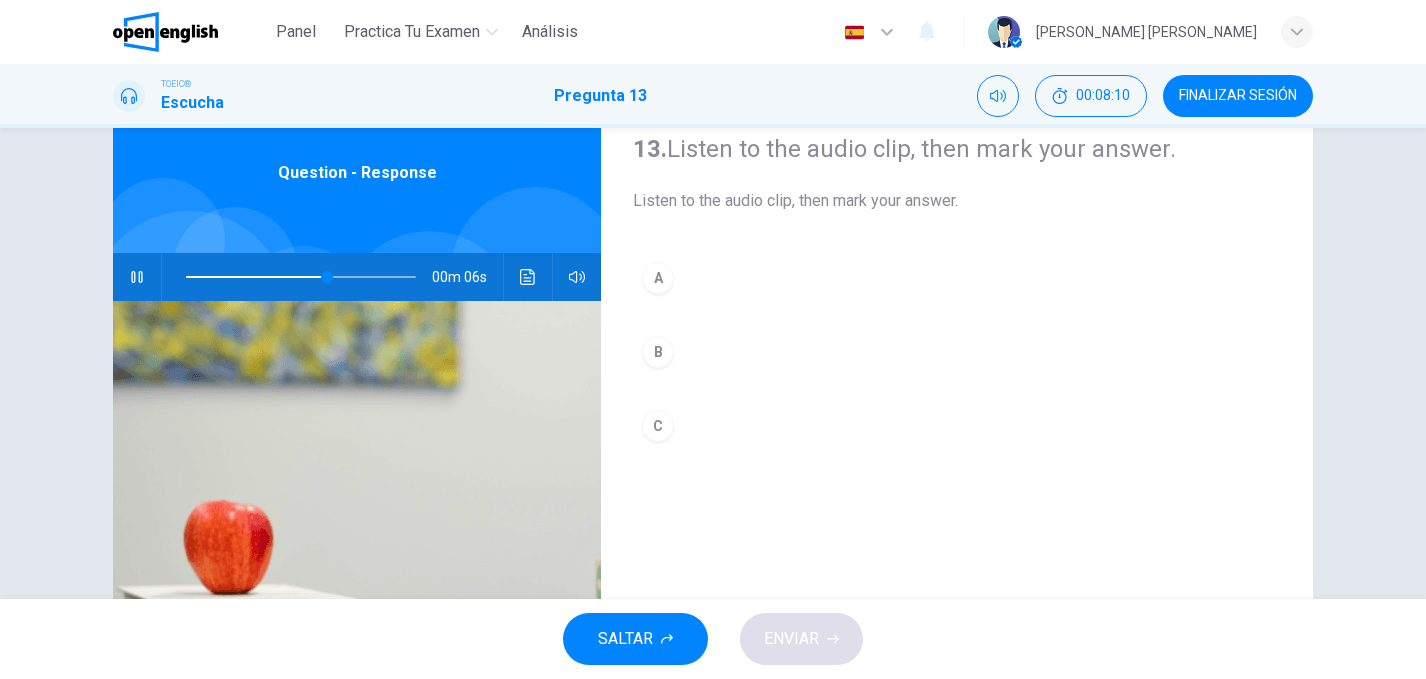 click at bounding box center (256, 277) 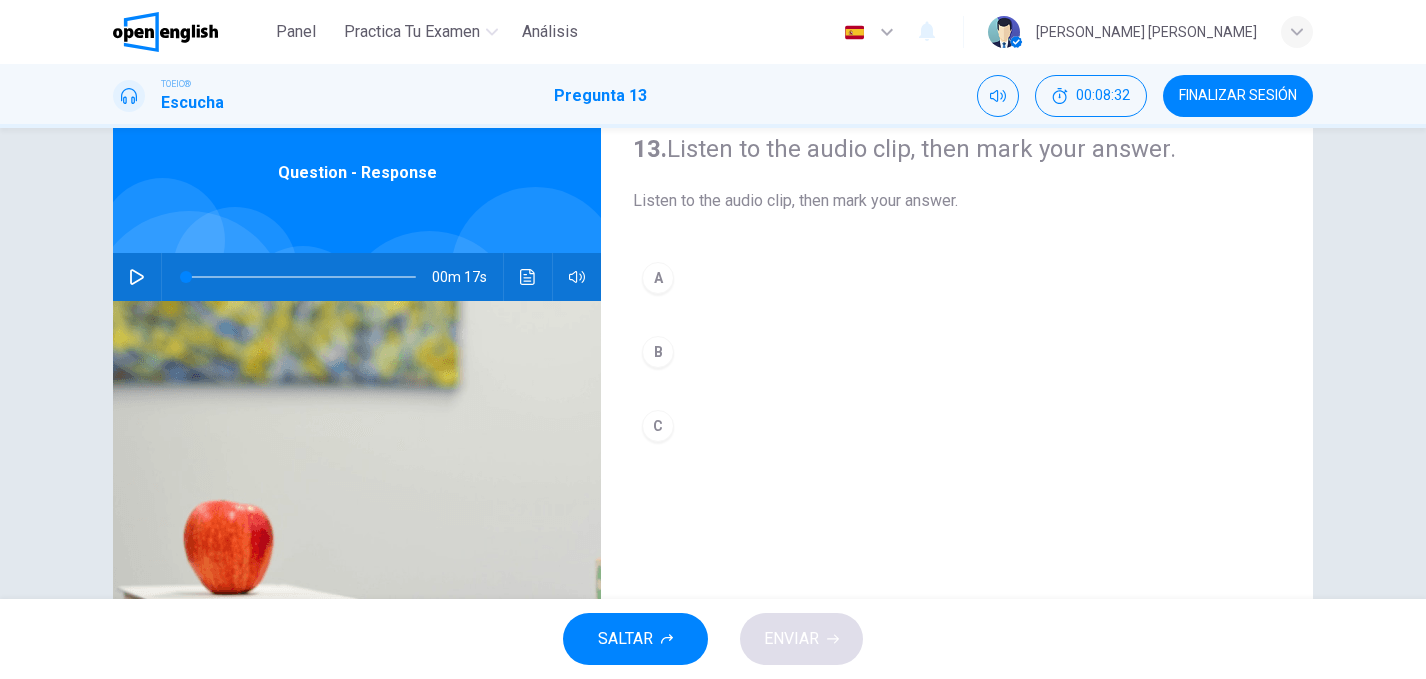 click at bounding box center [137, 277] 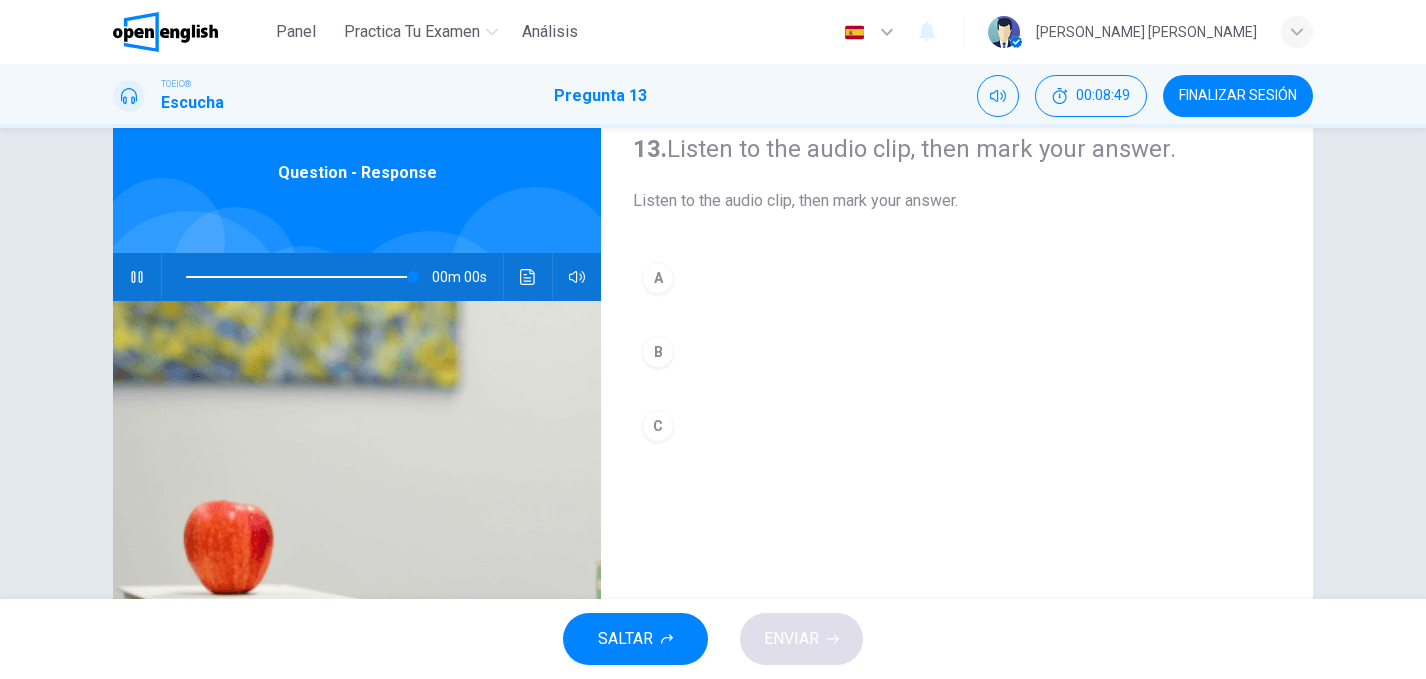 type on "*" 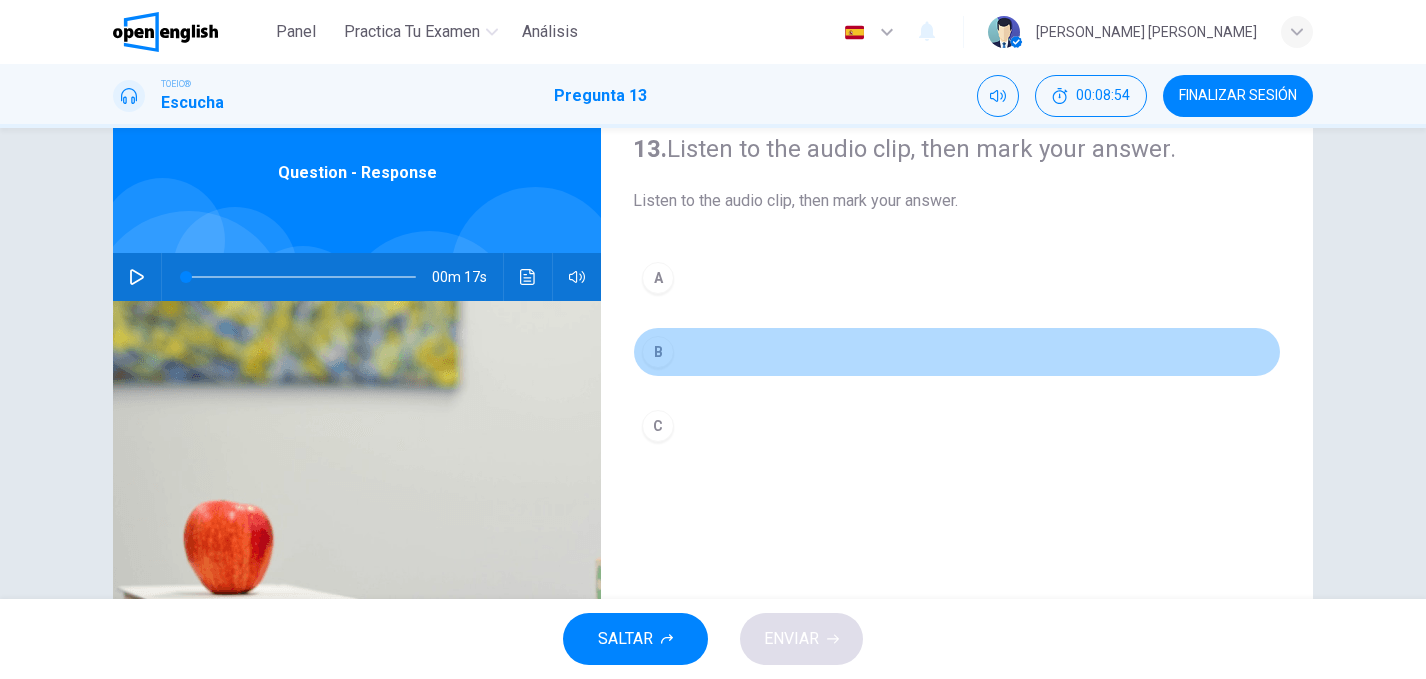 click on "B" at bounding box center [658, 352] 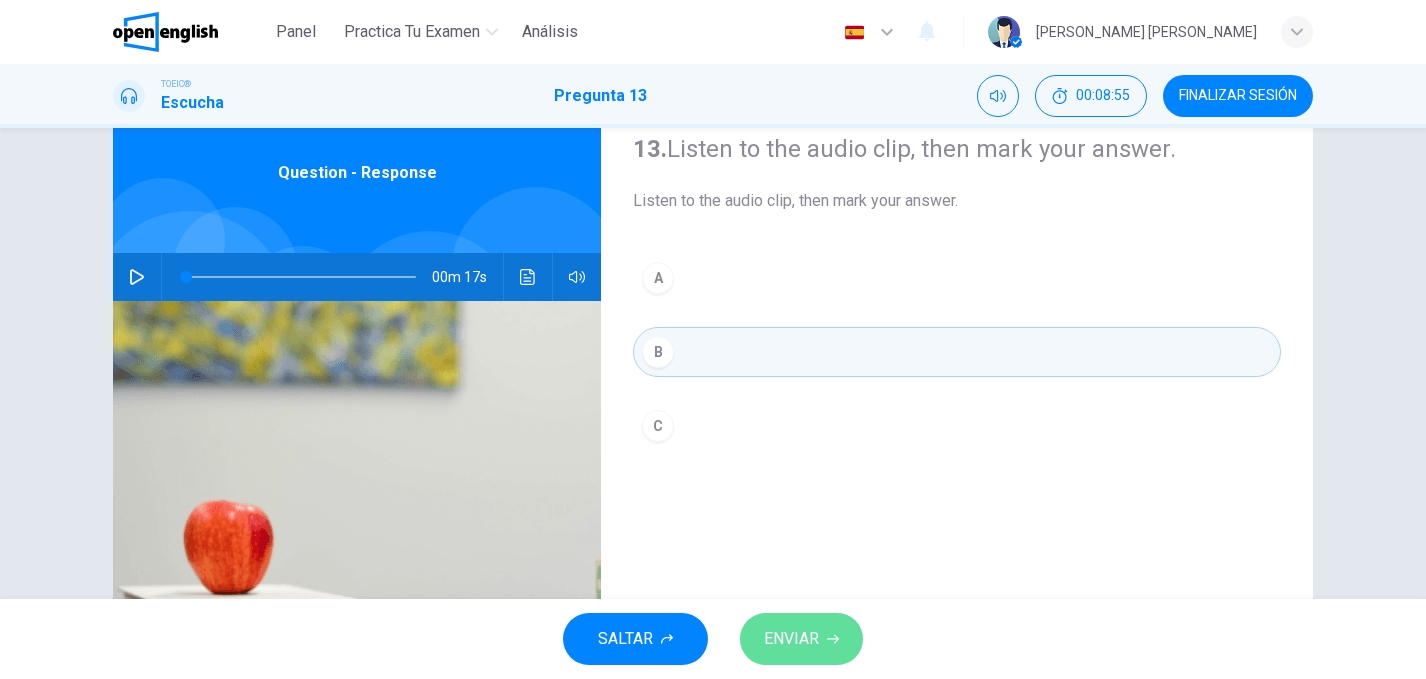 click on "ENVIAR" at bounding box center [791, 639] 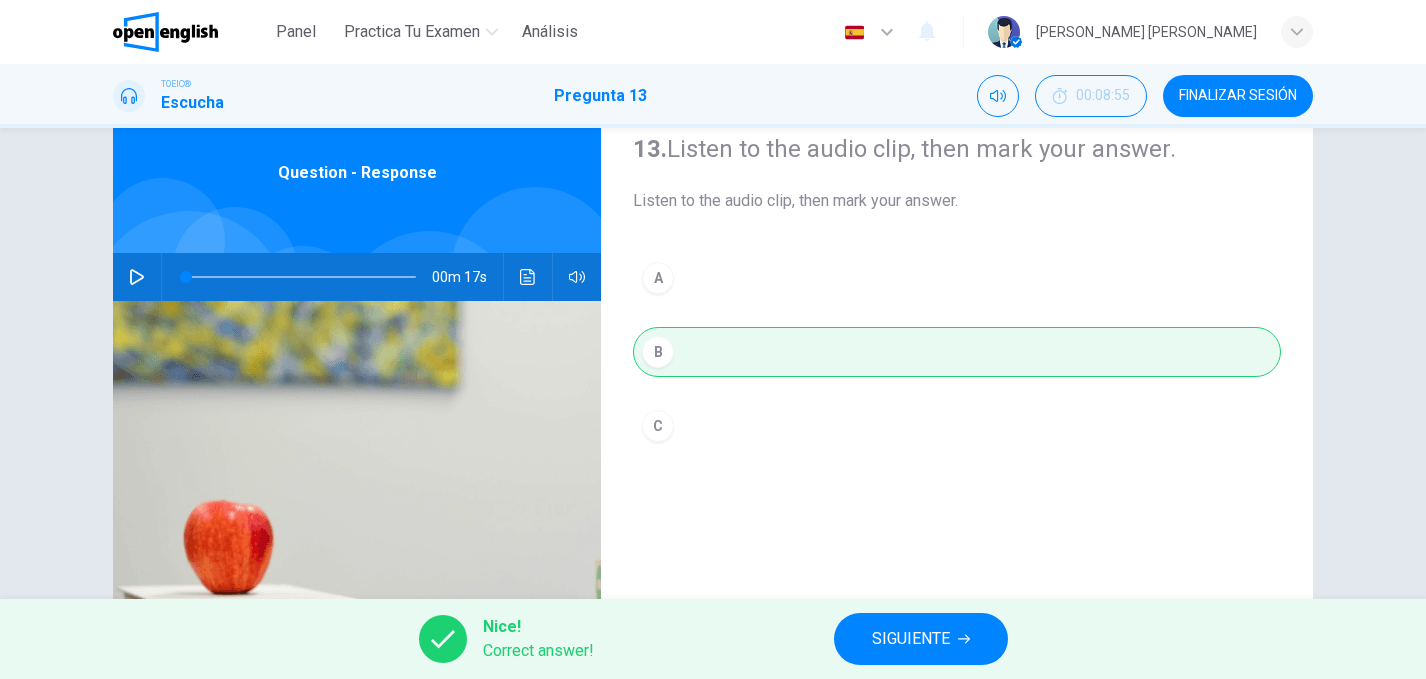 click on "SIGUIENTE" at bounding box center (911, 639) 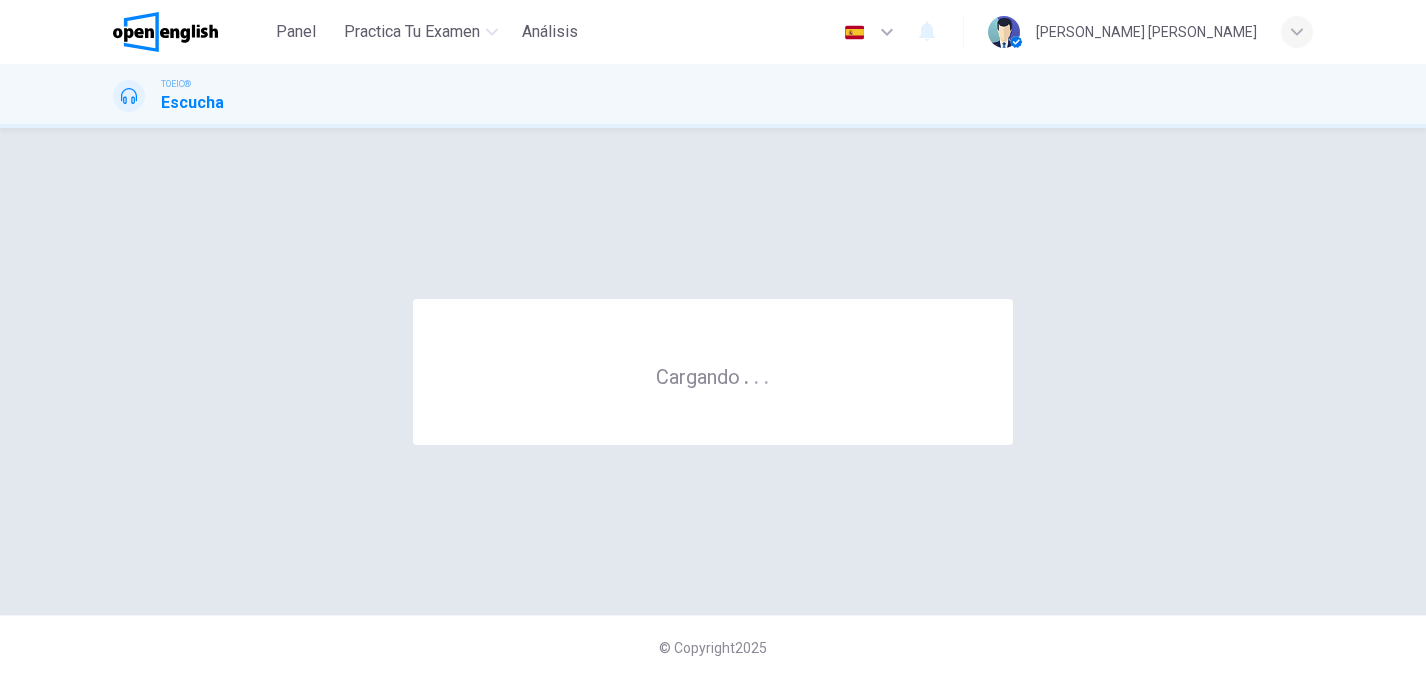 scroll, scrollTop: 0, scrollLeft: 0, axis: both 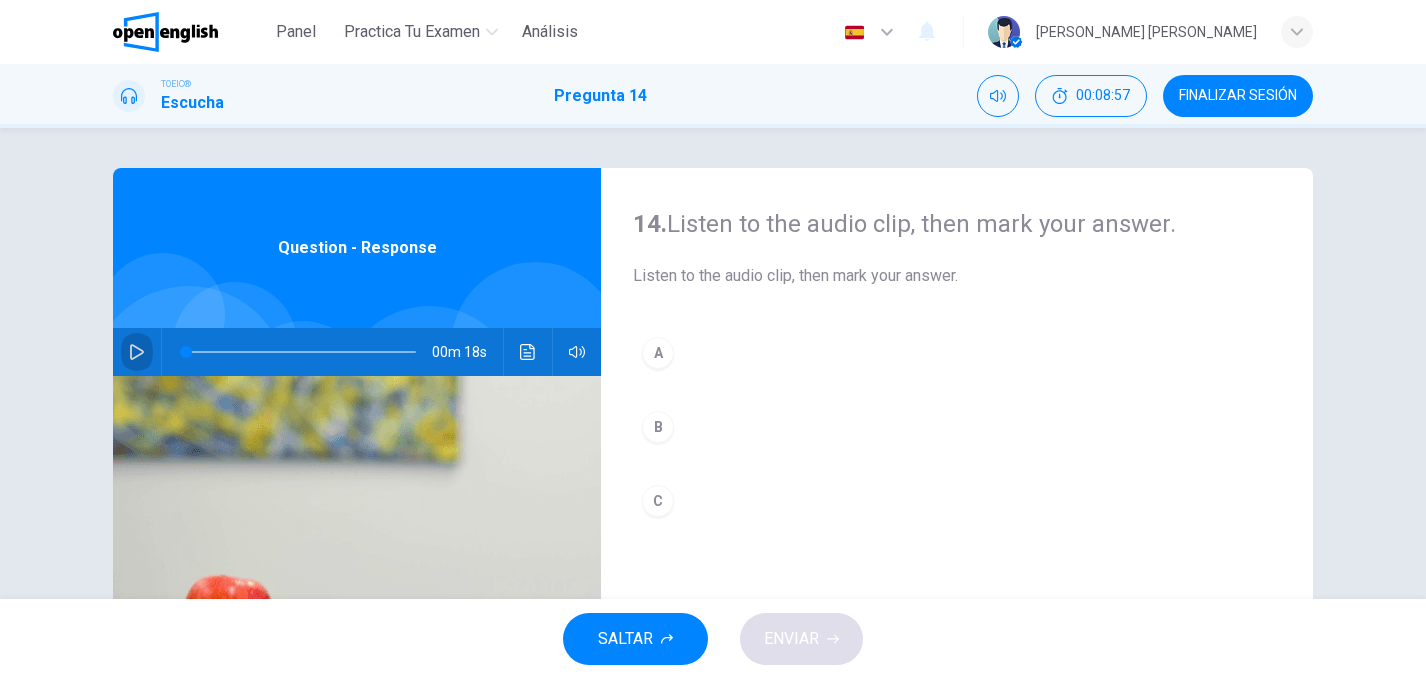 click 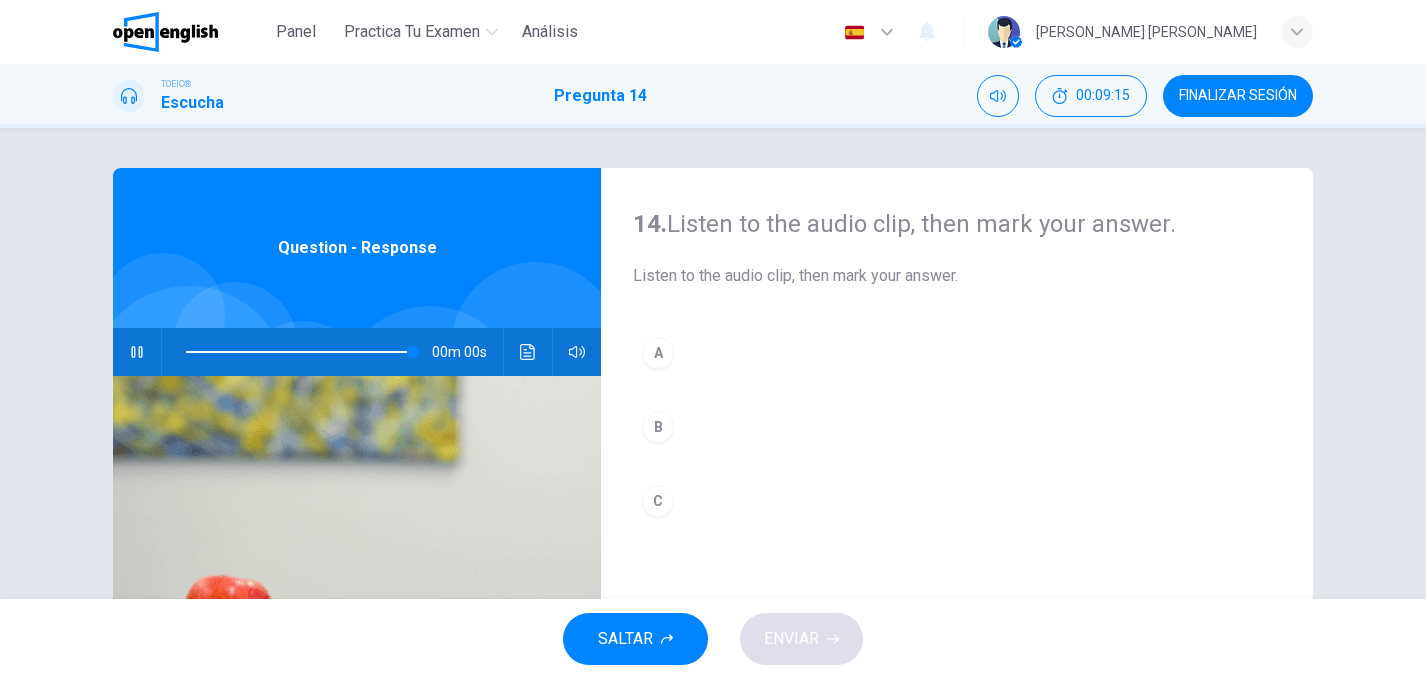 type on "*" 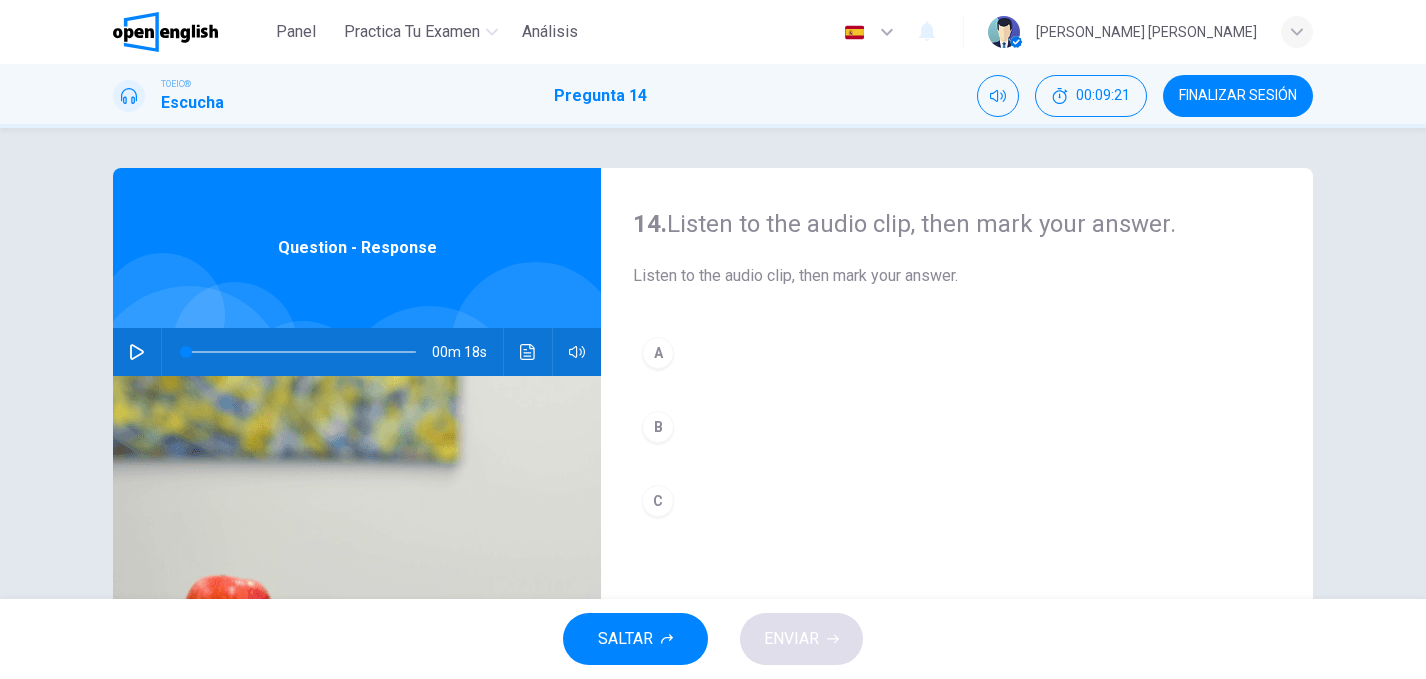 click on "A" at bounding box center [658, 353] 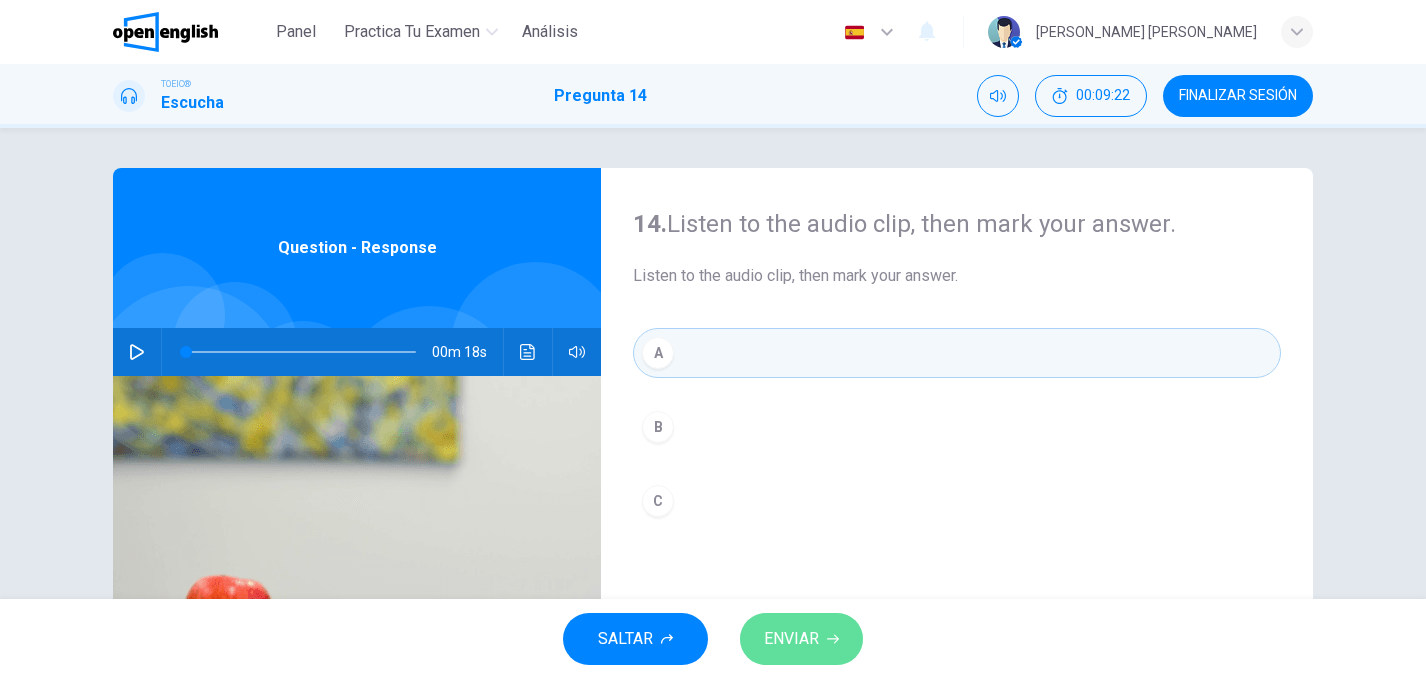 click 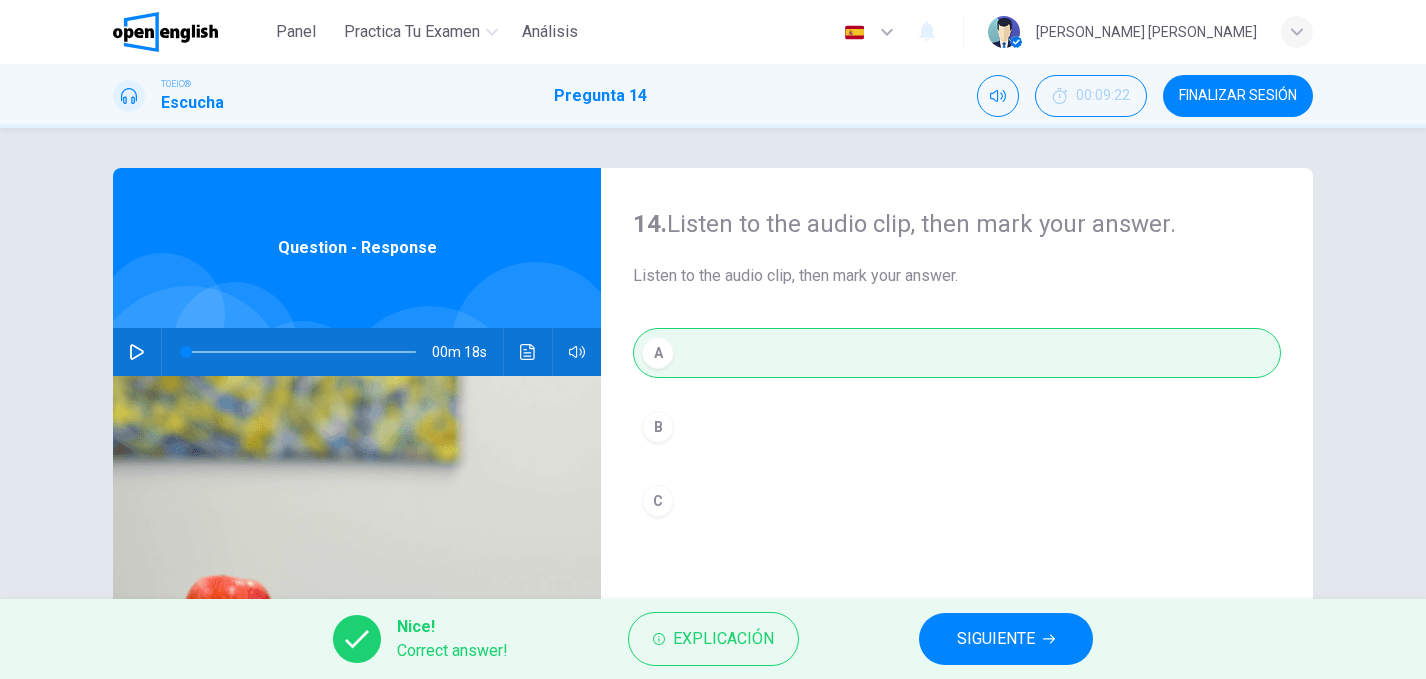 click on "SIGUIENTE" at bounding box center [996, 639] 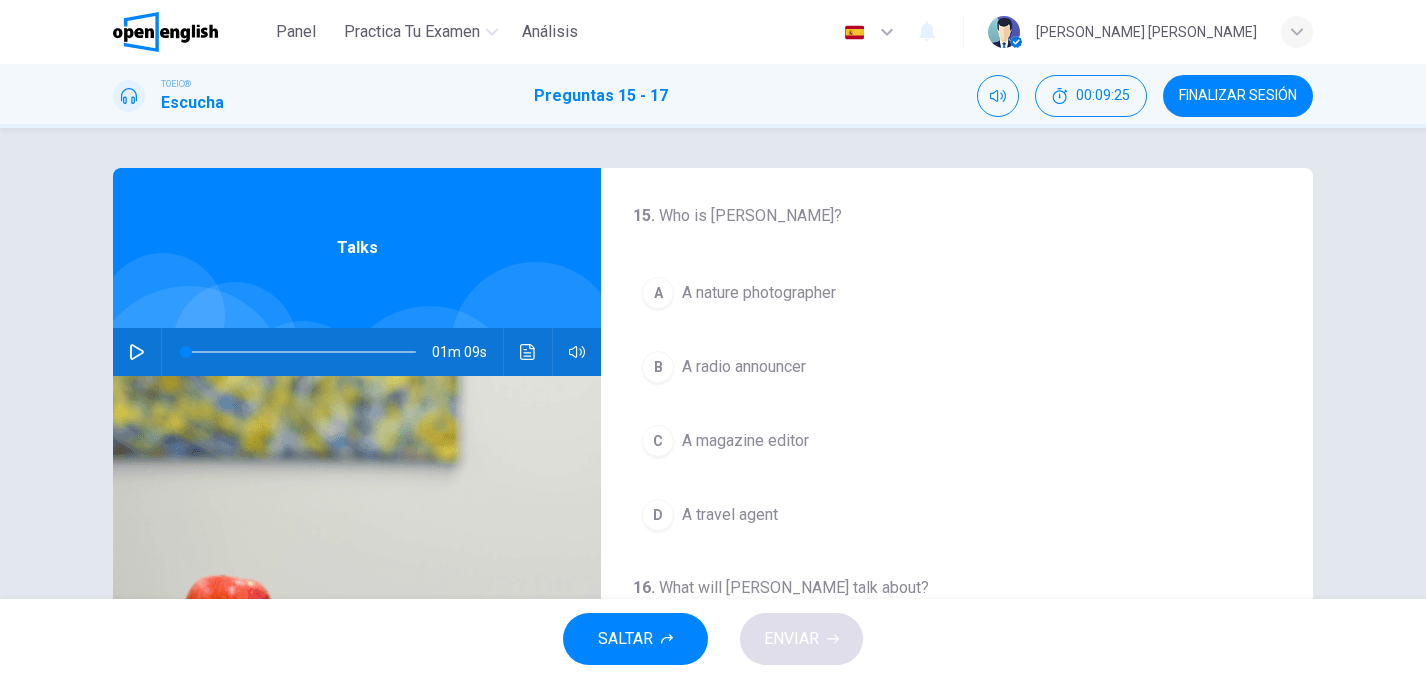 click at bounding box center (297, 352) 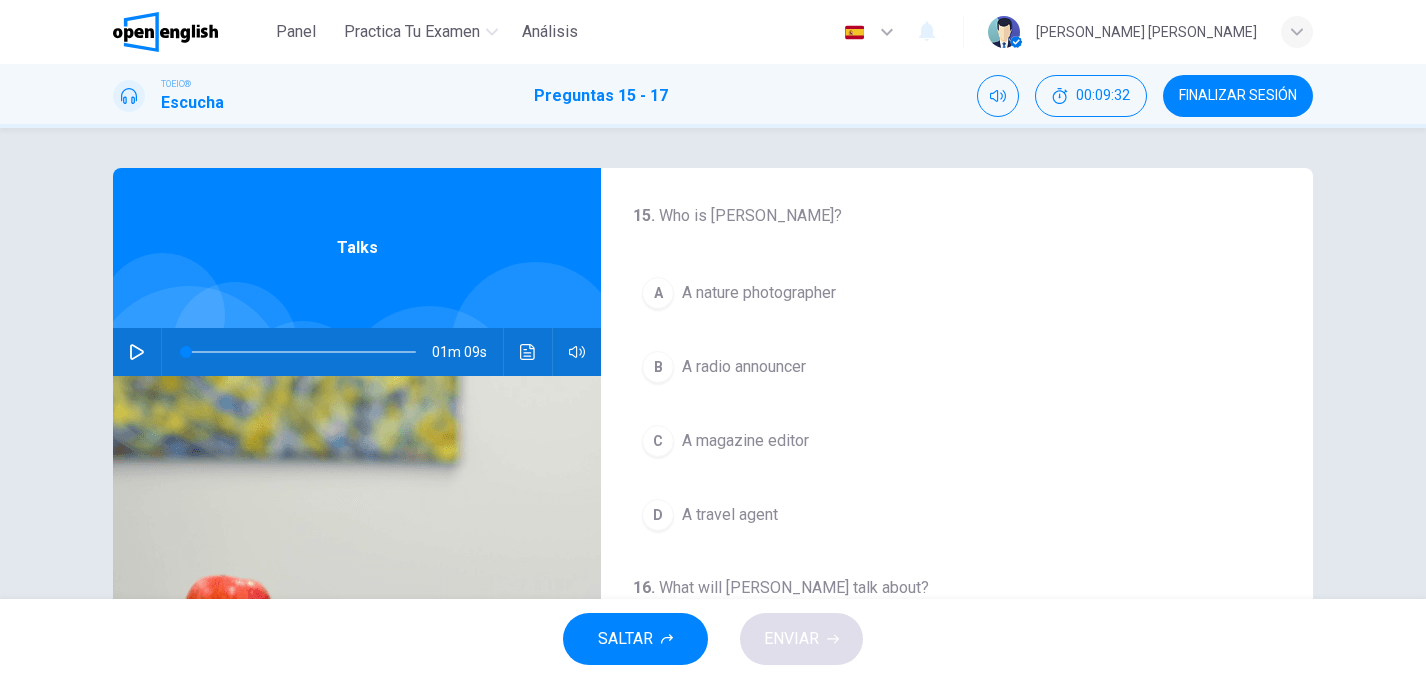 click 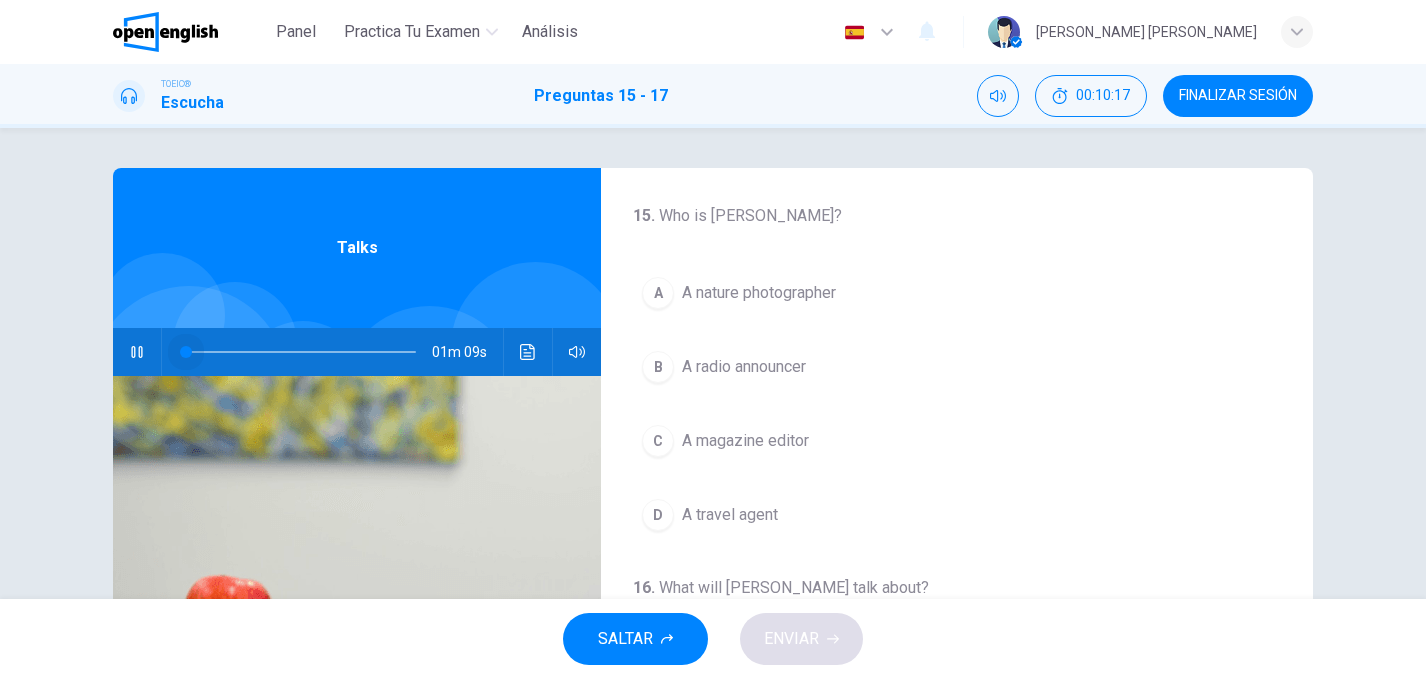 click at bounding box center (301, 352) 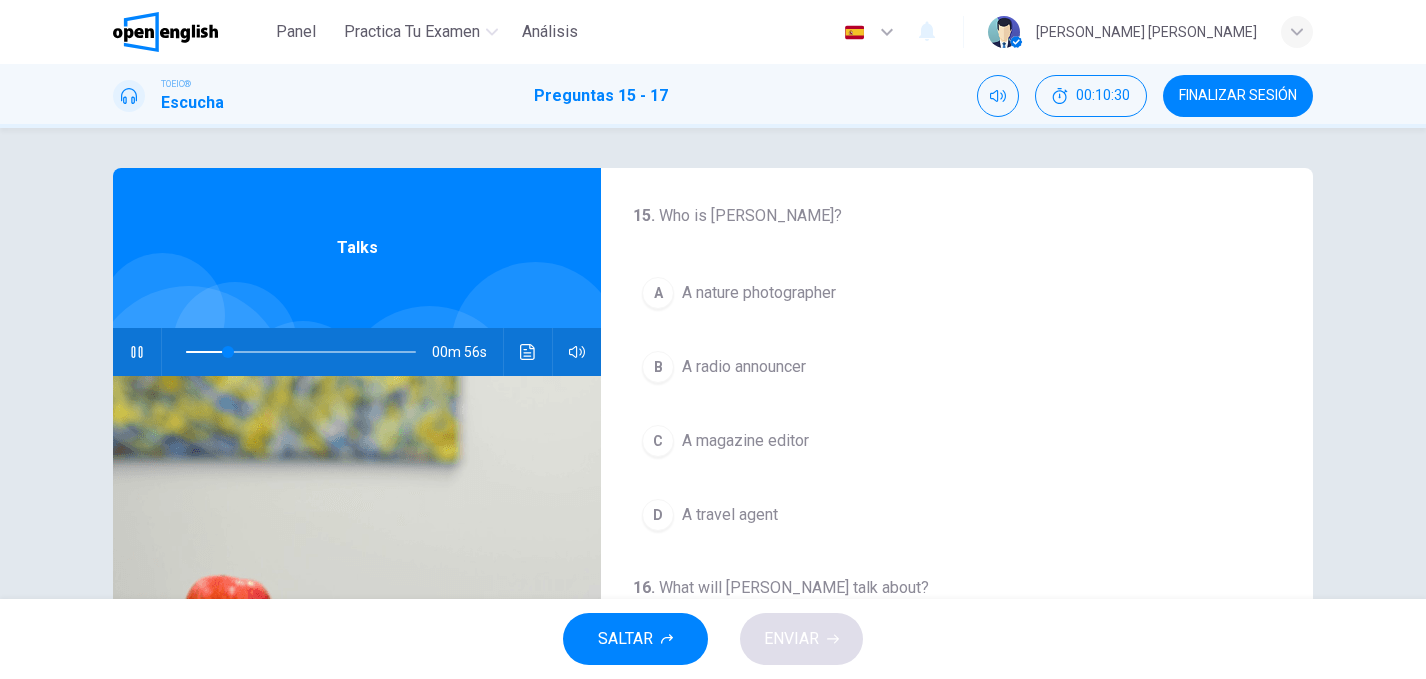 click at bounding box center [301, 352] 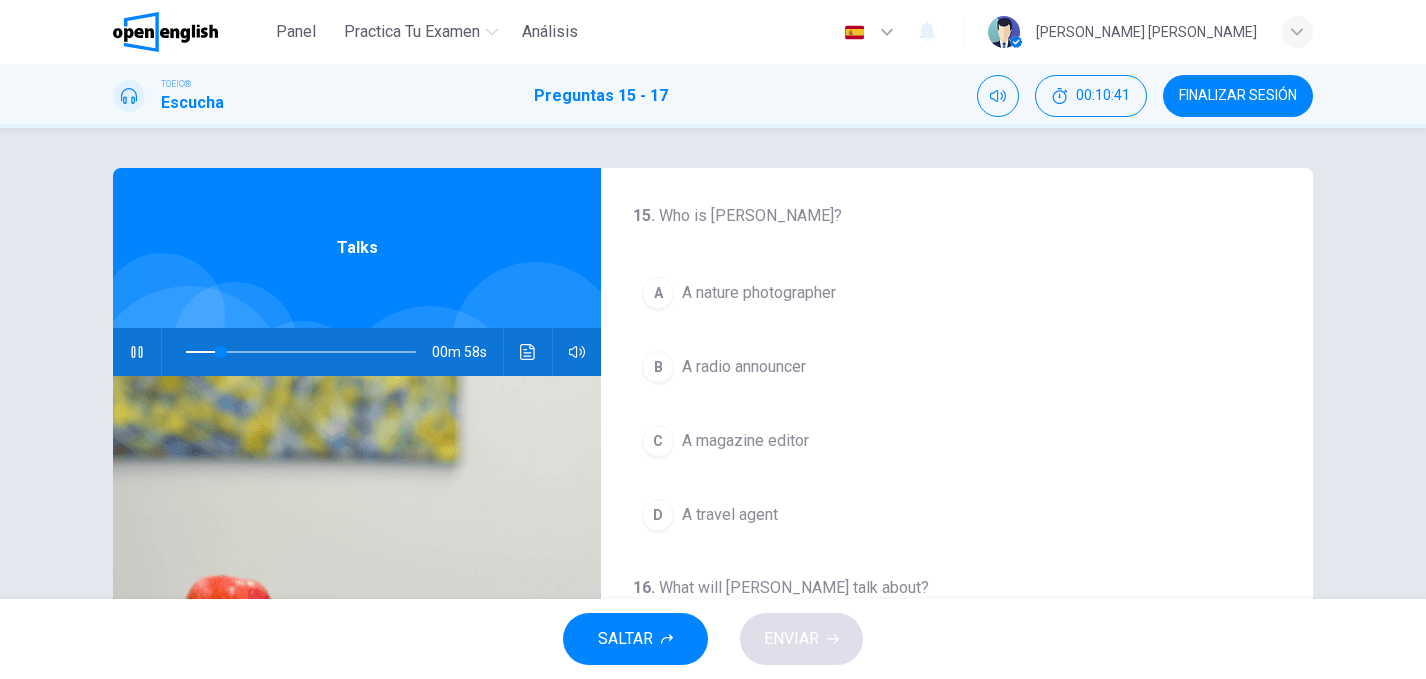 click at bounding box center (301, 352) 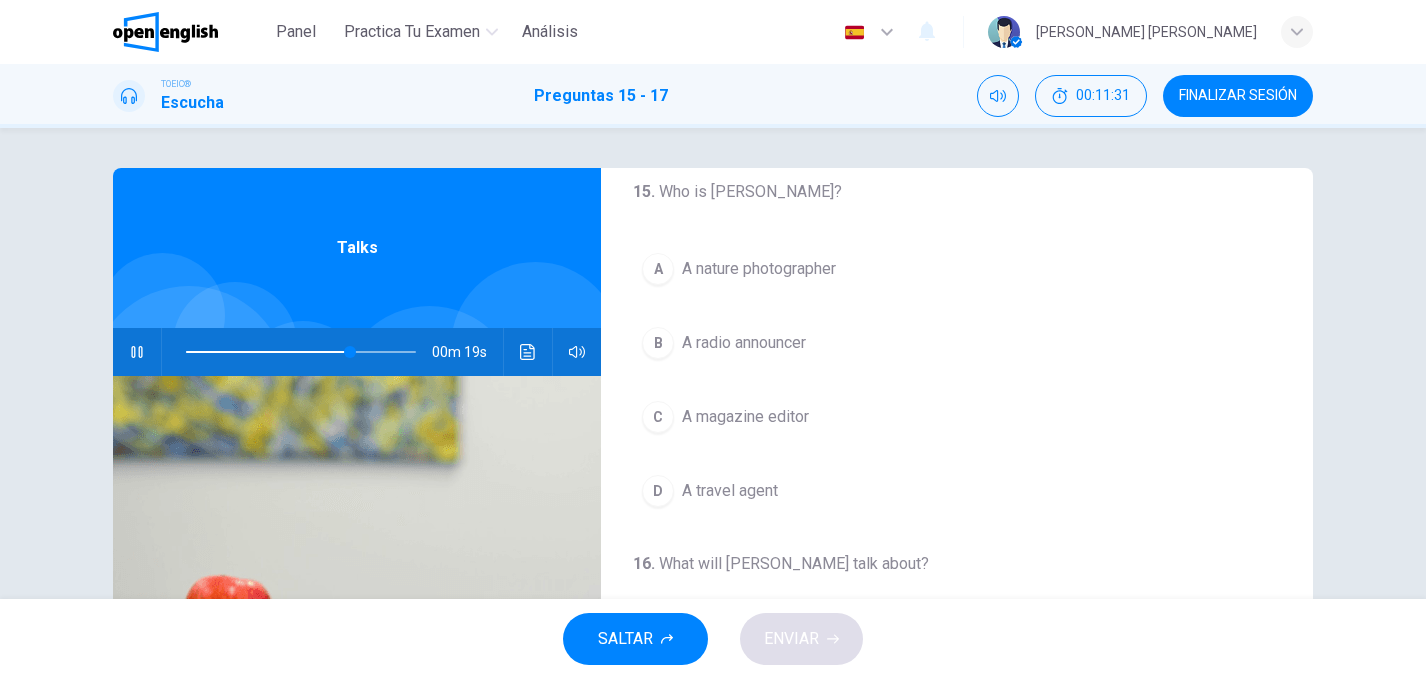 scroll, scrollTop: 28, scrollLeft: 0, axis: vertical 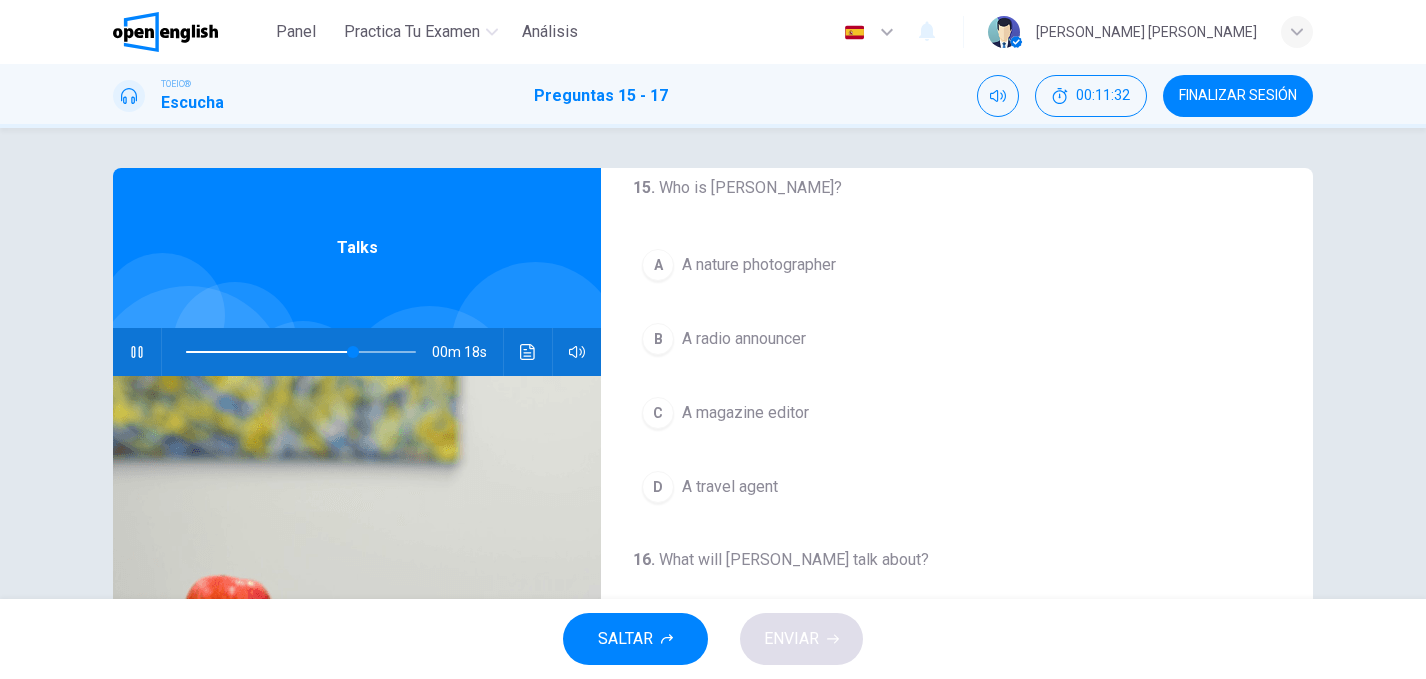 click on "A" at bounding box center (658, 265) 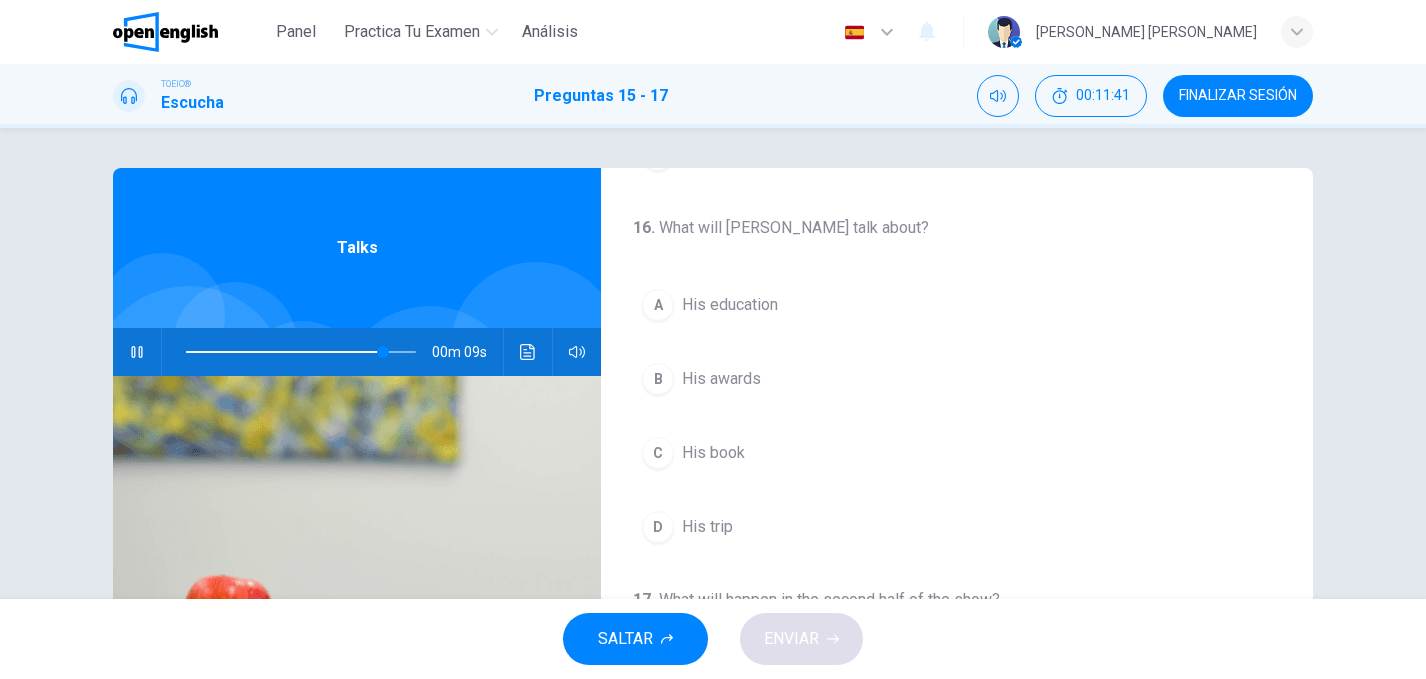 scroll, scrollTop: 457, scrollLeft: 0, axis: vertical 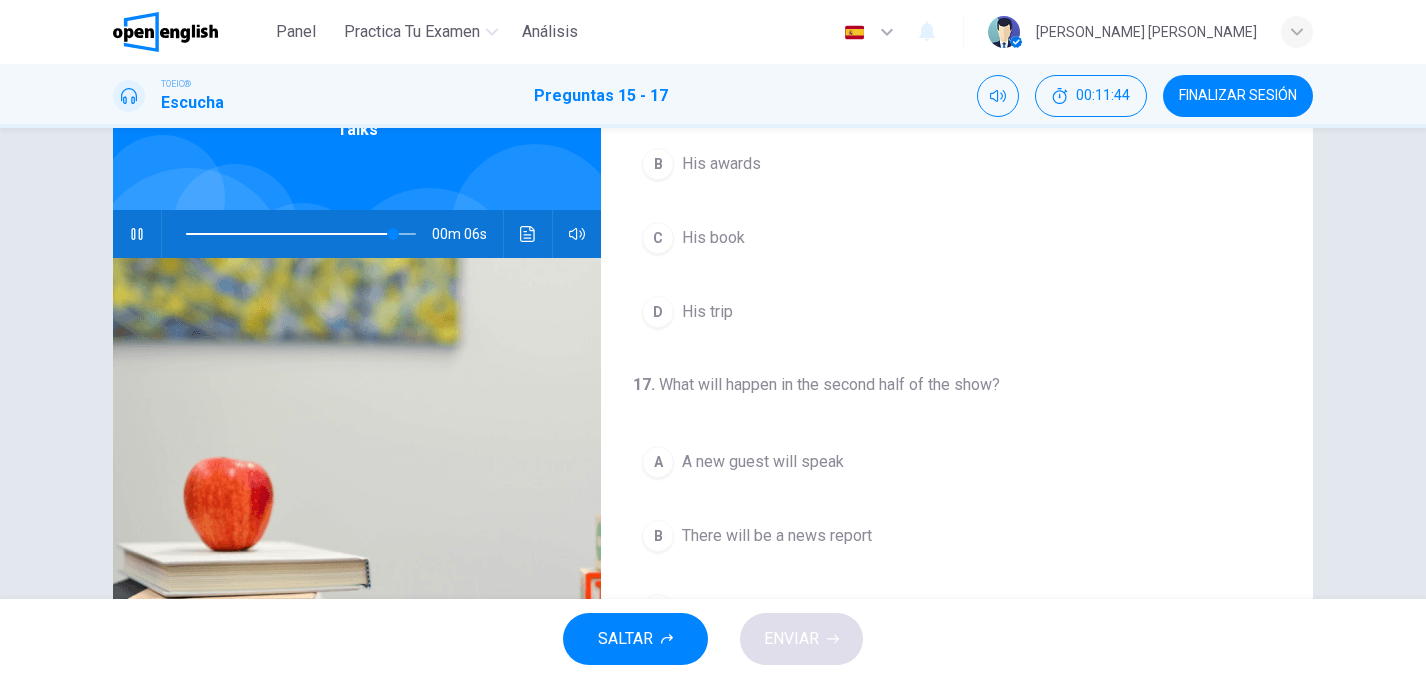 click at bounding box center (301, 234) 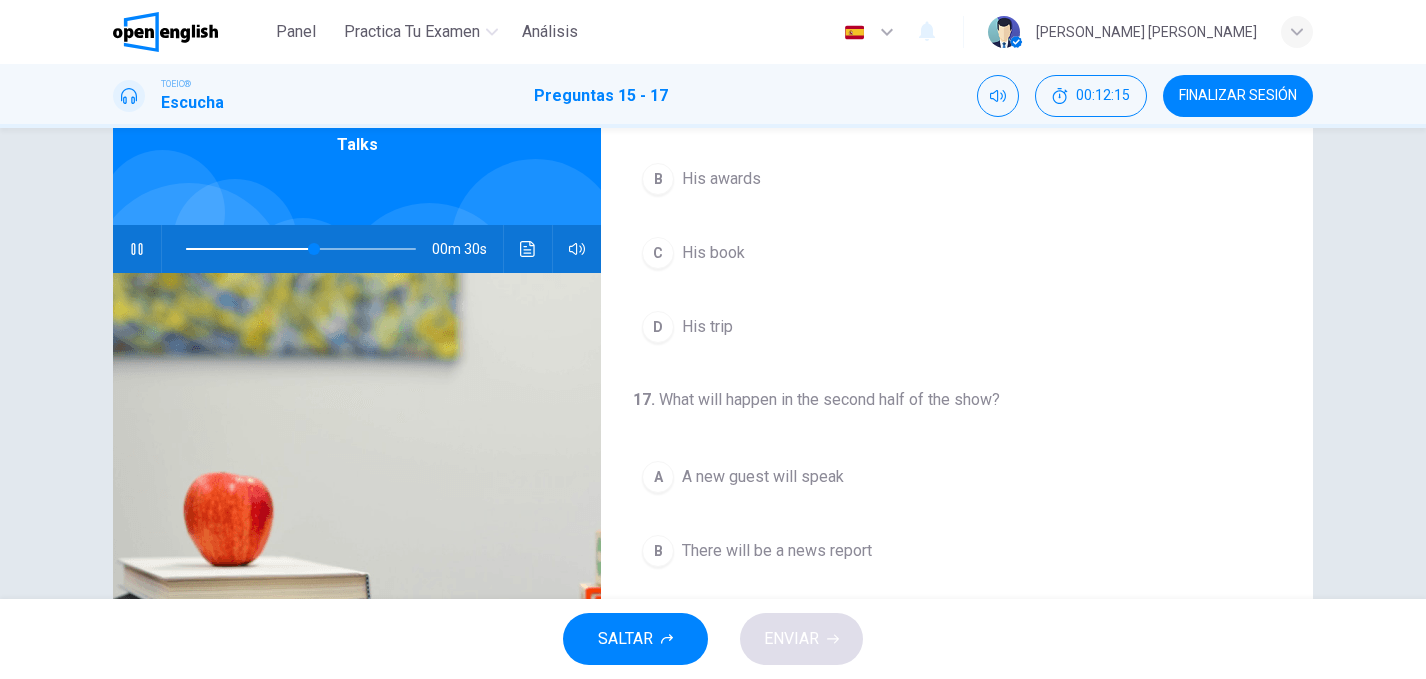 scroll, scrollTop: 60, scrollLeft: 0, axis: vertical 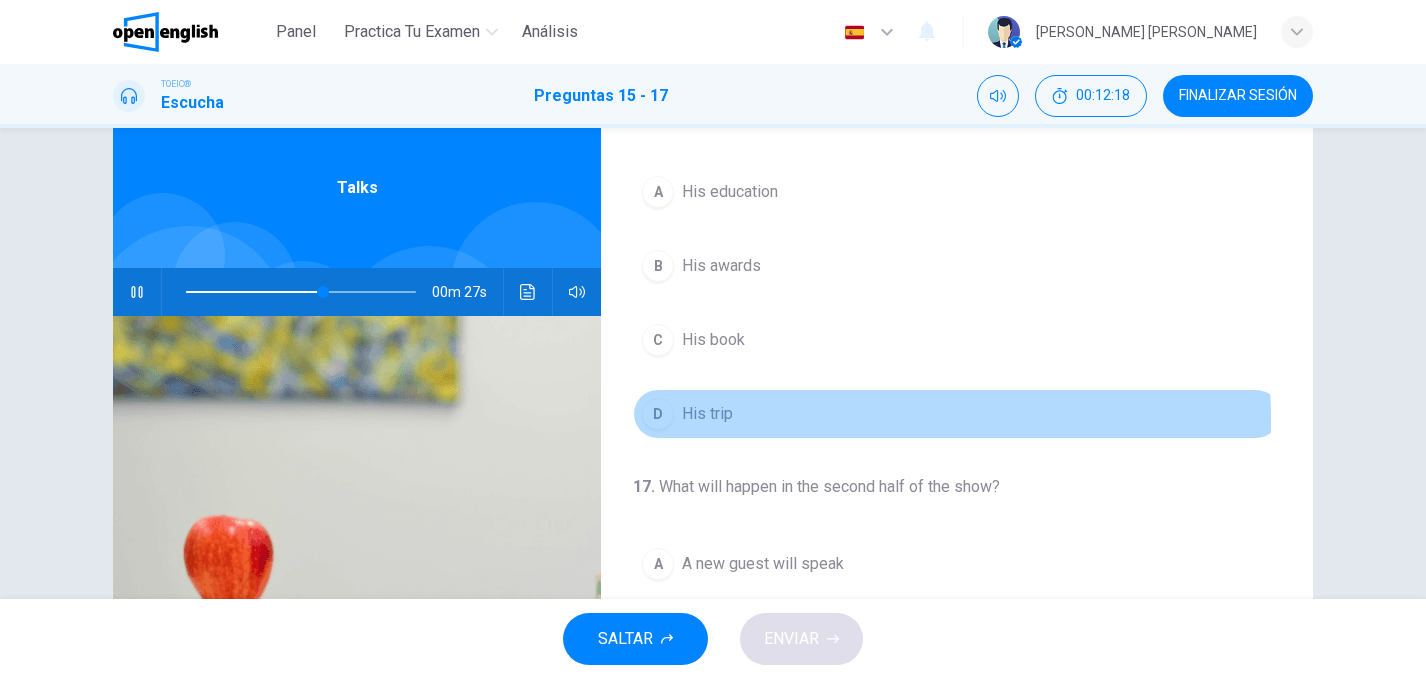 click on "D" at bounding box center (658, 414) 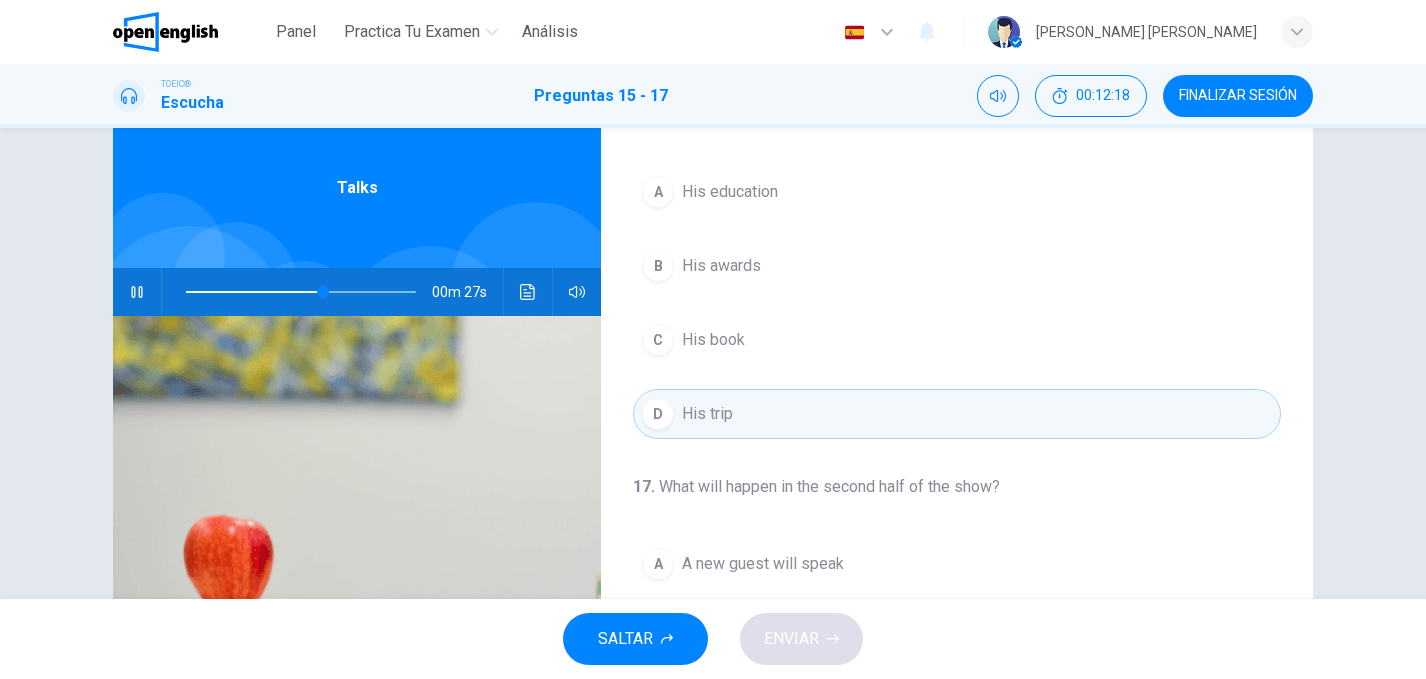 scroll, scrollTop: 457, scrollLeft: 0, axis: vertical 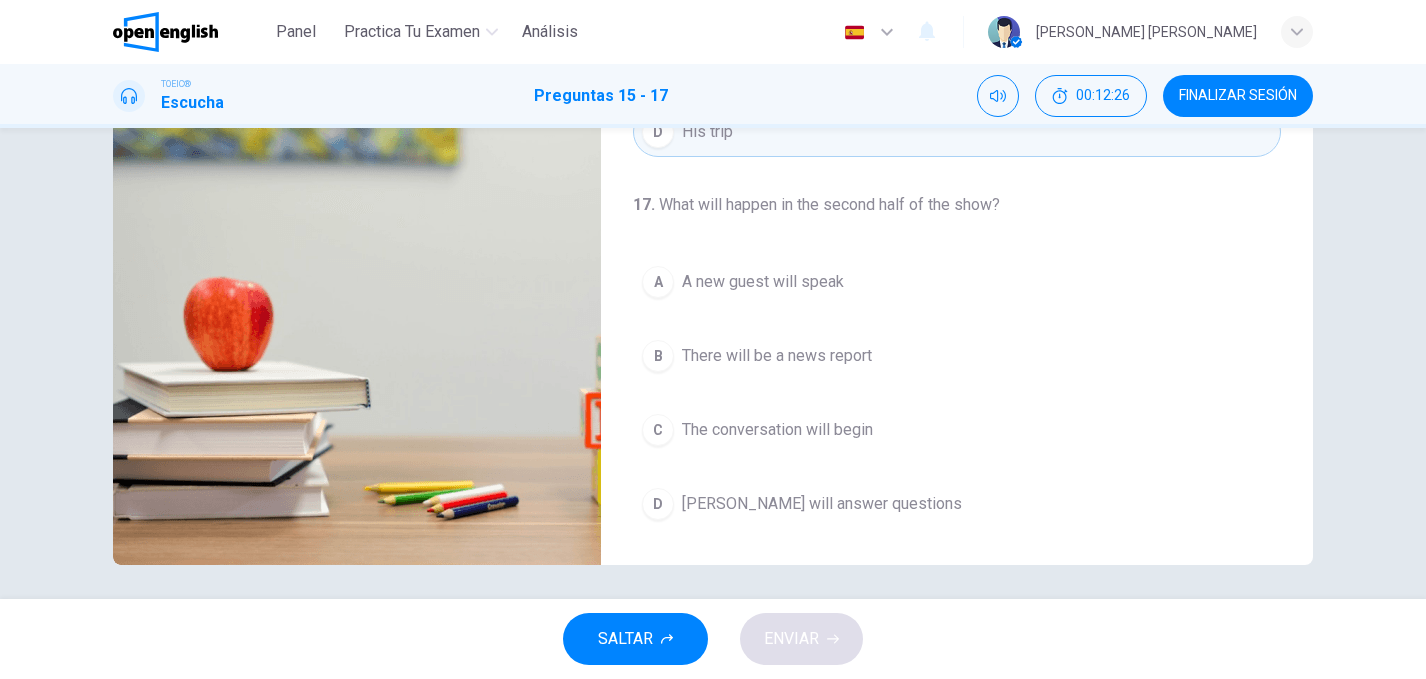 click on "B" at bounding box center (658, 356) 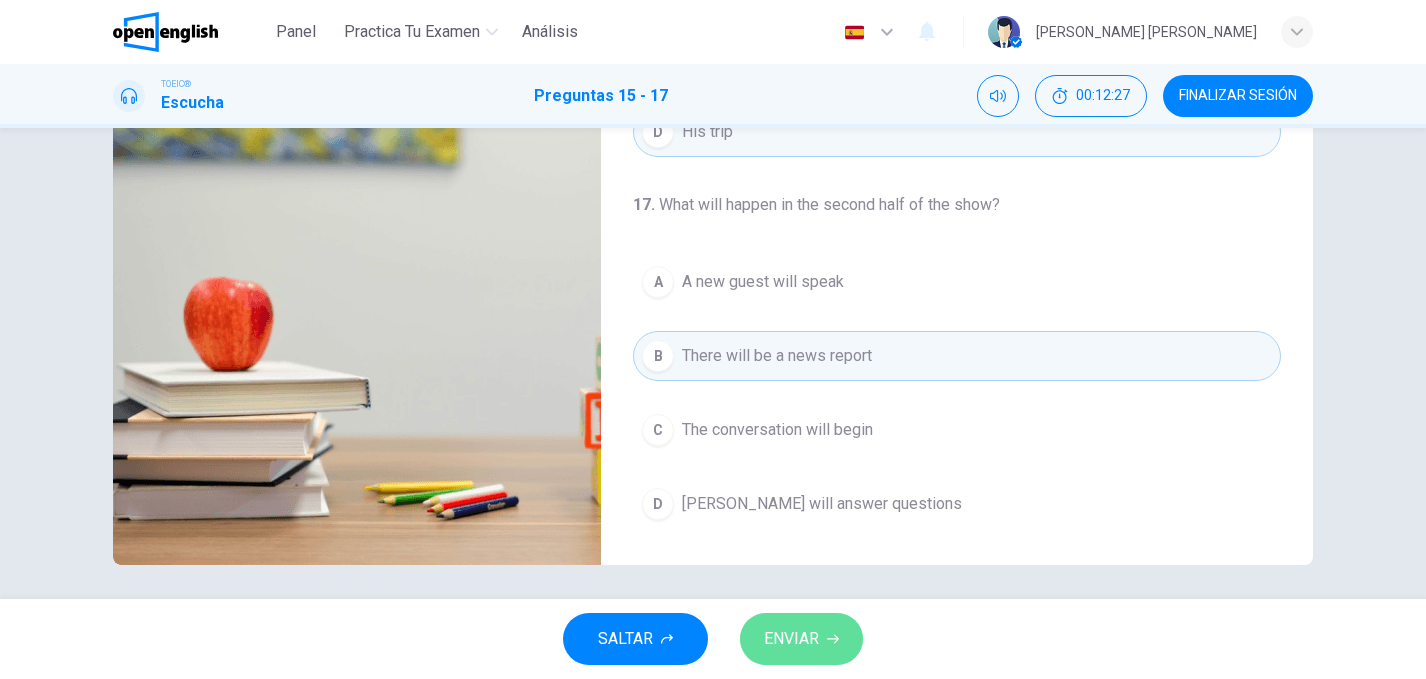 click on "ENVIAR" at bounding box center (801, 639) 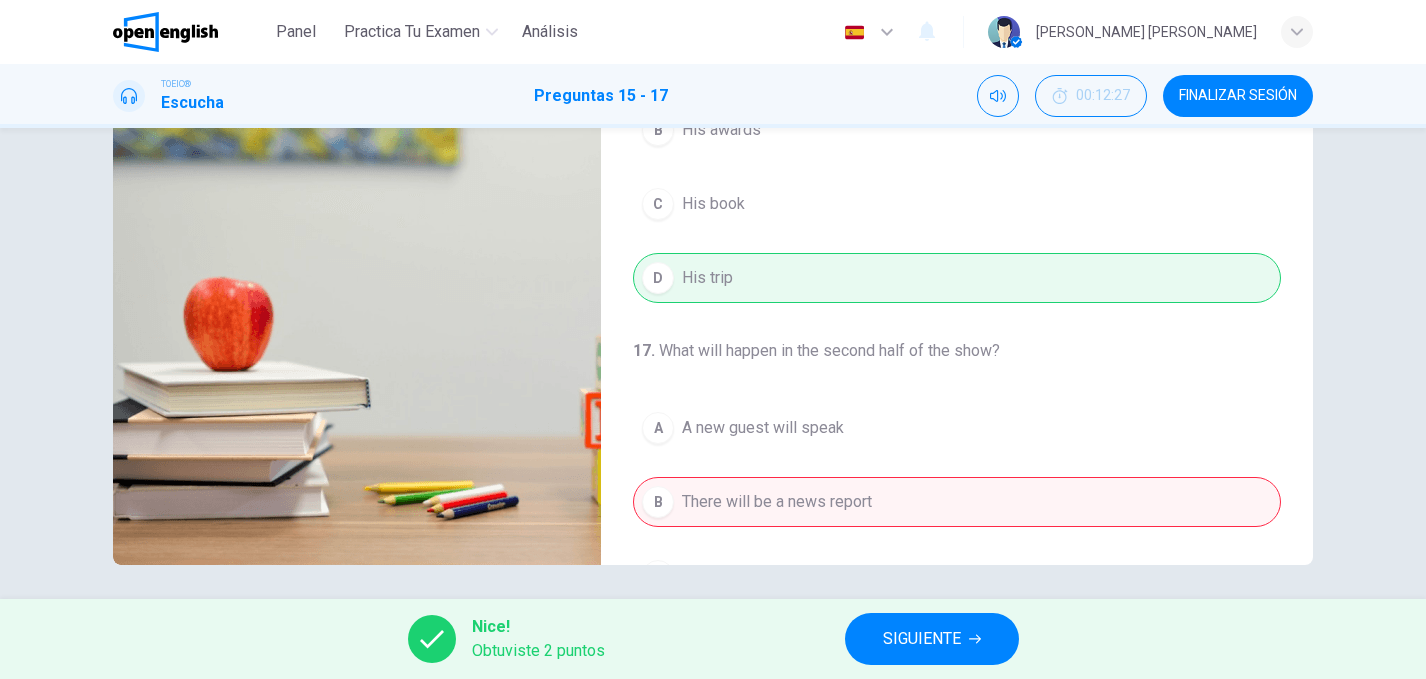 scroll, scrollTop: 457, scrollLeft: 0, axis: vertical 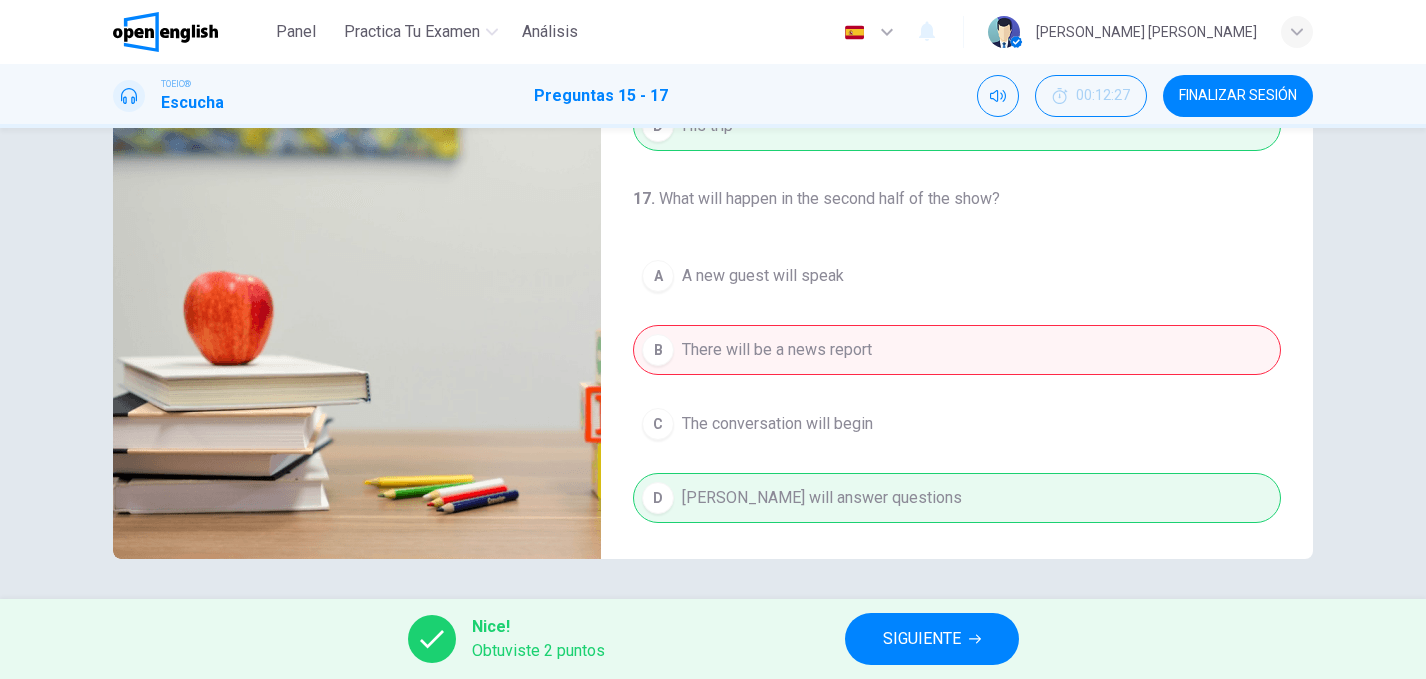 type on "**" 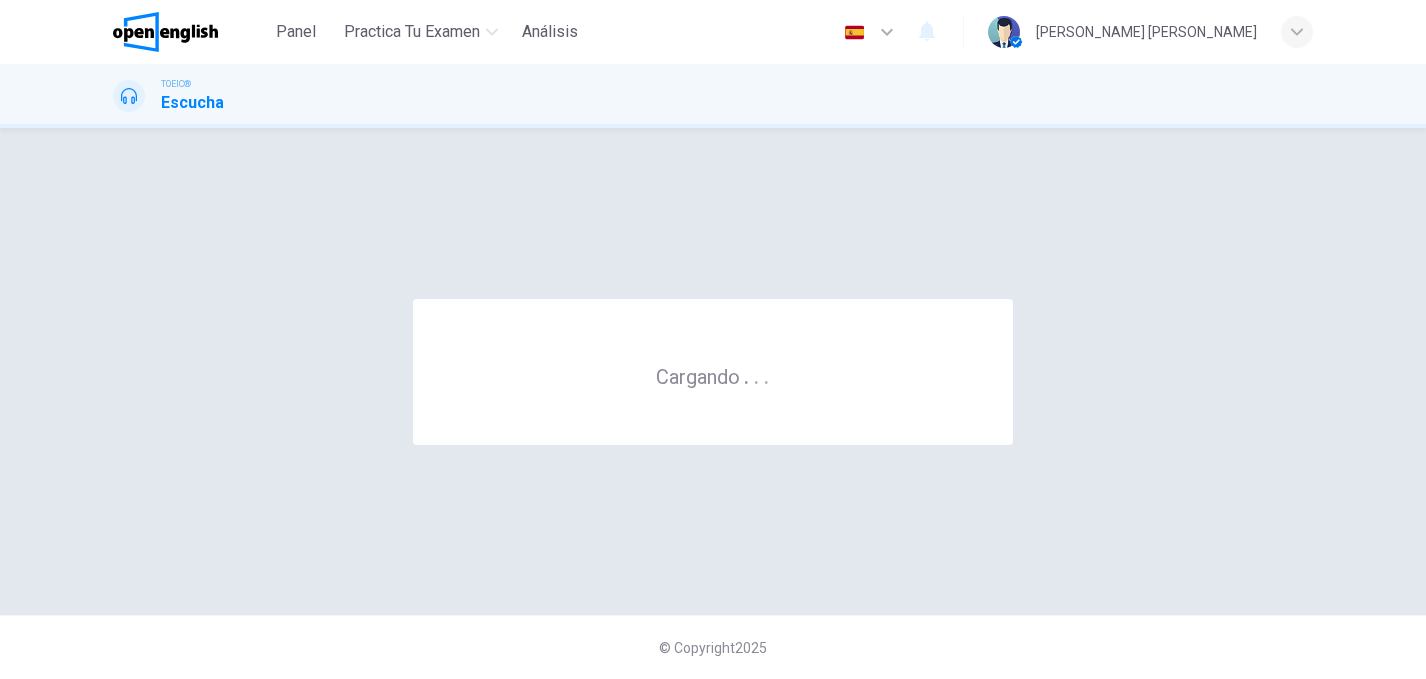 scroll, scrollTop: 0, scrollLeft: 0, axis: both 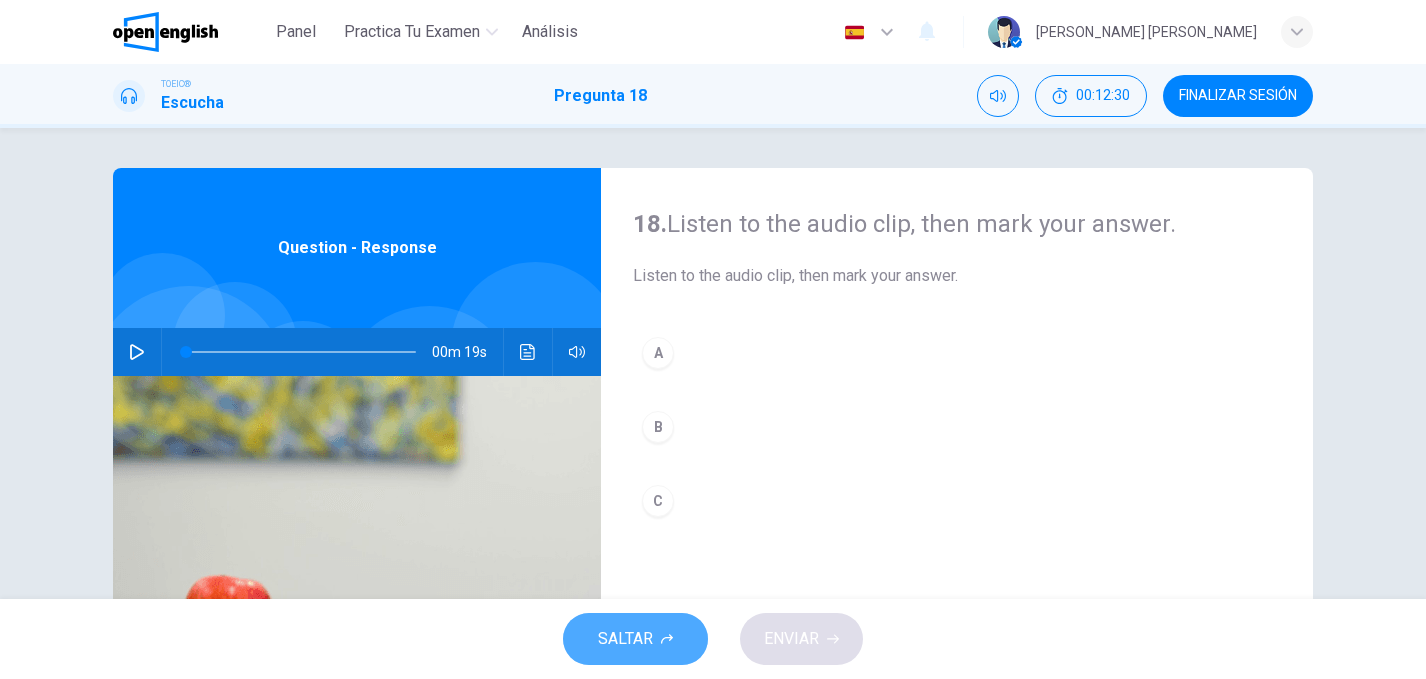 click on "SALTAR" at bounding box center (625, 639) 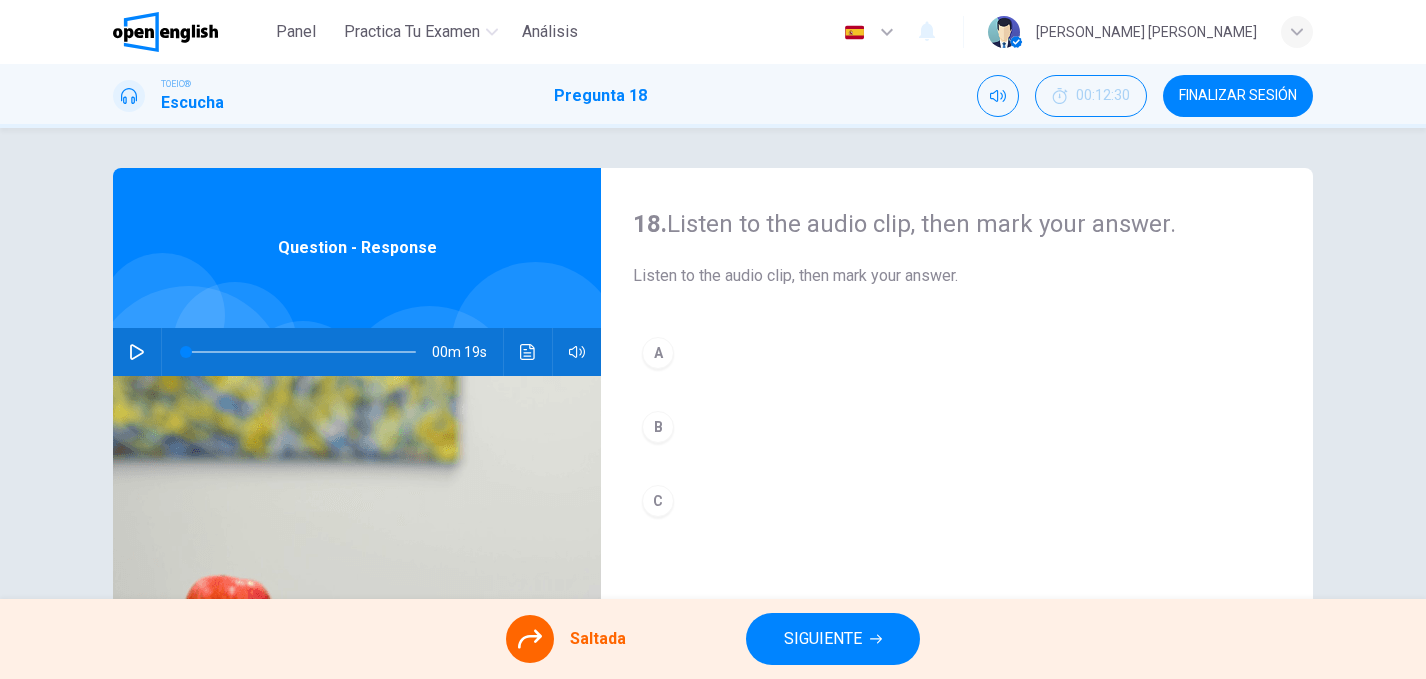 click 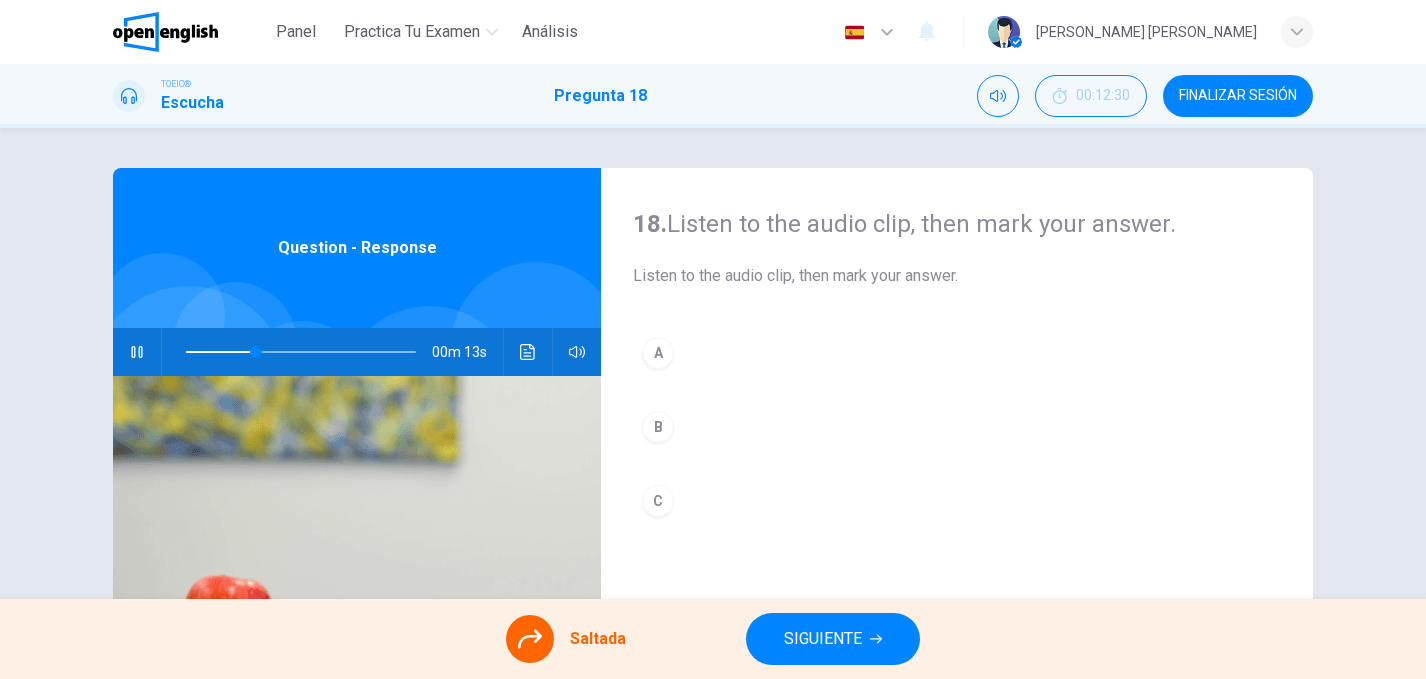 click at bounding box center (221, 352) 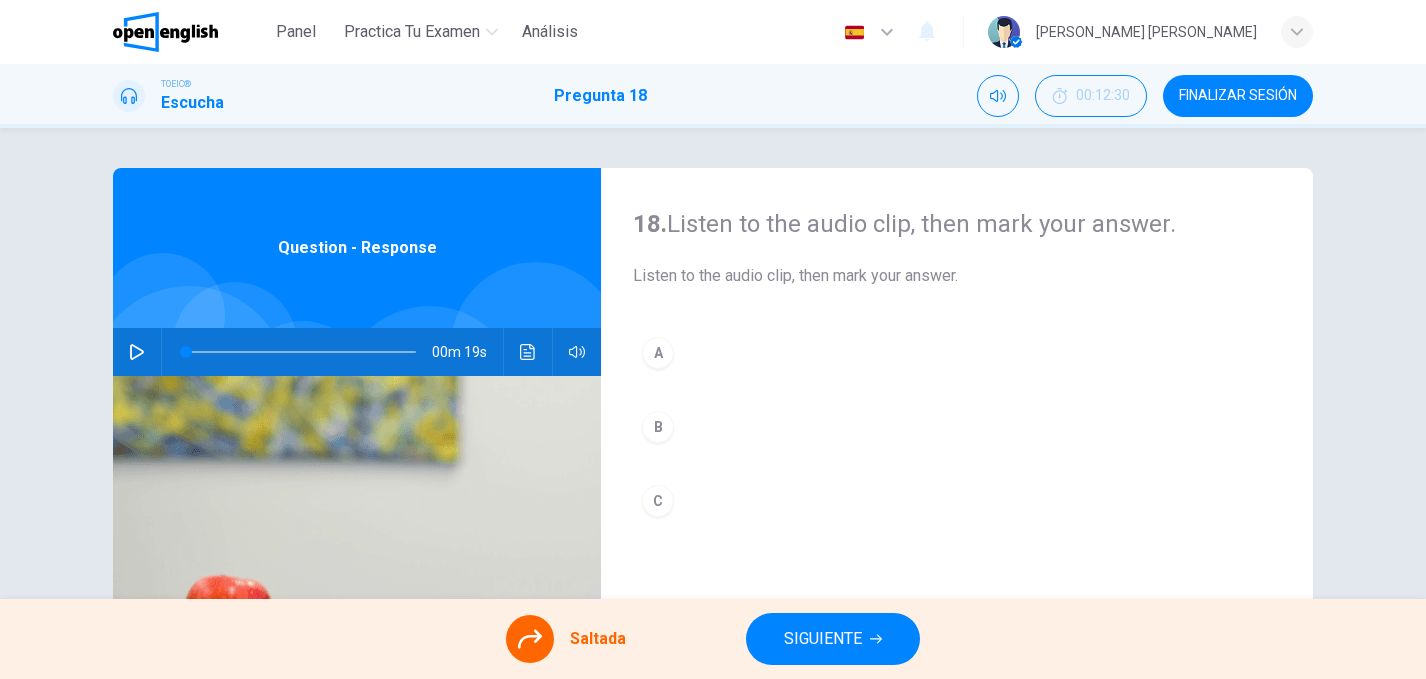 click 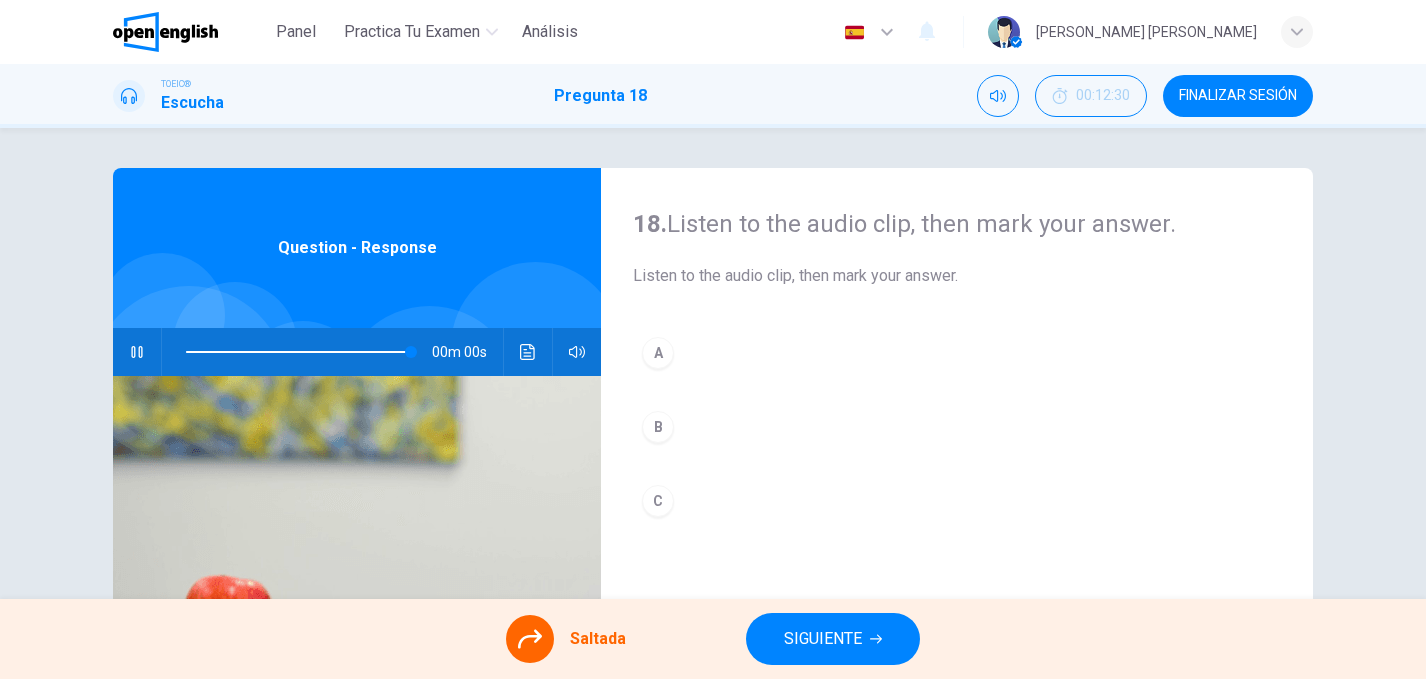 type on "*" 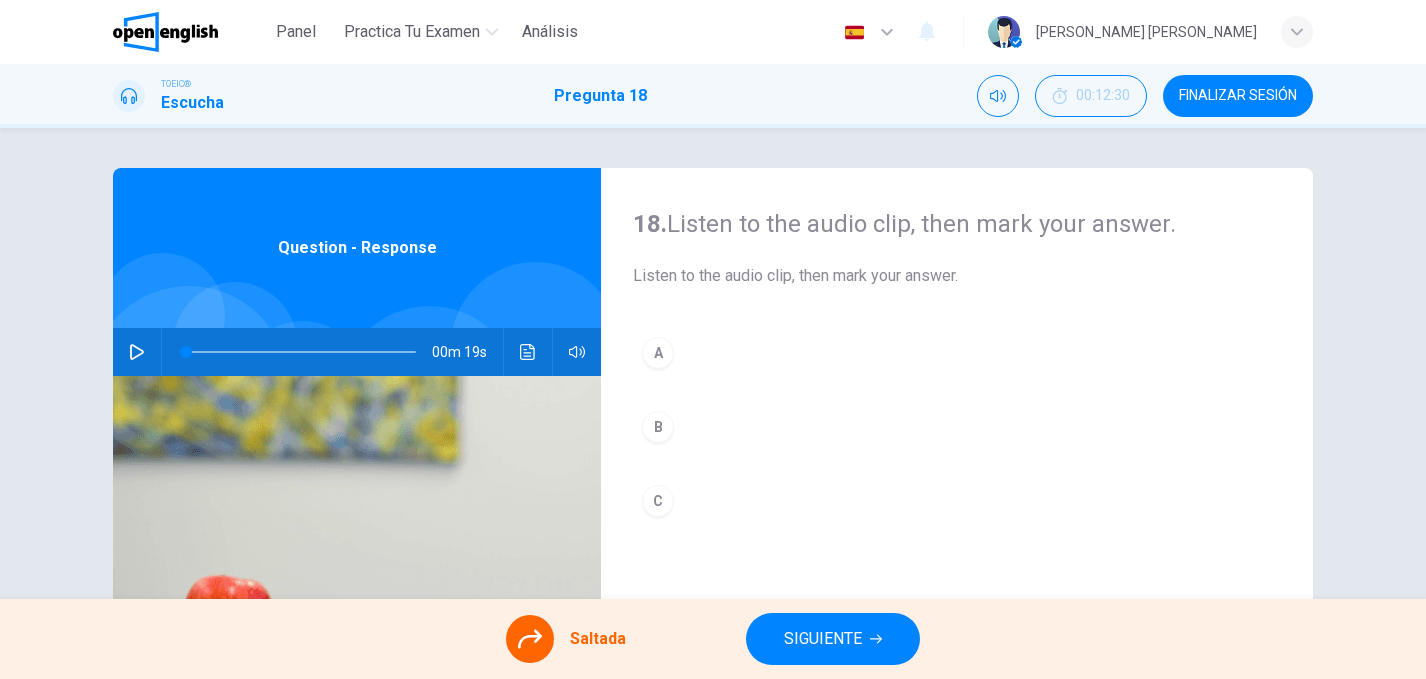 click on "A B C" at bounding box center [957, 447] 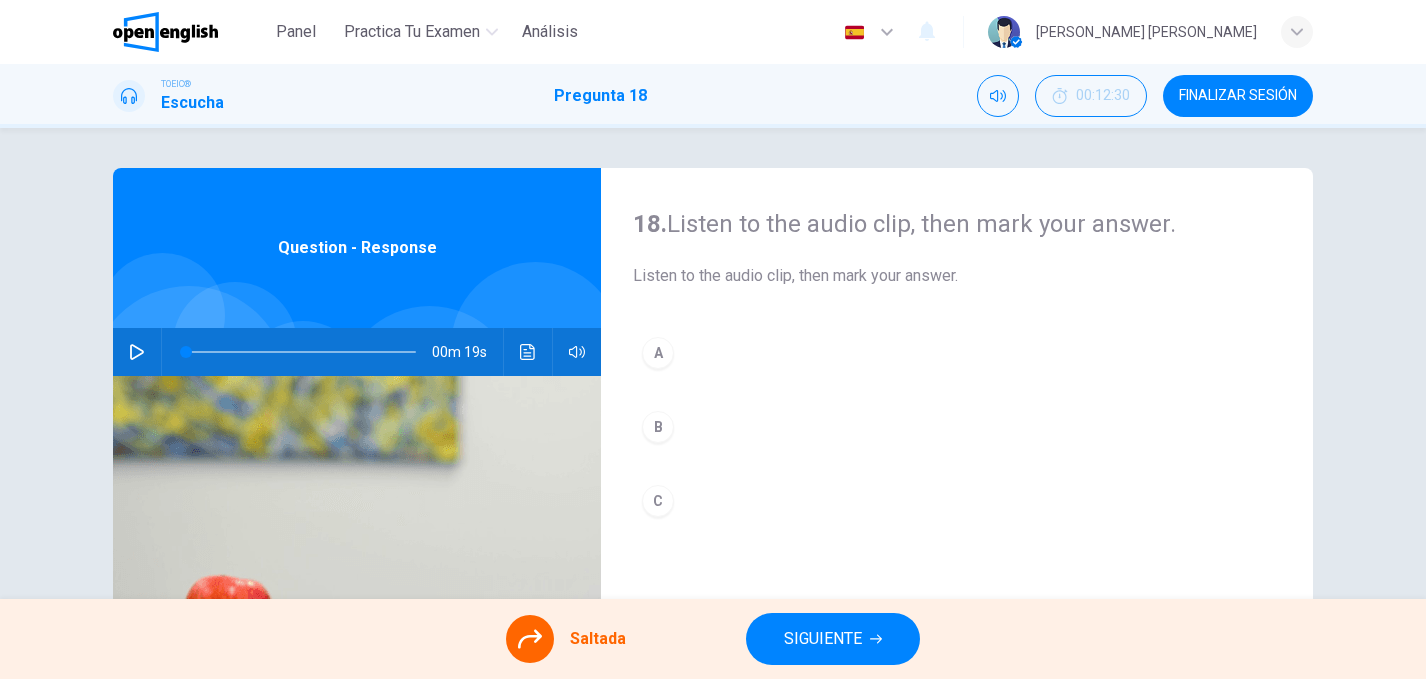 click on "A B C" at bounding box center [957, 447] 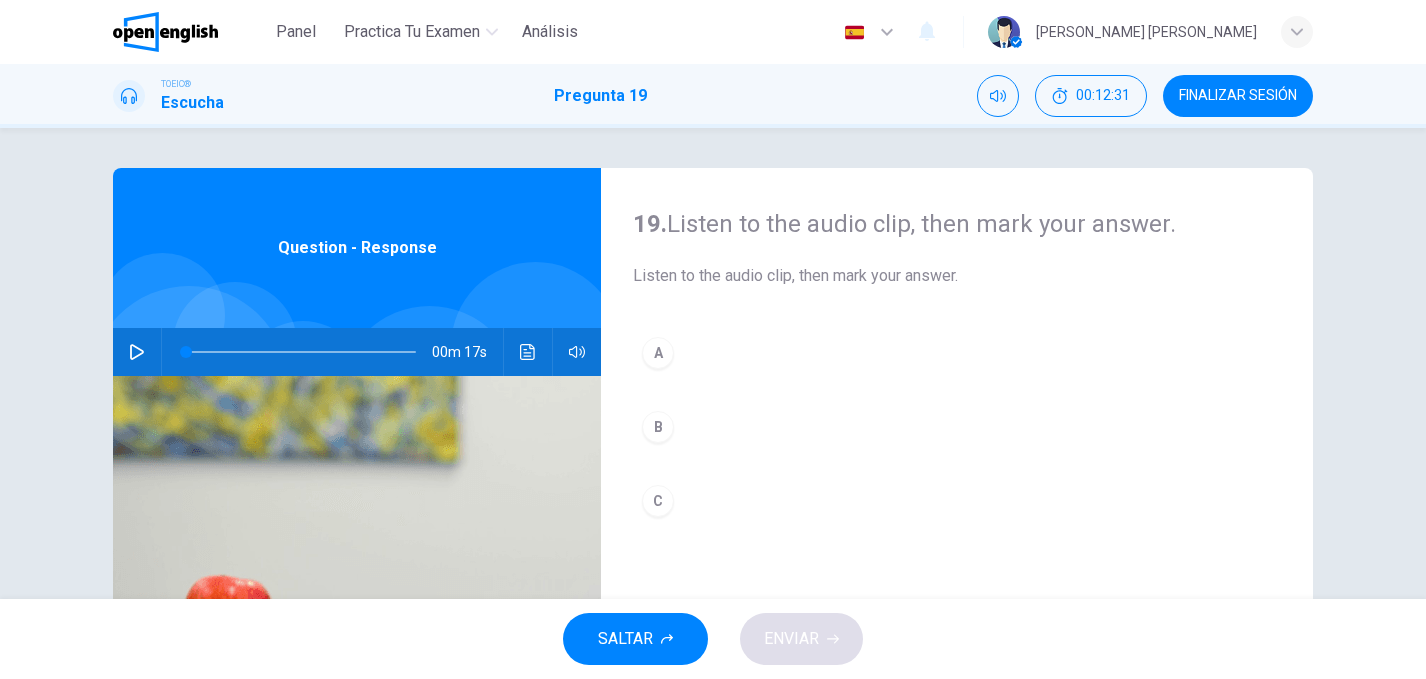 click 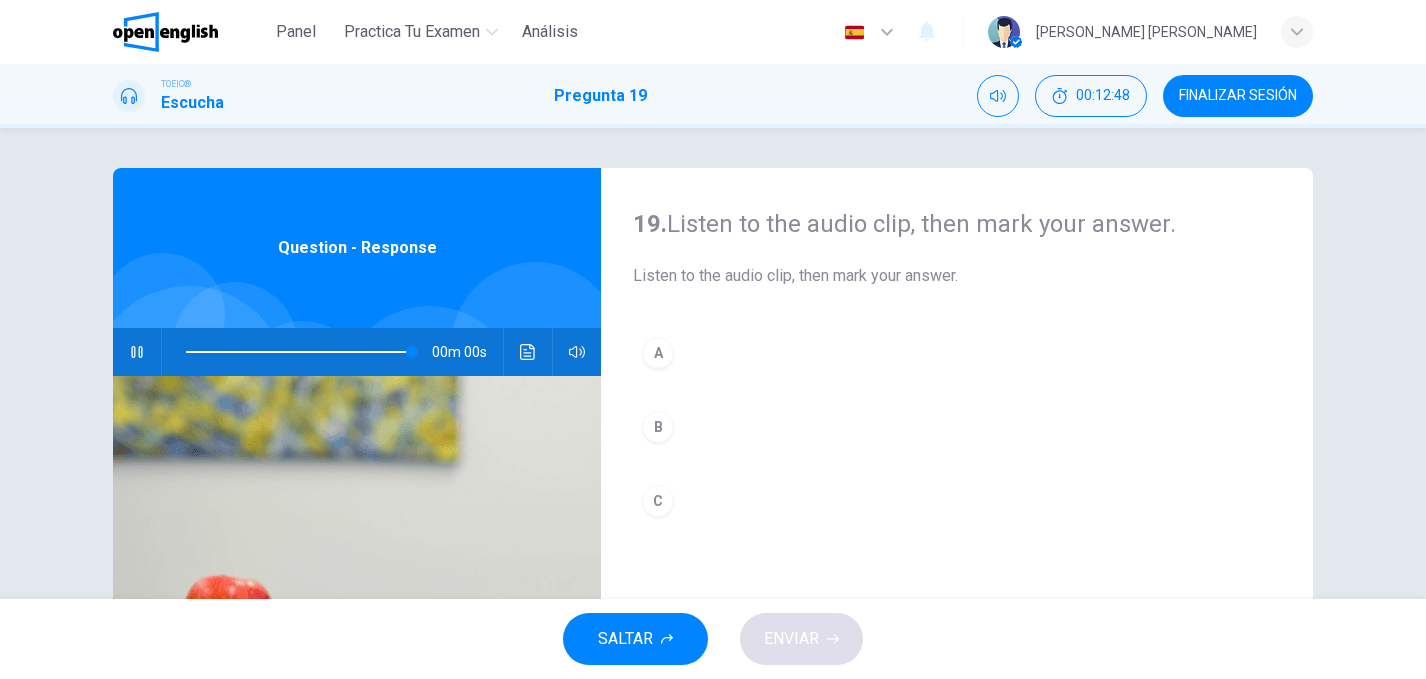 type on "*" 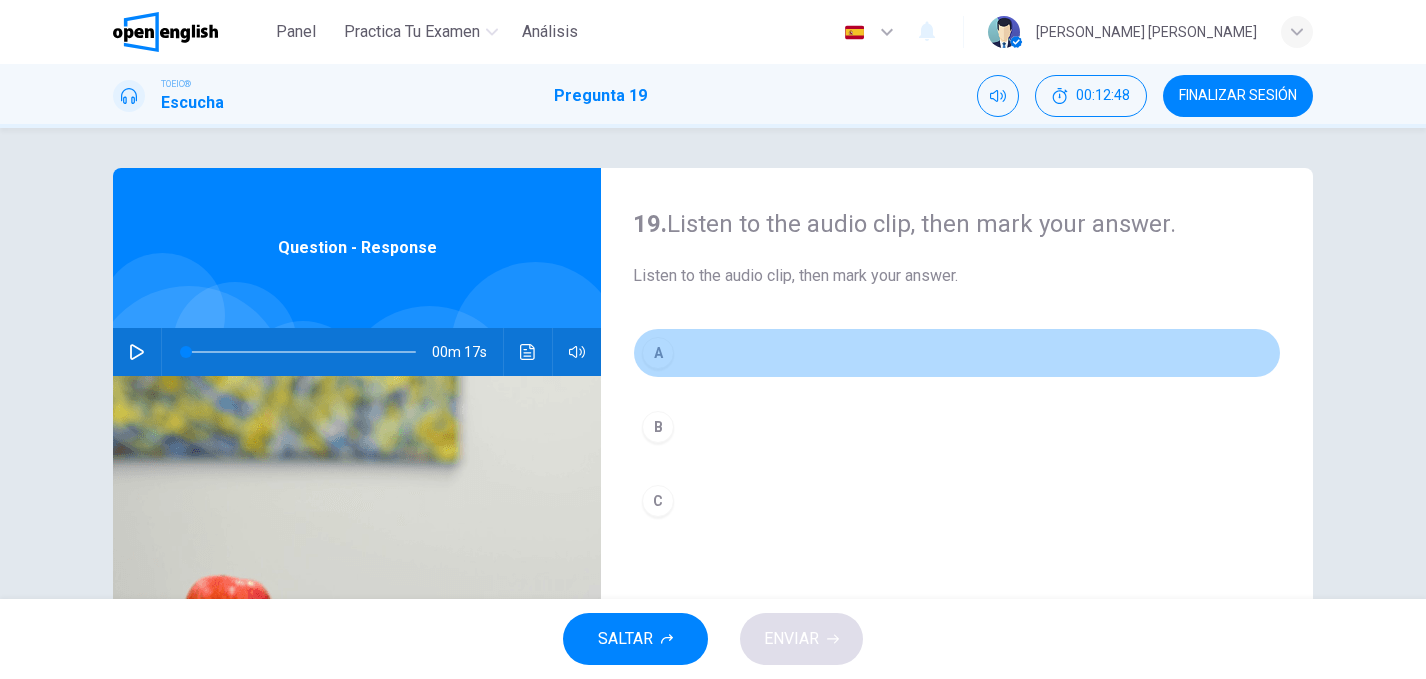 click on "A" at bounding box center [658, 353] 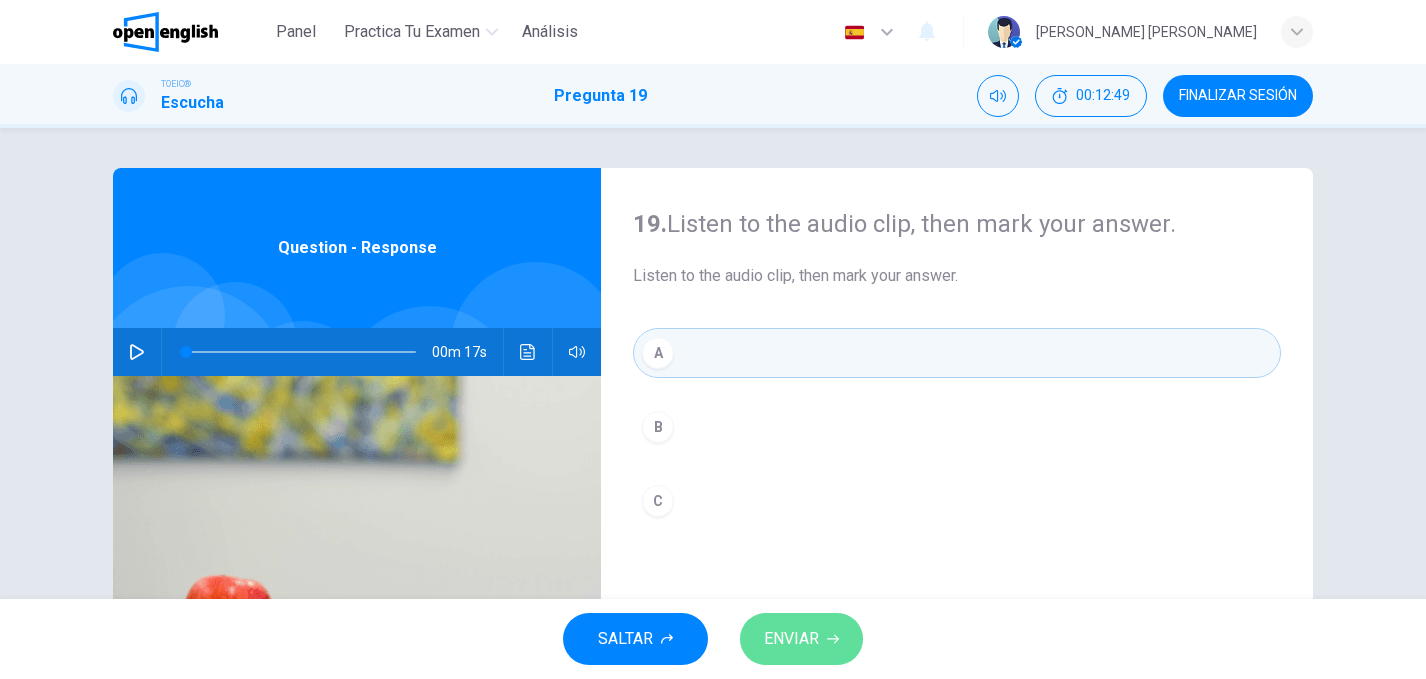 click on "ENVIAR" at bounding box center [801, 639] 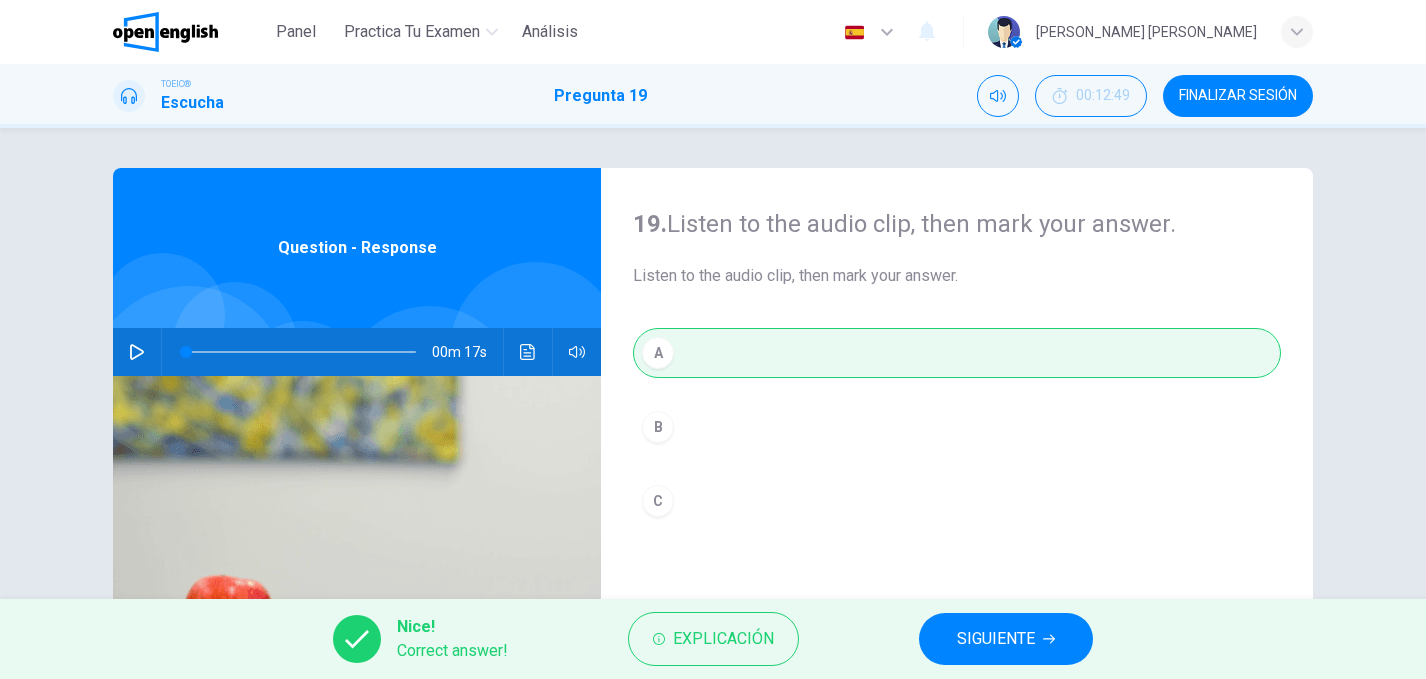 click on "SIGUIENTE" at bounding box center [1006, 639] 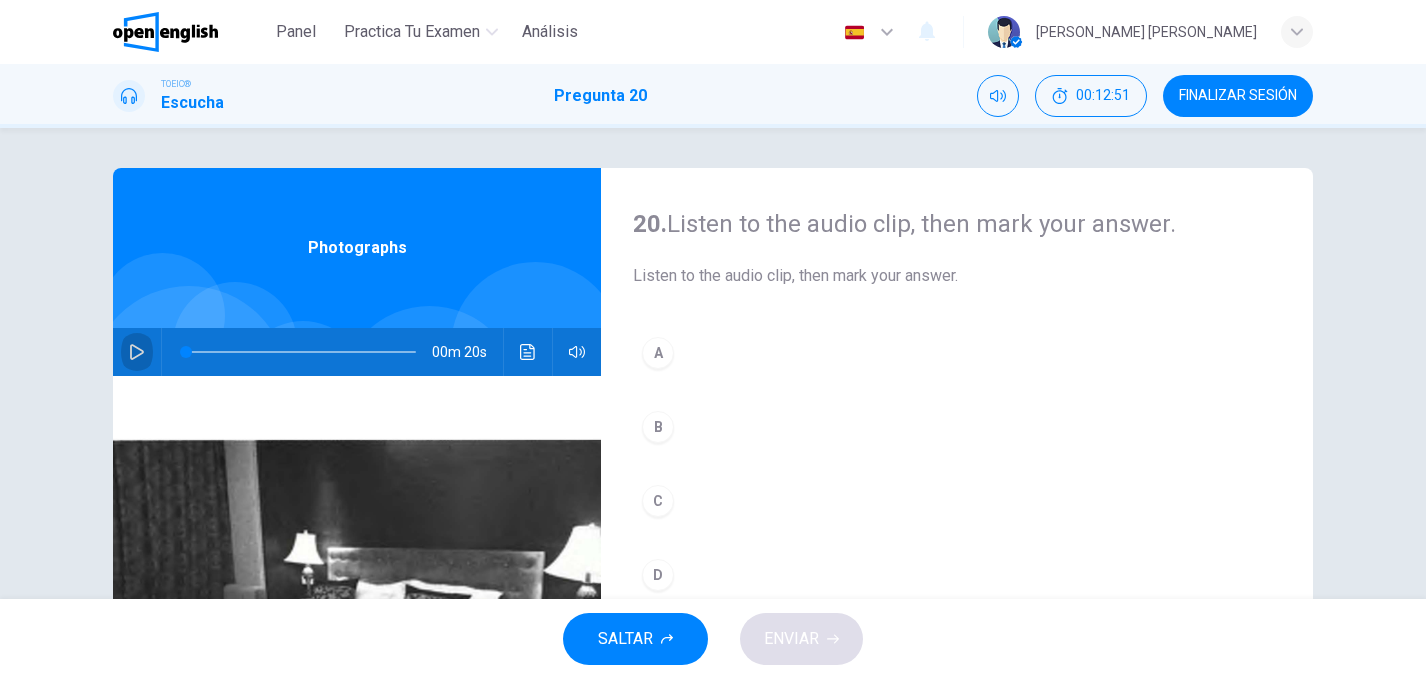 click at bounding box center [137, 352] 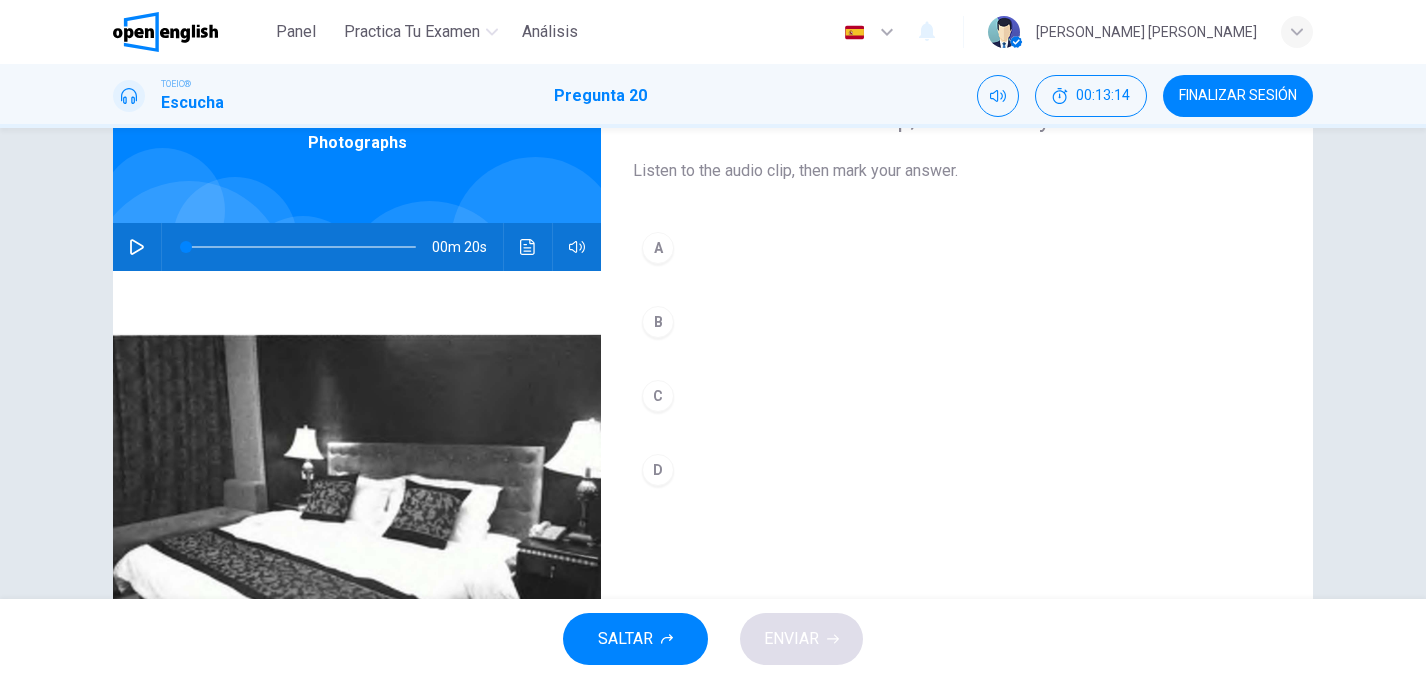 scroll, scrollTop: 45, scrollLeft: 0, axis: vertical 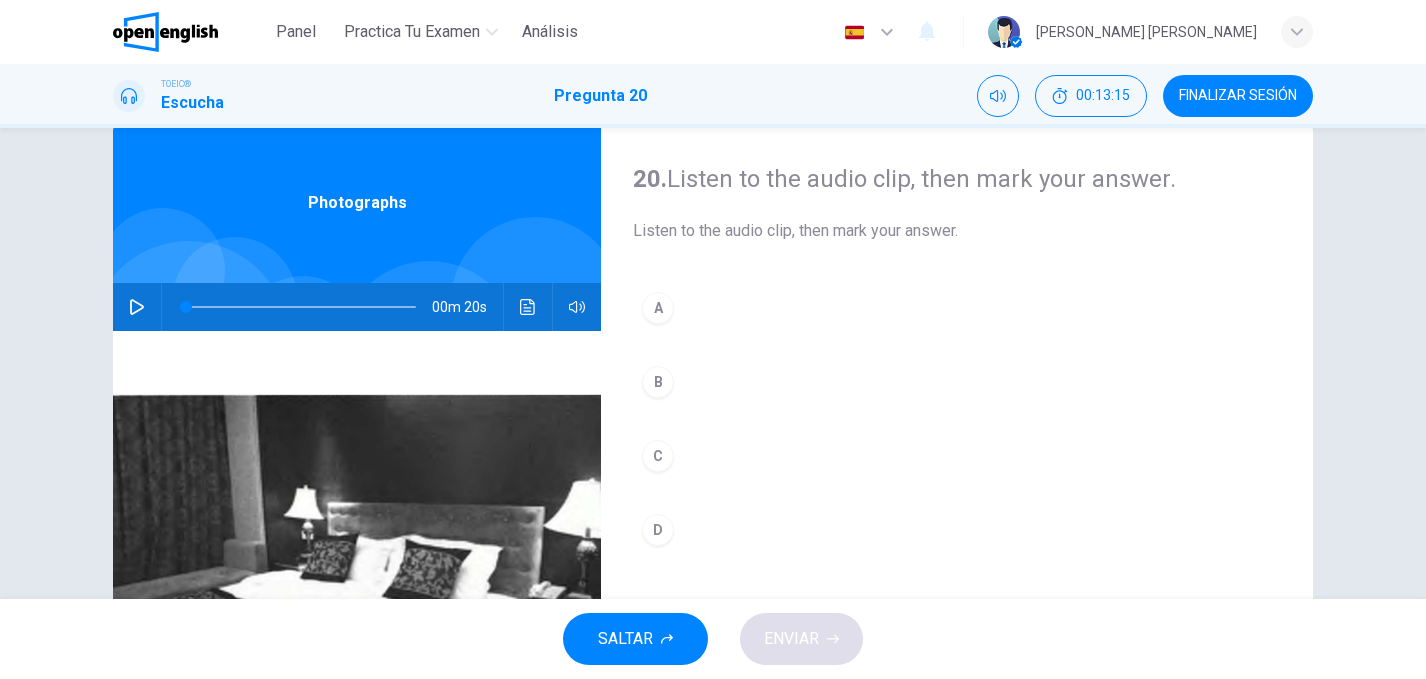 click on "A" at bounding box center [658, 308] 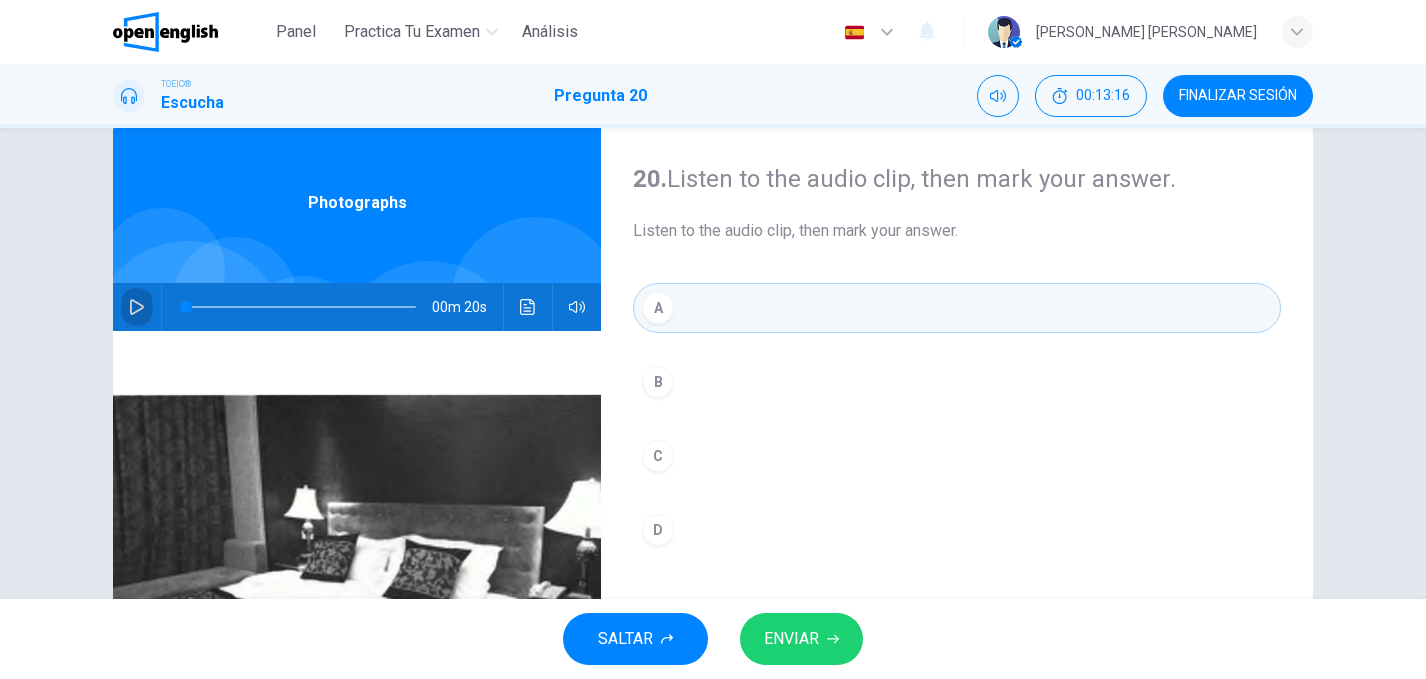 click 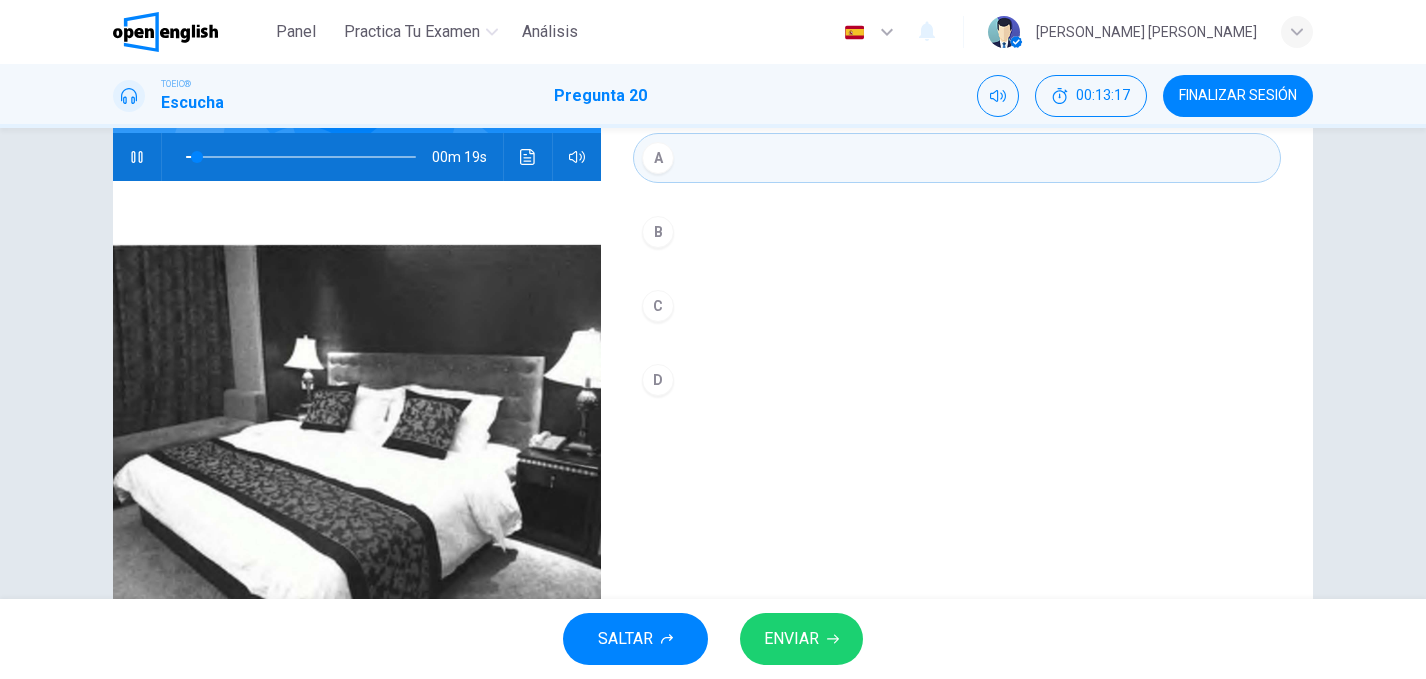 scroll, scrollTop: 211, scrollLeft: 0, axis: vertical 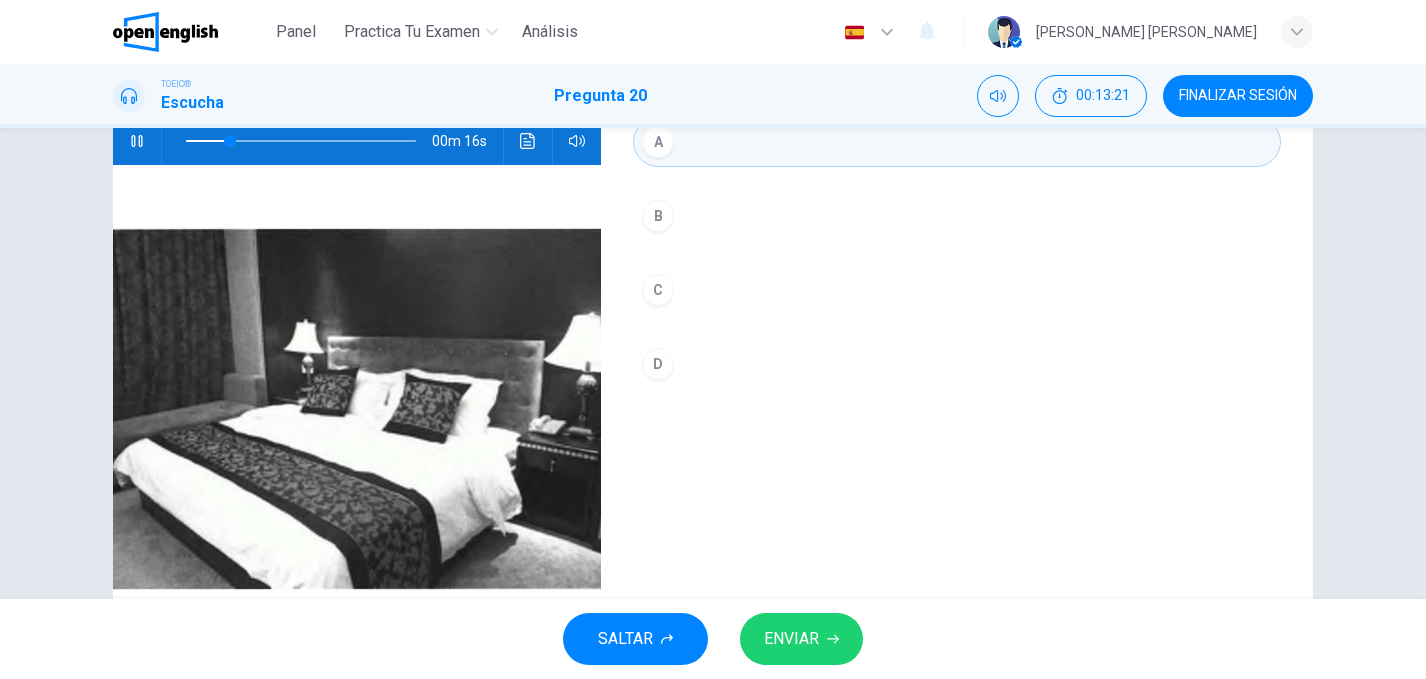 click on "ENVIAR" at bounding box center (791, 639) 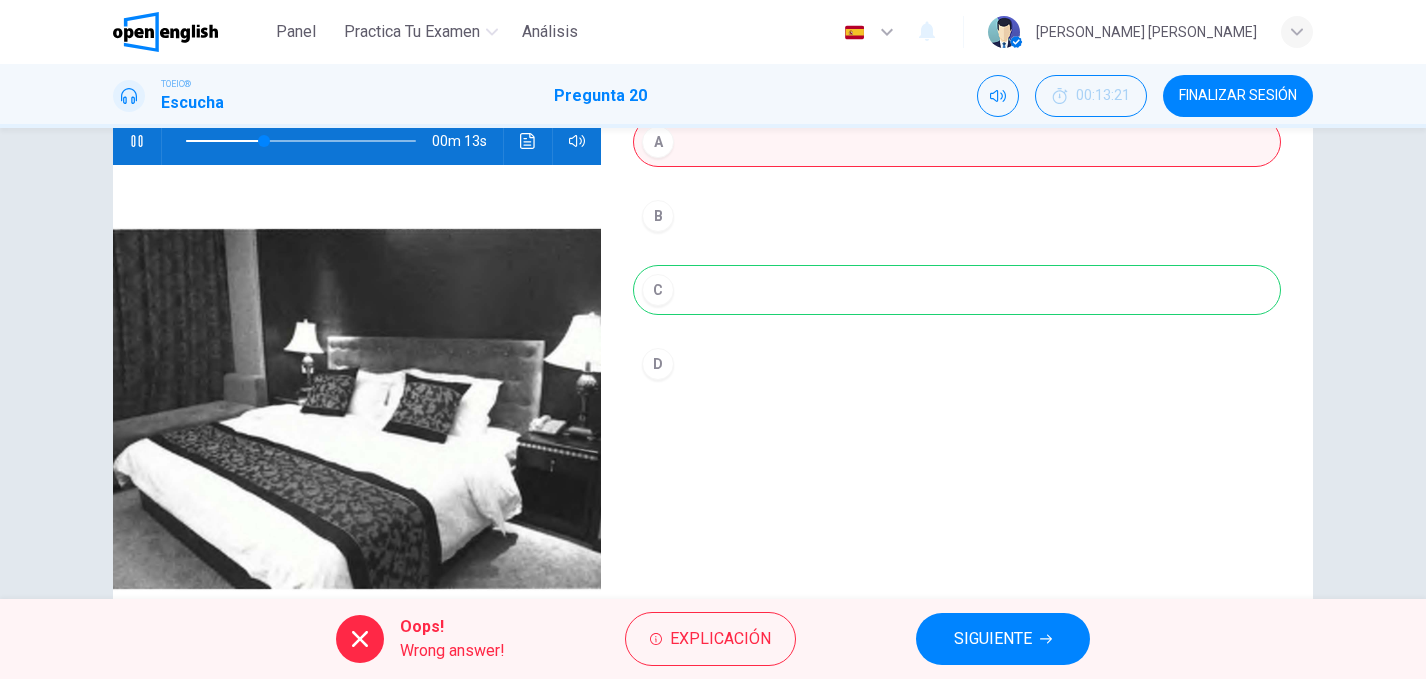 type on "**" 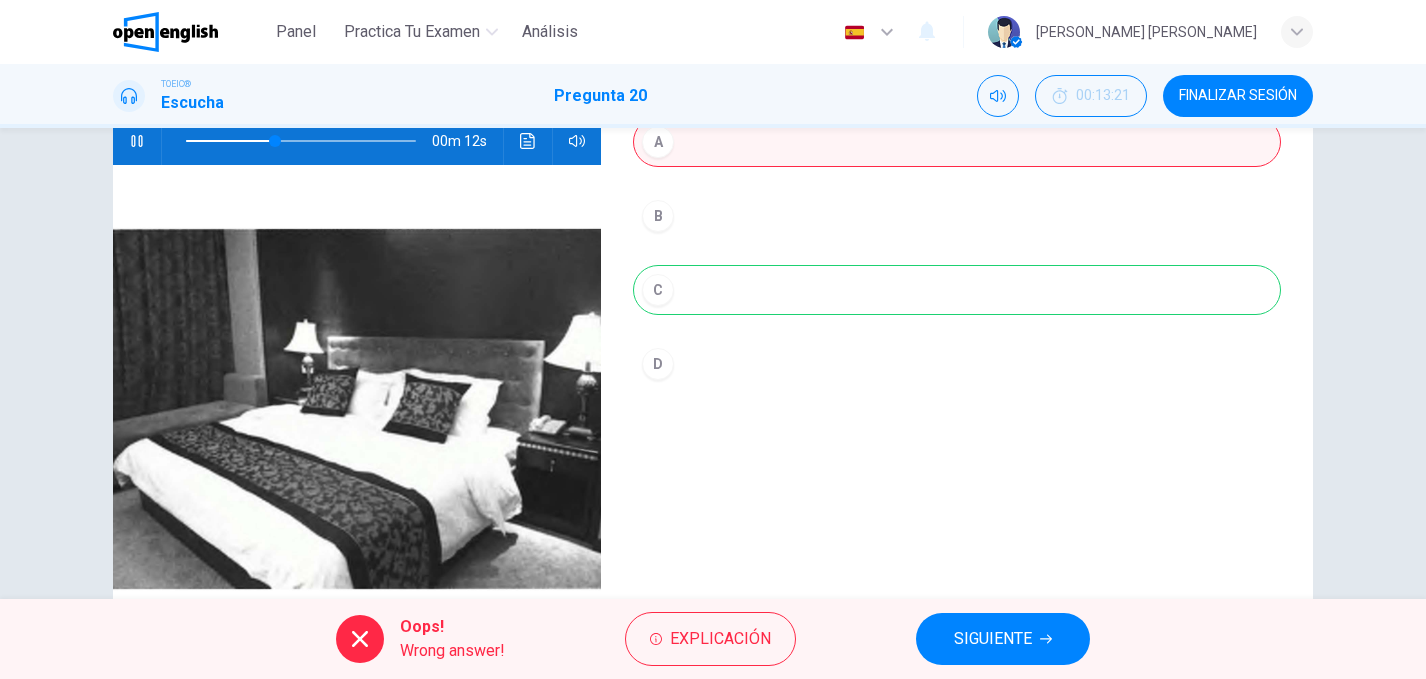 click on "SIGUIENTE" at bounding box center [1003, 639] 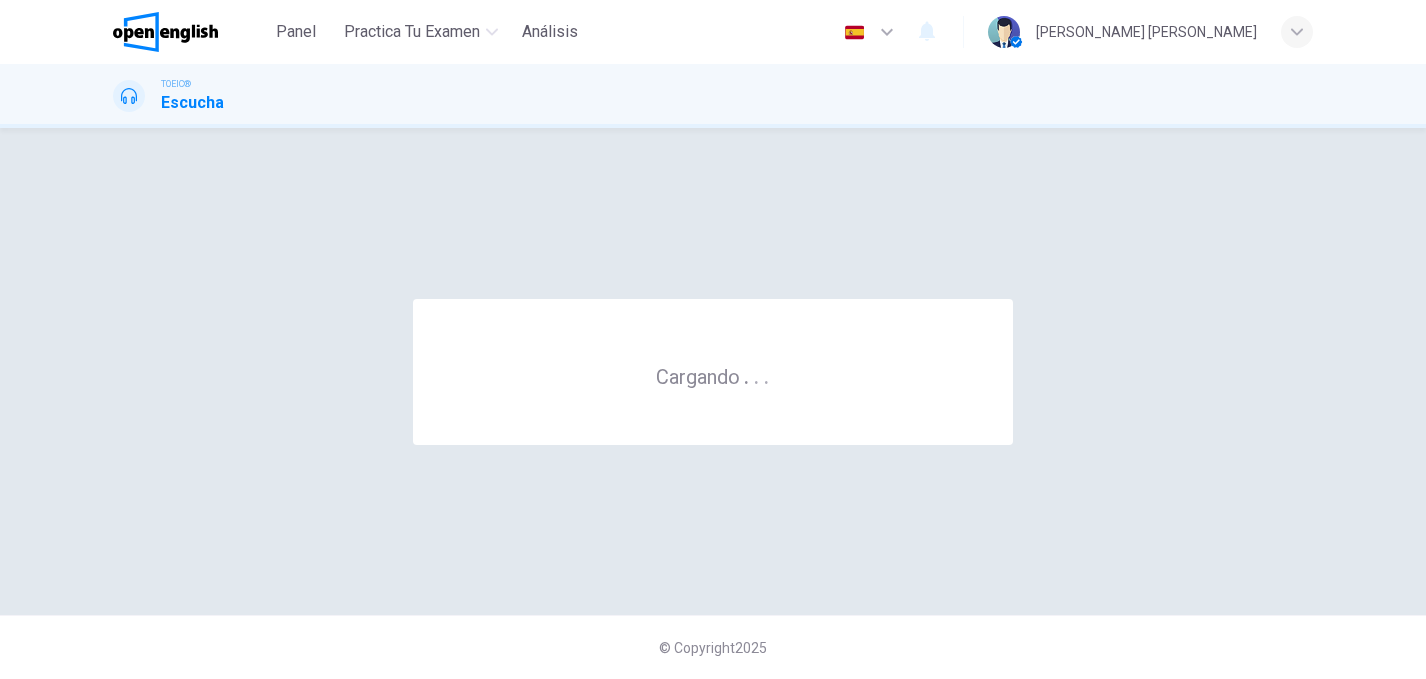 scroll, scrollTop: 0, scrollLeft: 0, axis: both 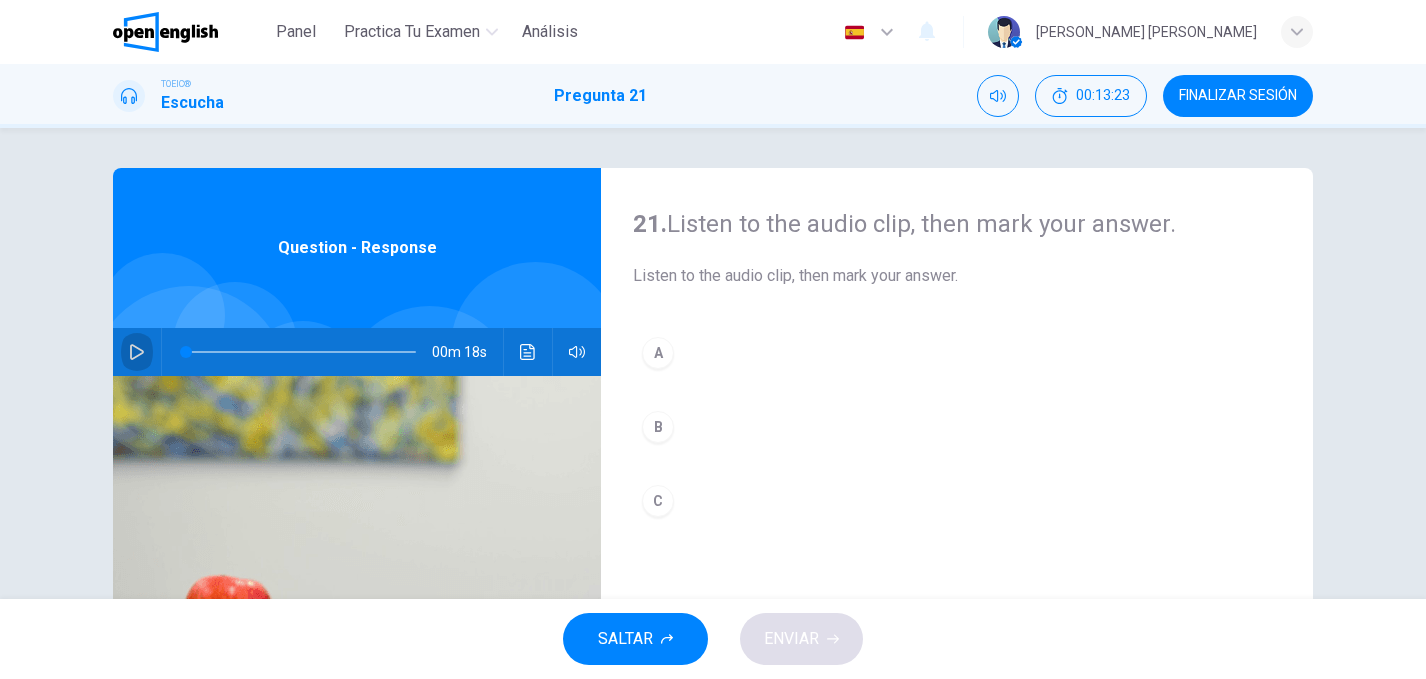 click 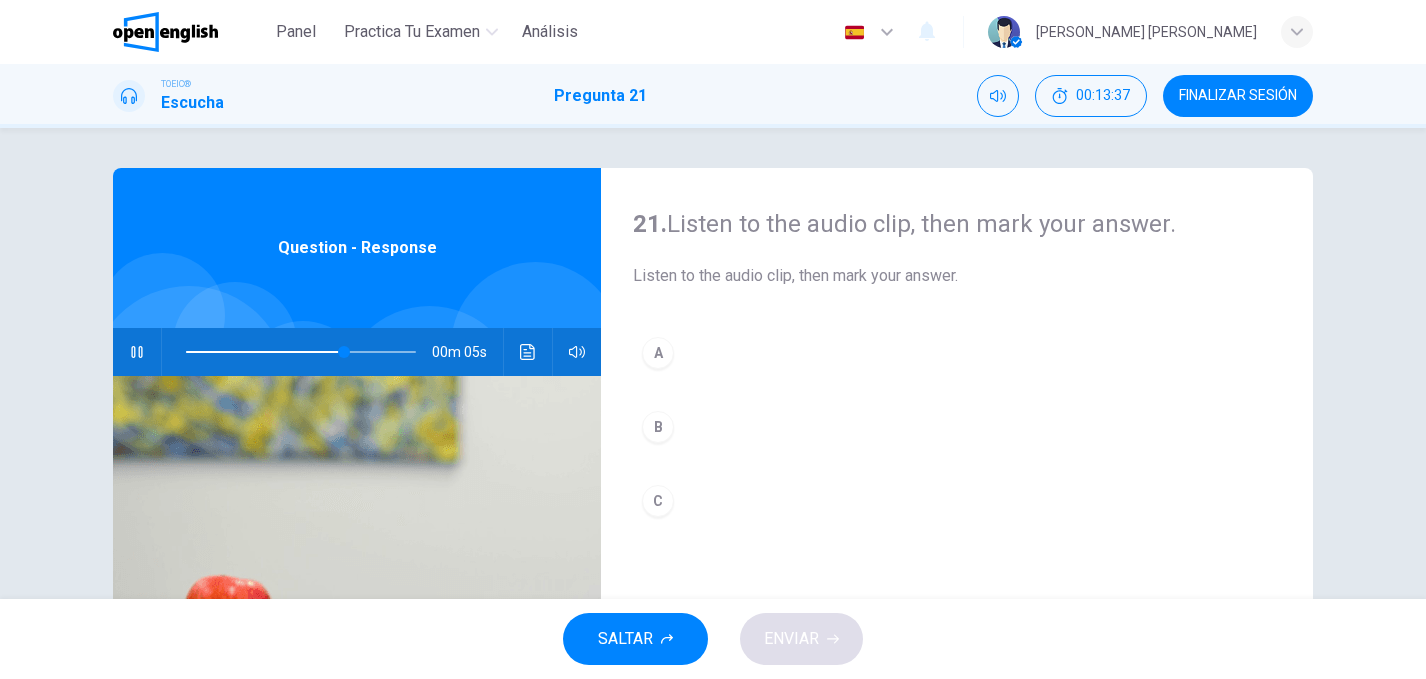 click at bounding box center (301, 352) 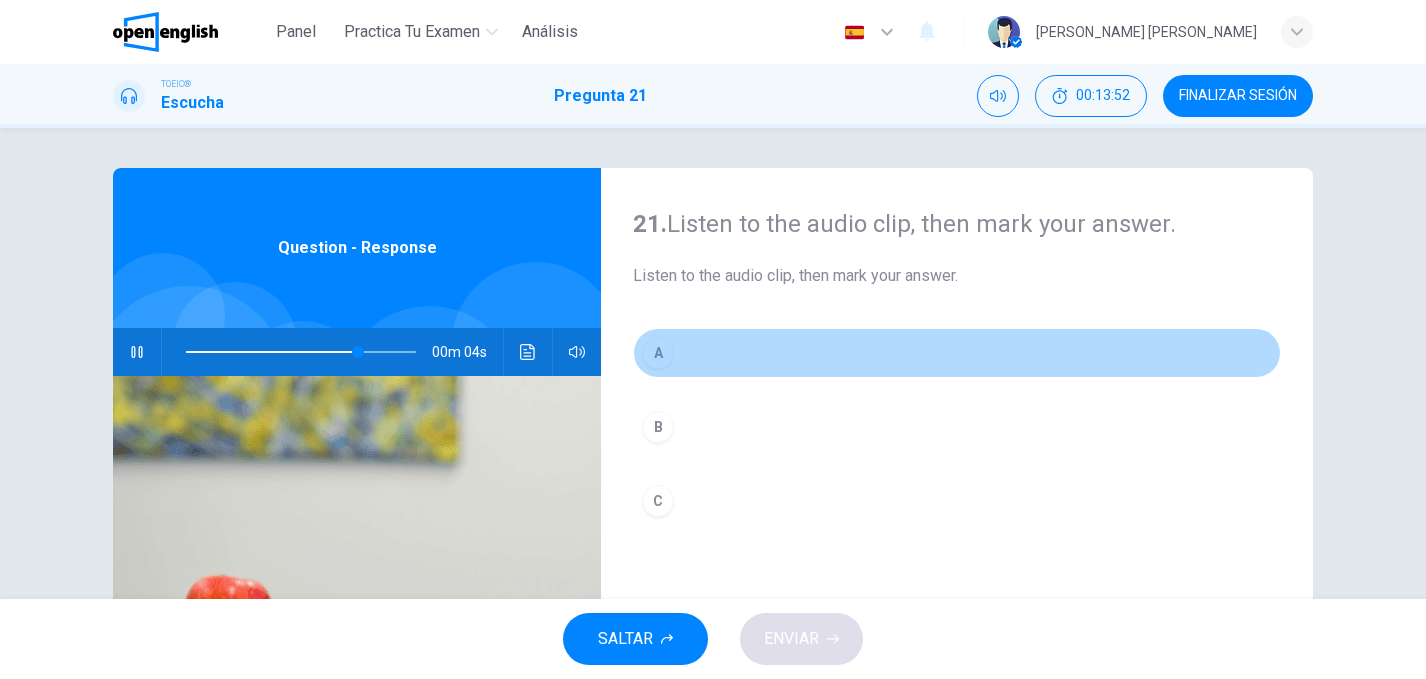 click on "A" at bounding box center [658, 353] 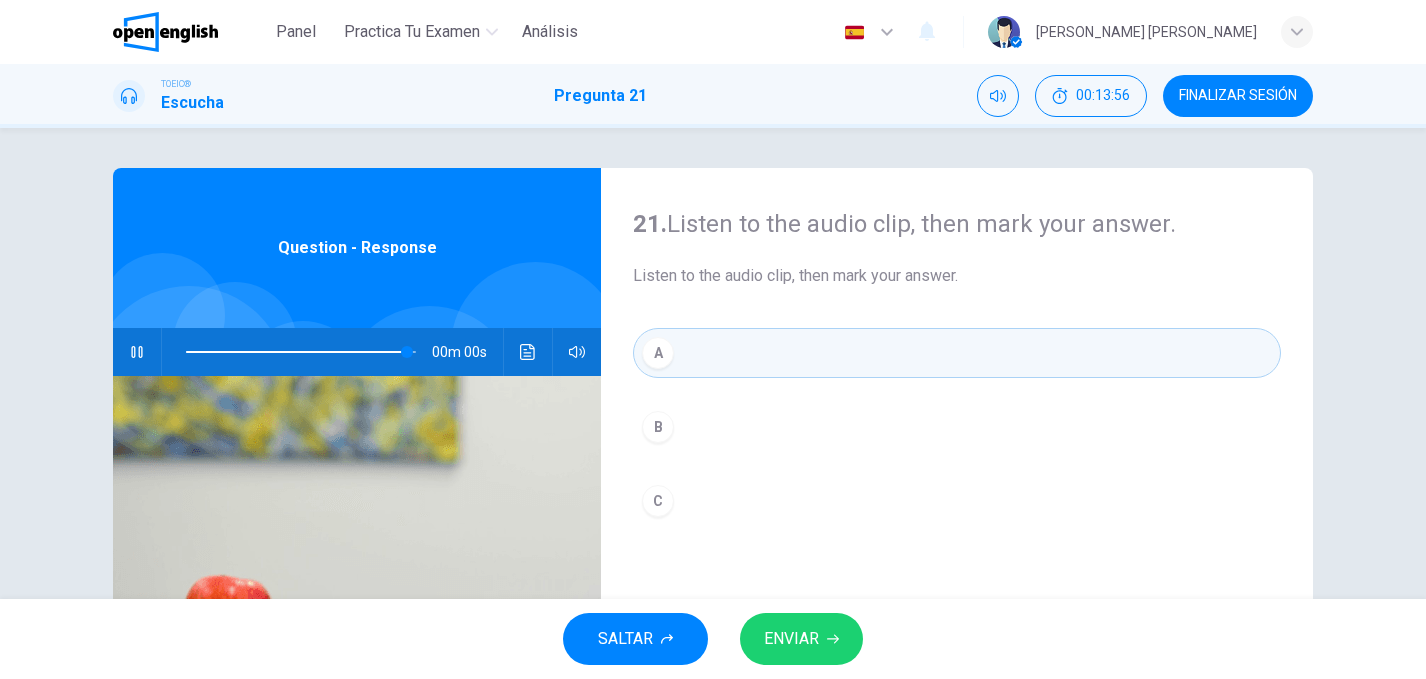 type on "*" 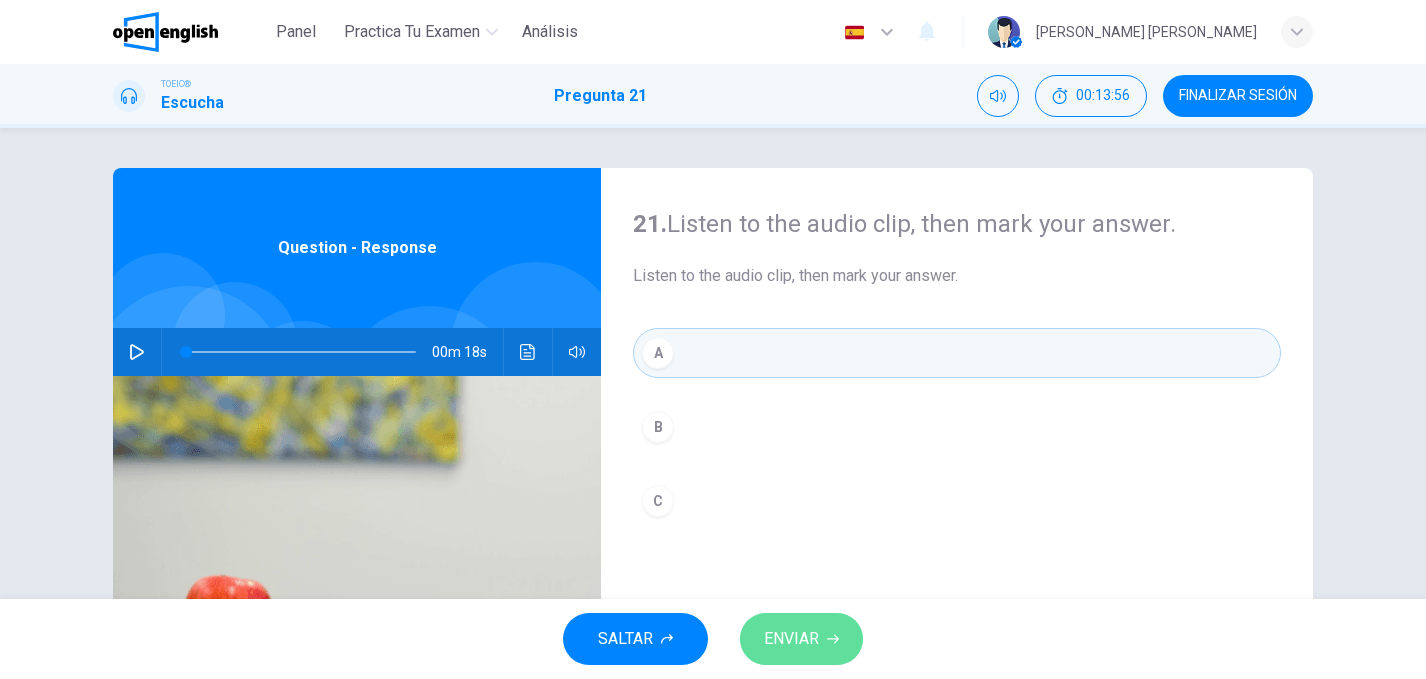 click on "ENVIAR" at bounding box center (791, 639) 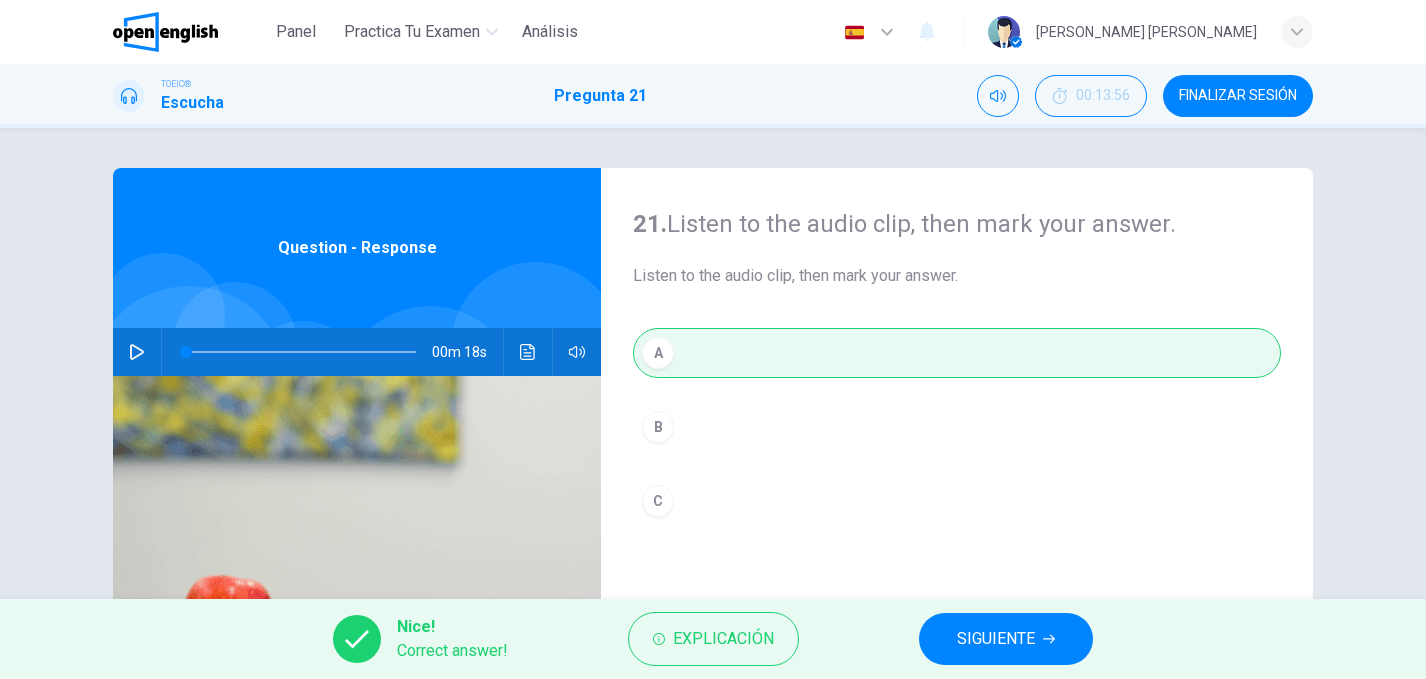 click on "SIGUIENTE" at bounding box center (996, 639) 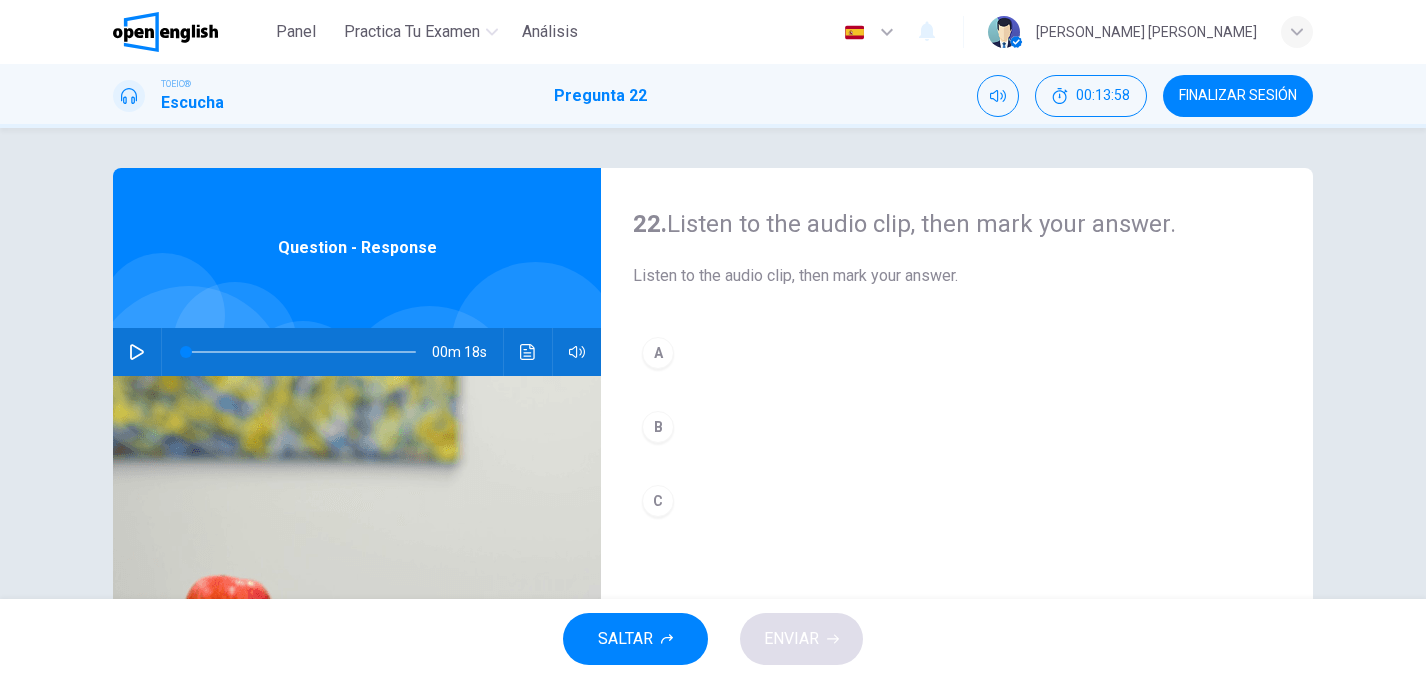 click at bounding box center (137, 352) 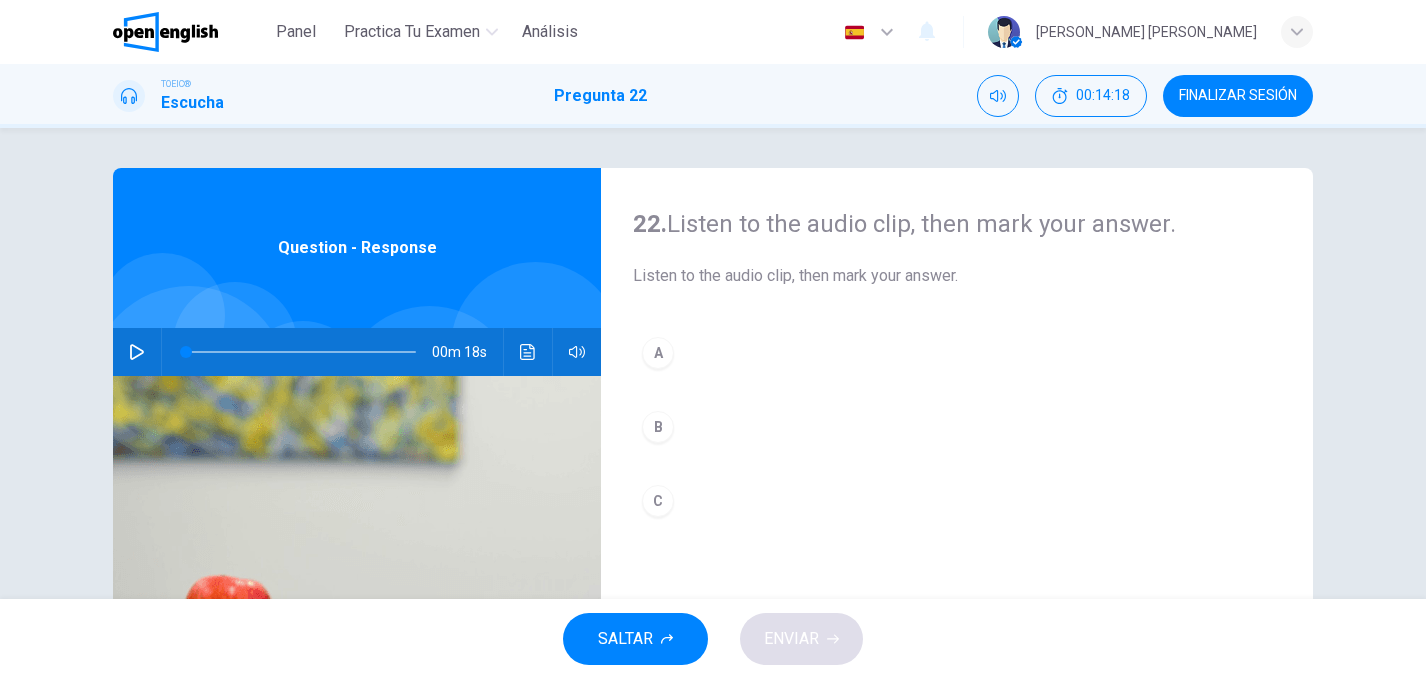 click at bounding box center (137, 352) 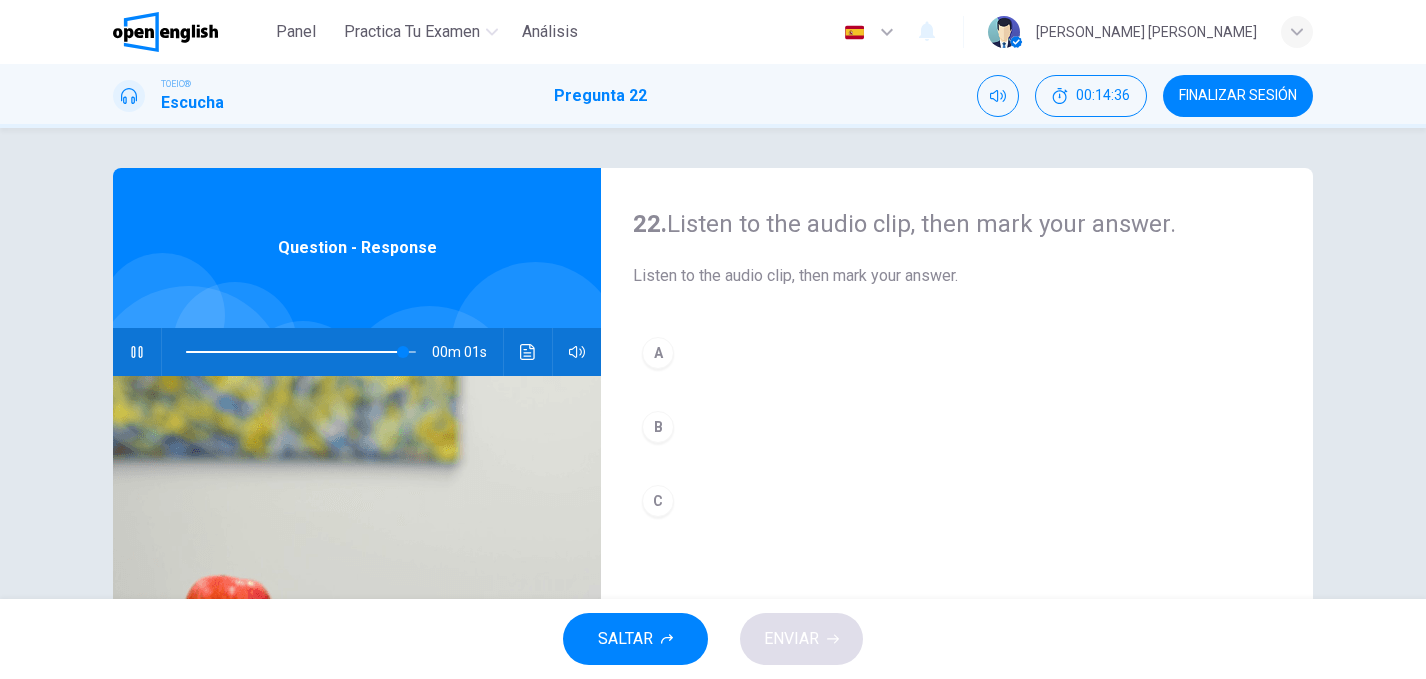 click on "B" at bounding box center [658, 427] 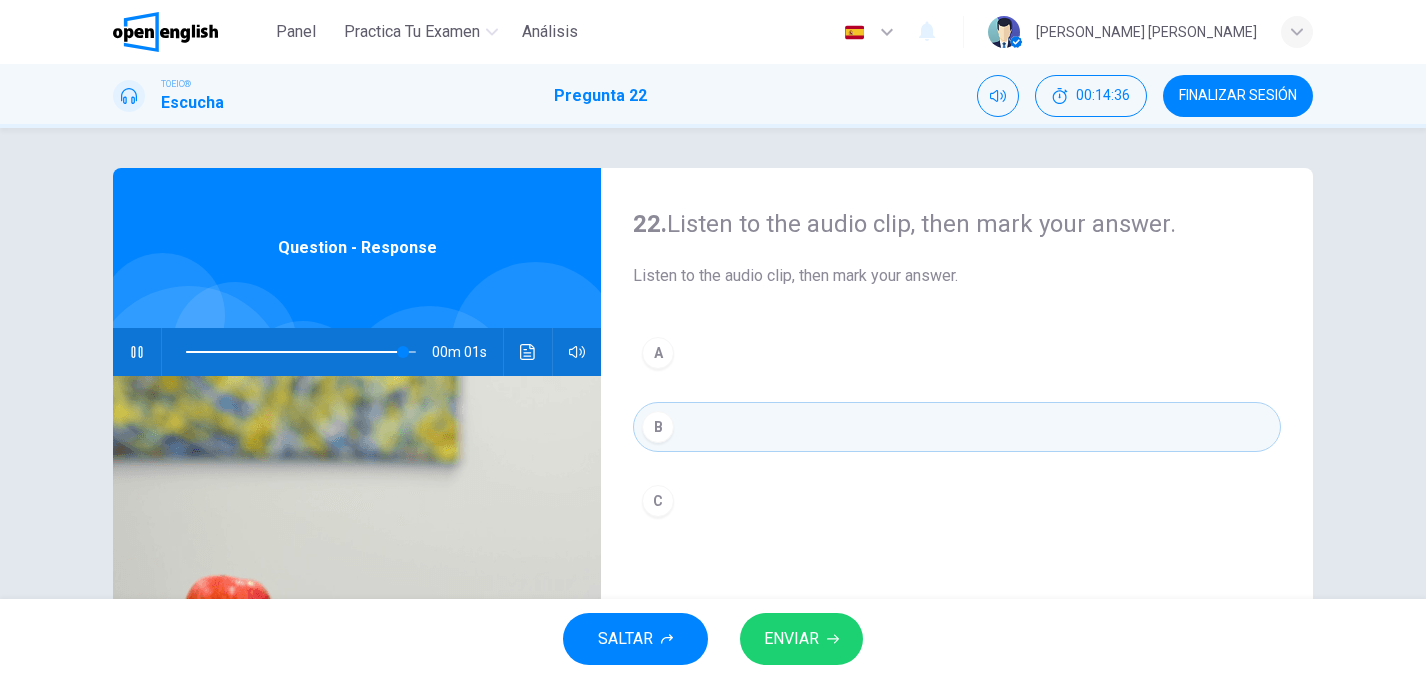 type on "*" 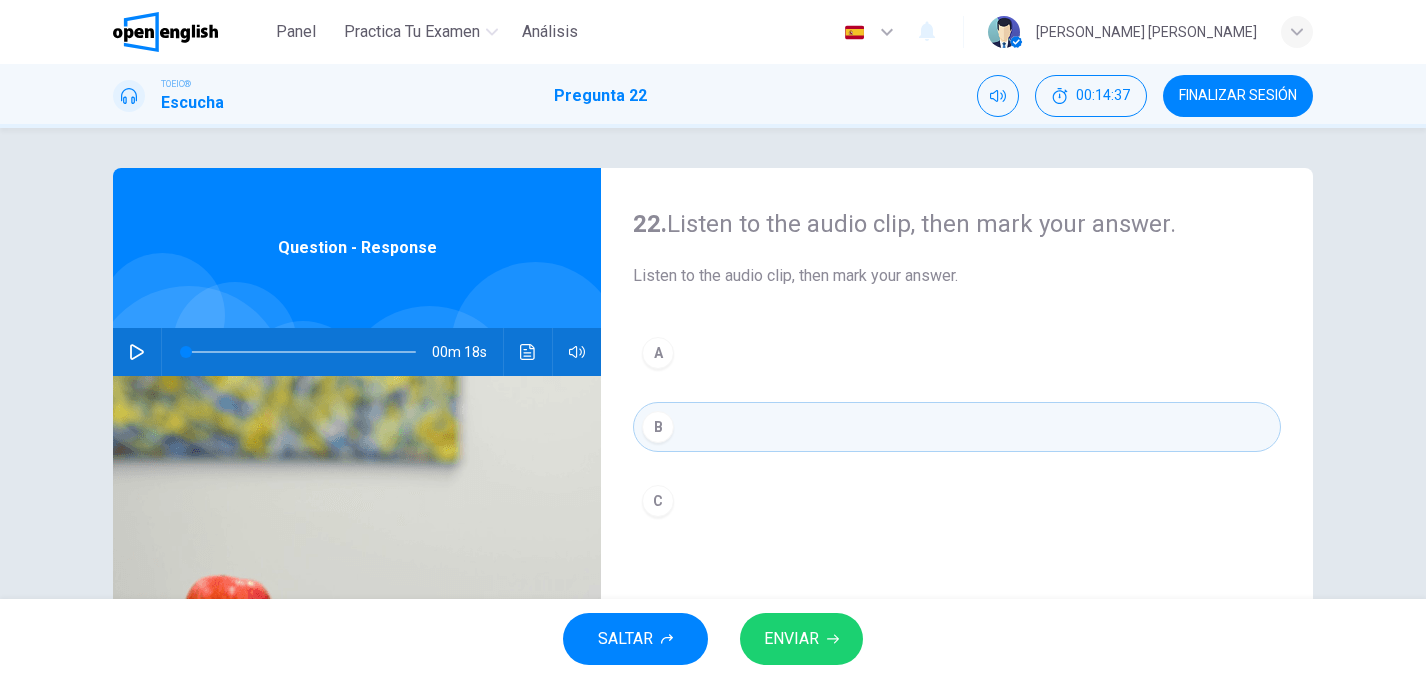 click on "ENVIAR" at bounding box center [791, 639] 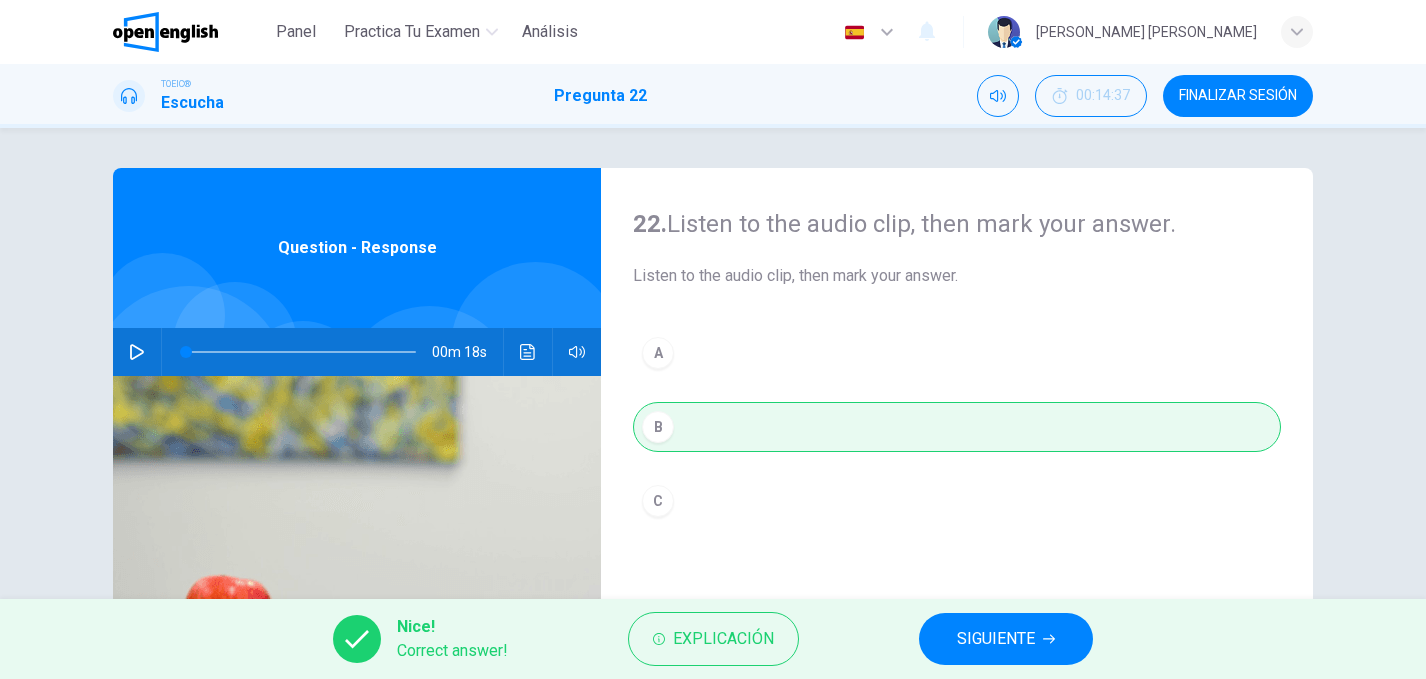 click on "SIGUIENTE" at bounding box center (996, 639) 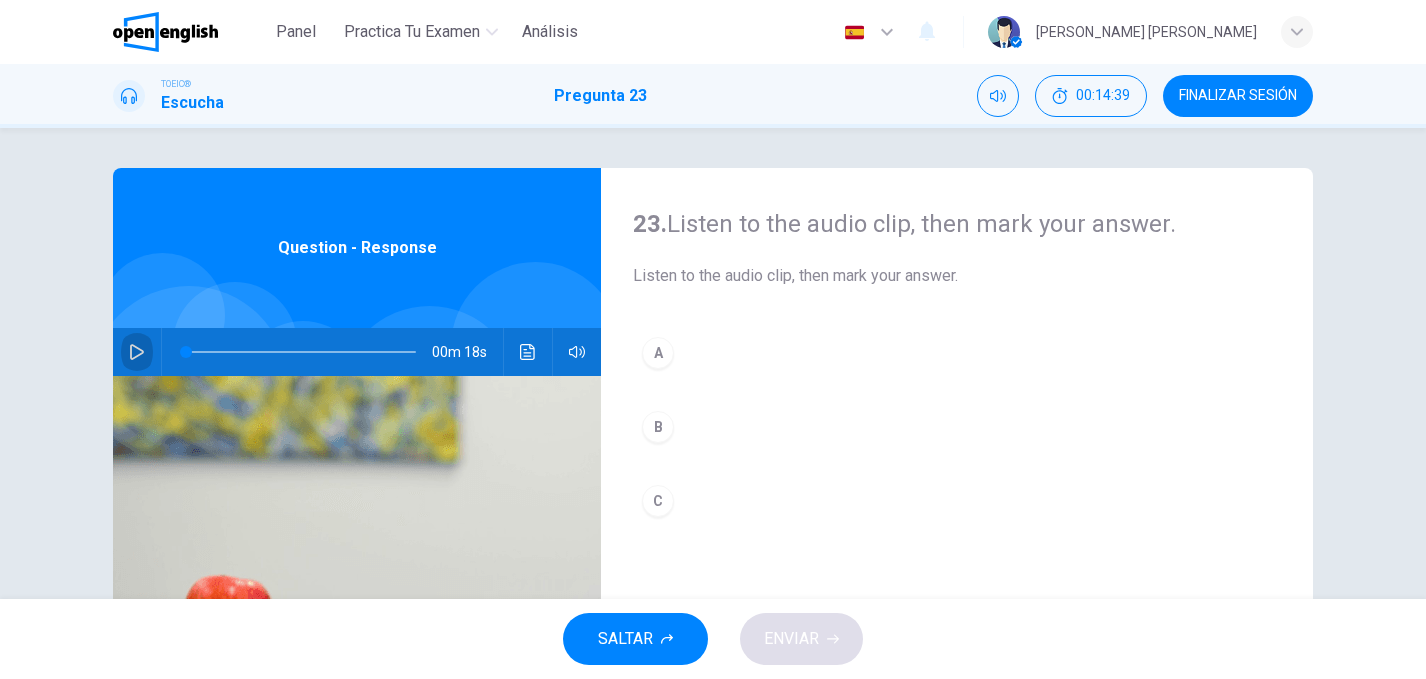 click 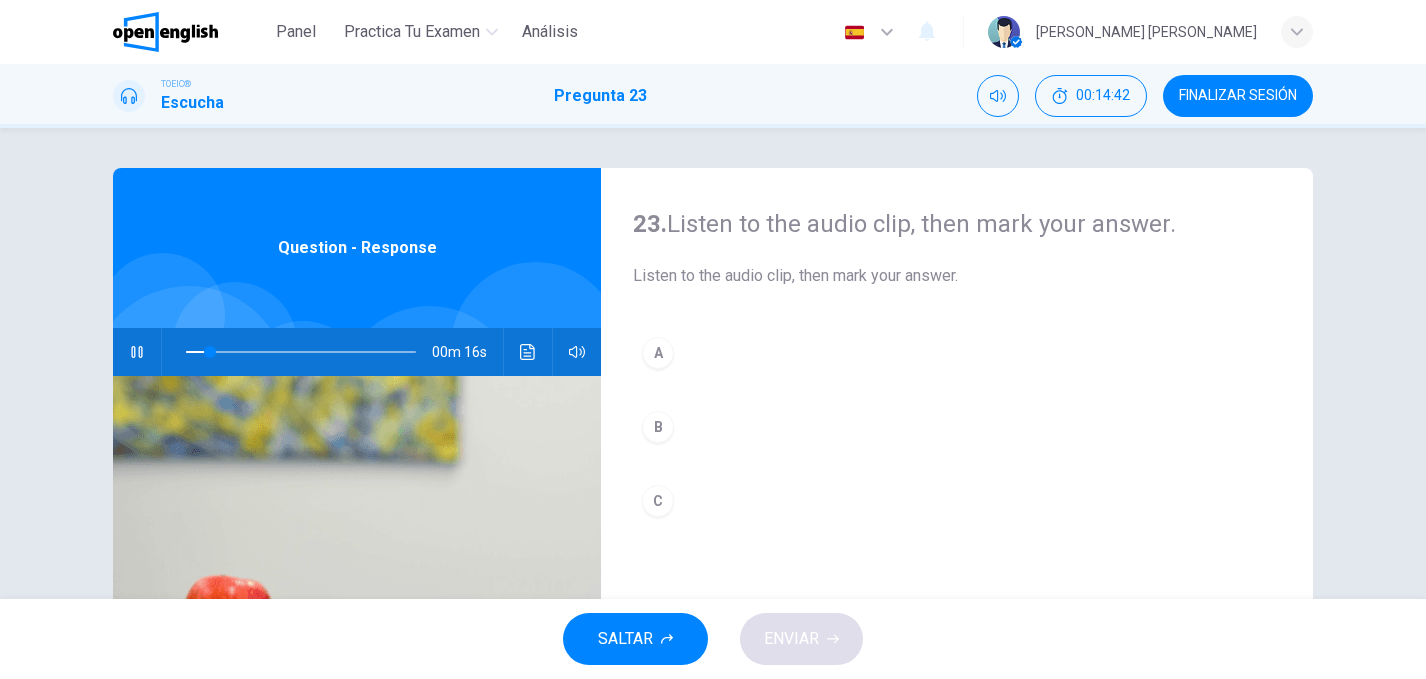 click 